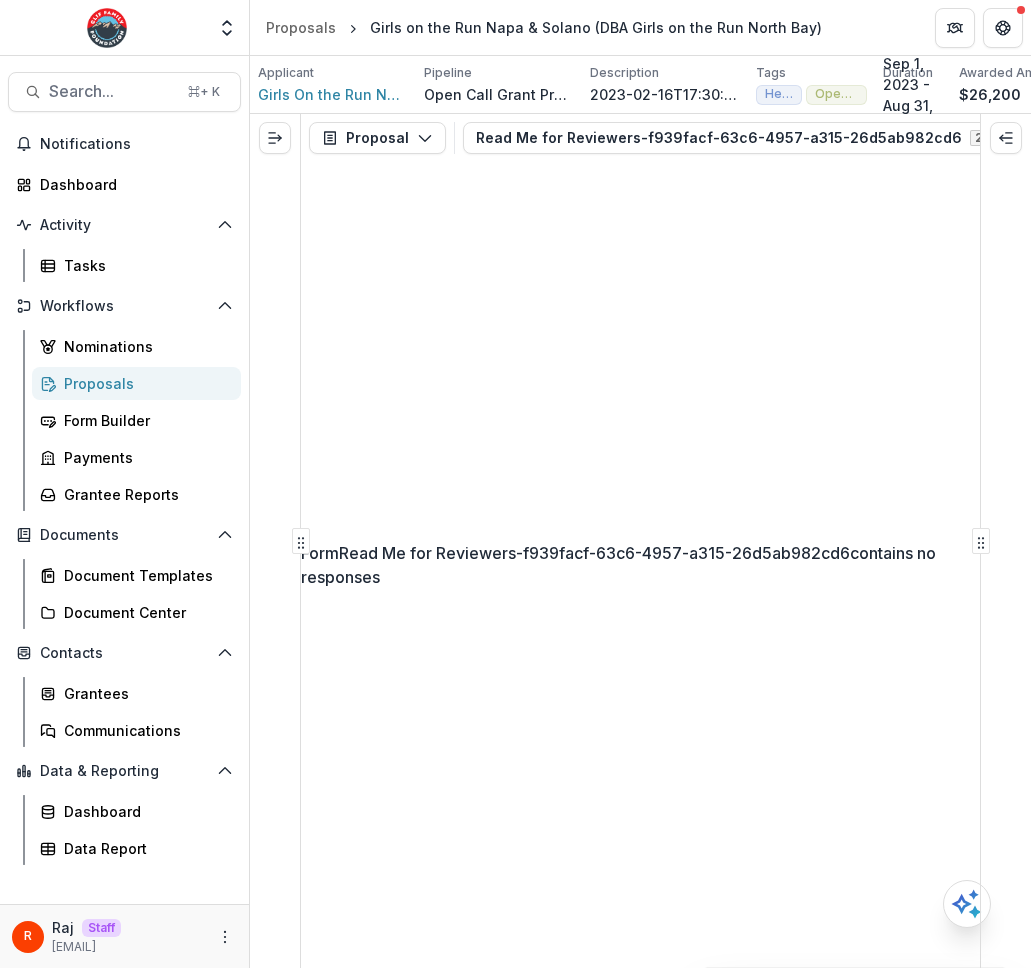 scroll, scrollTop: 0, scrollLeft: 0, axis: both 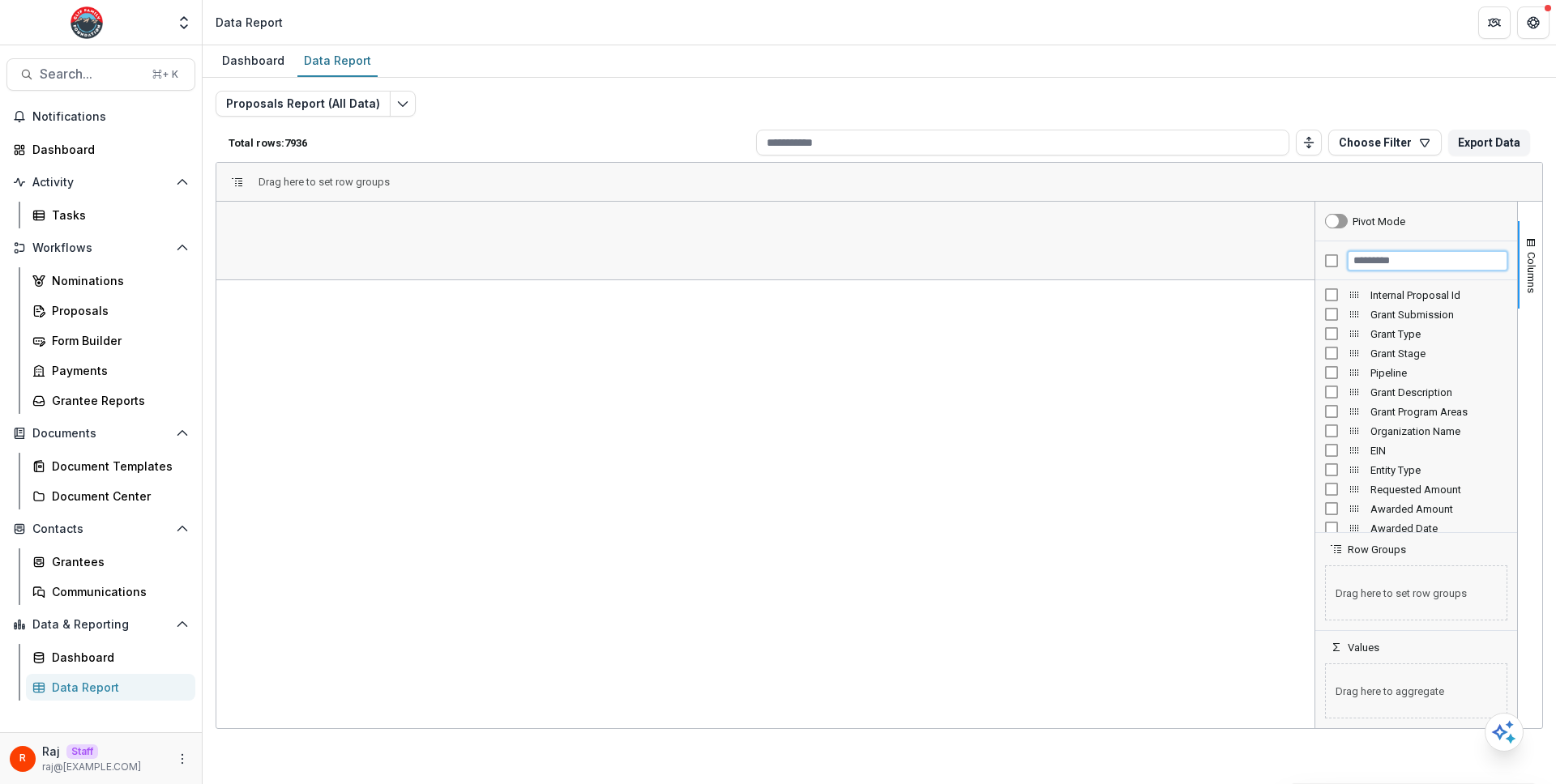click at bounding box center [1427, 261] 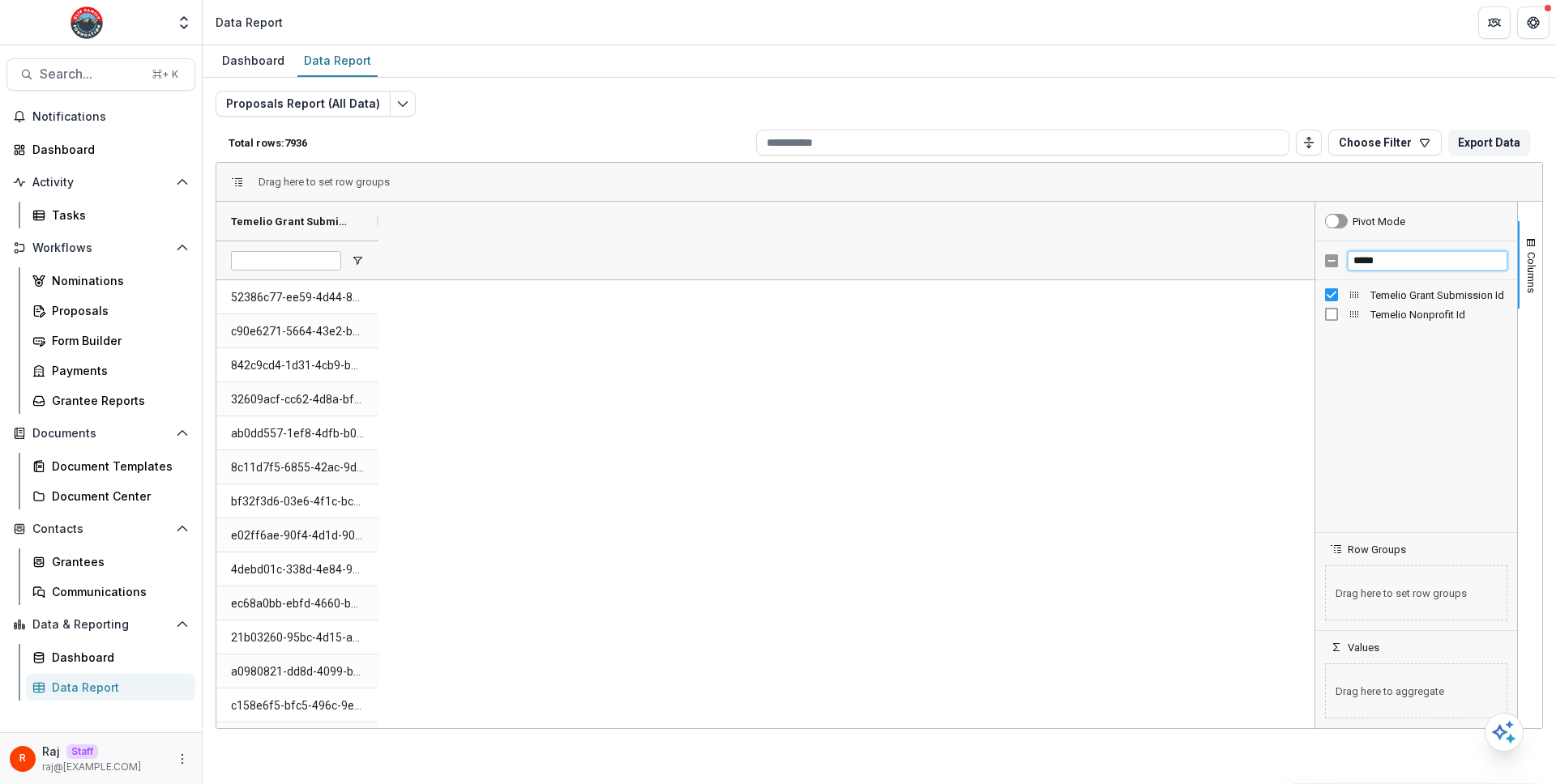 click on "*****" at bounding box center [1427, 261] 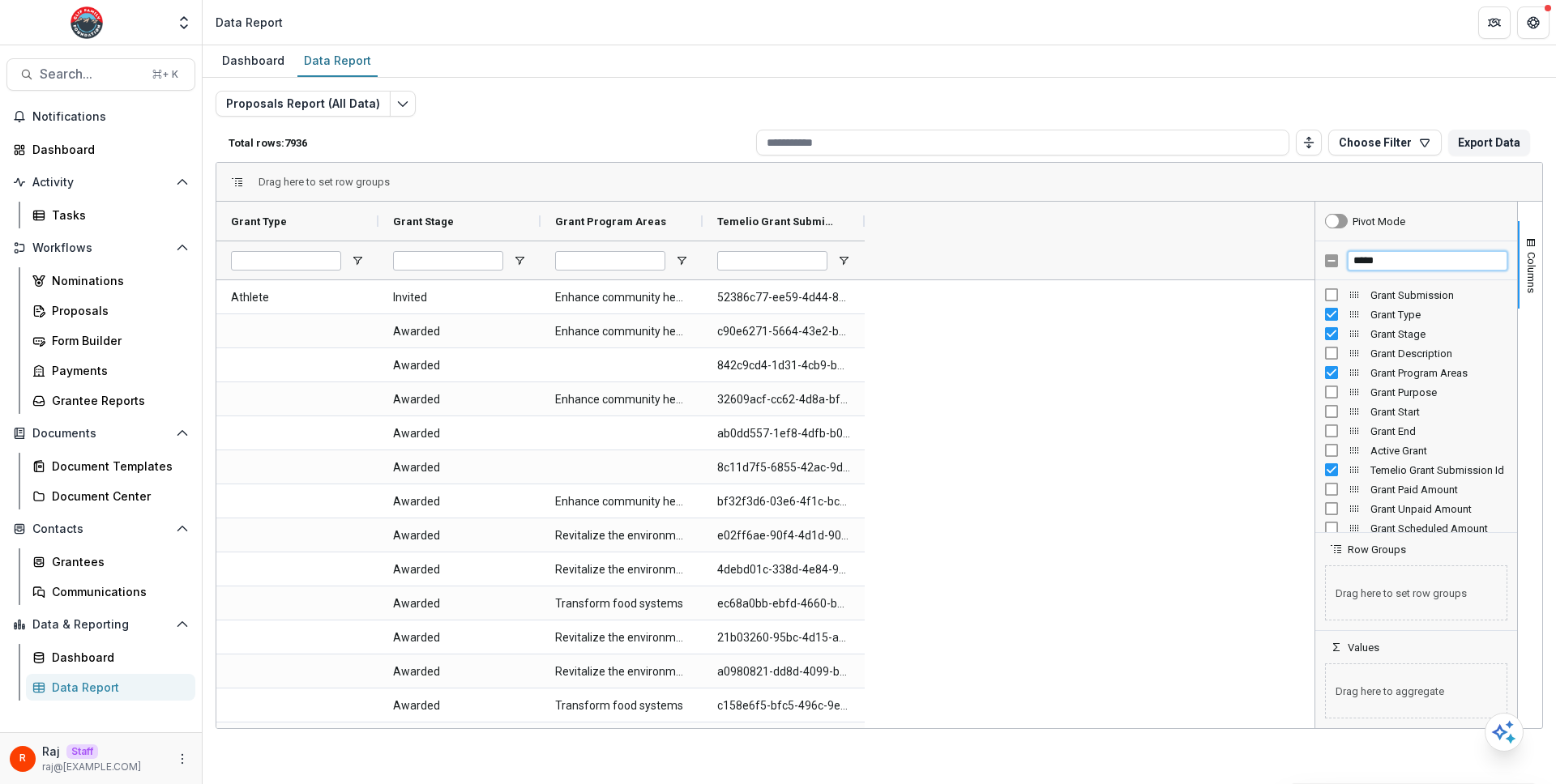click on "*****" at bounding box center (1427, 261) 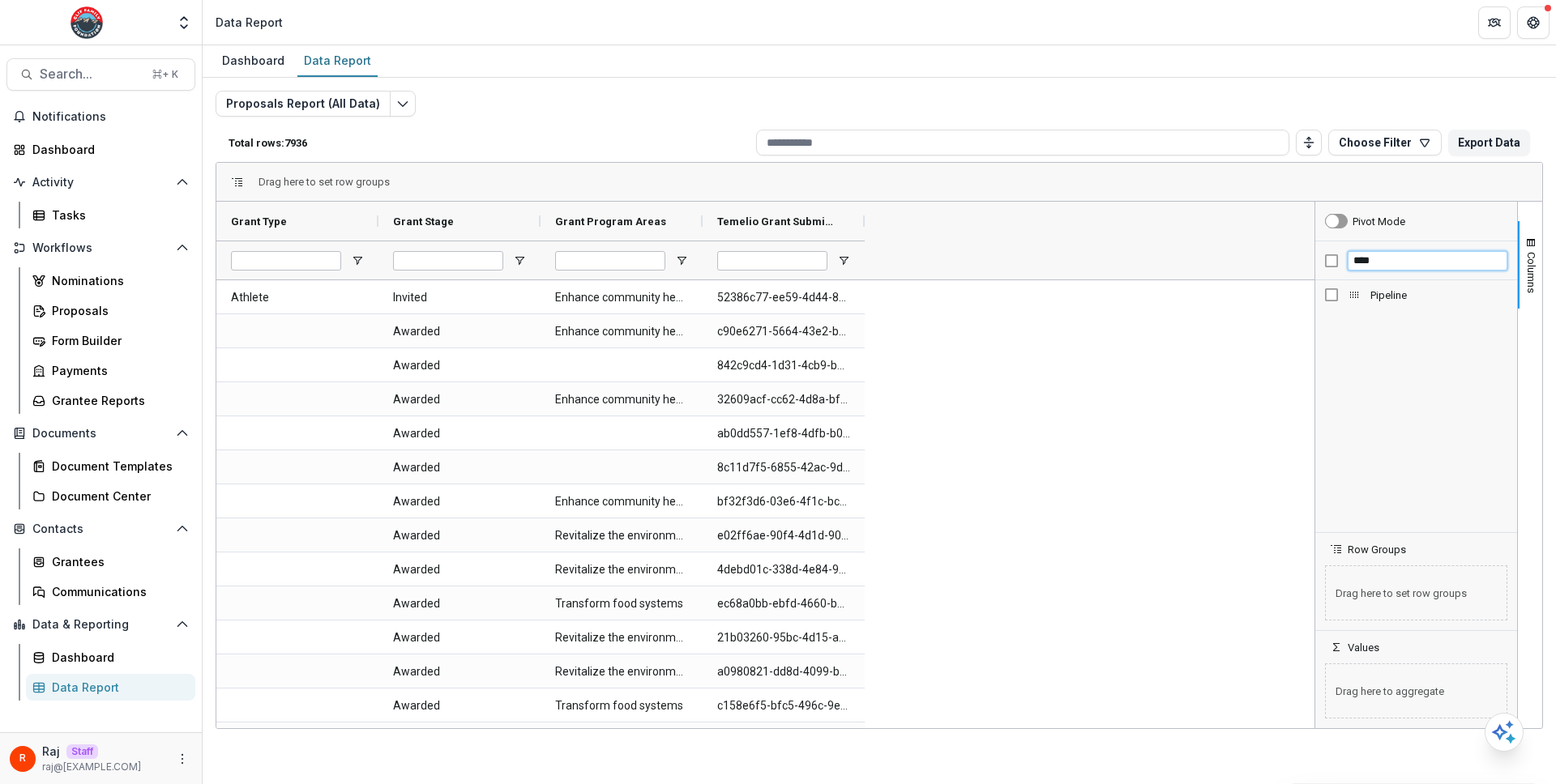 type on "****" 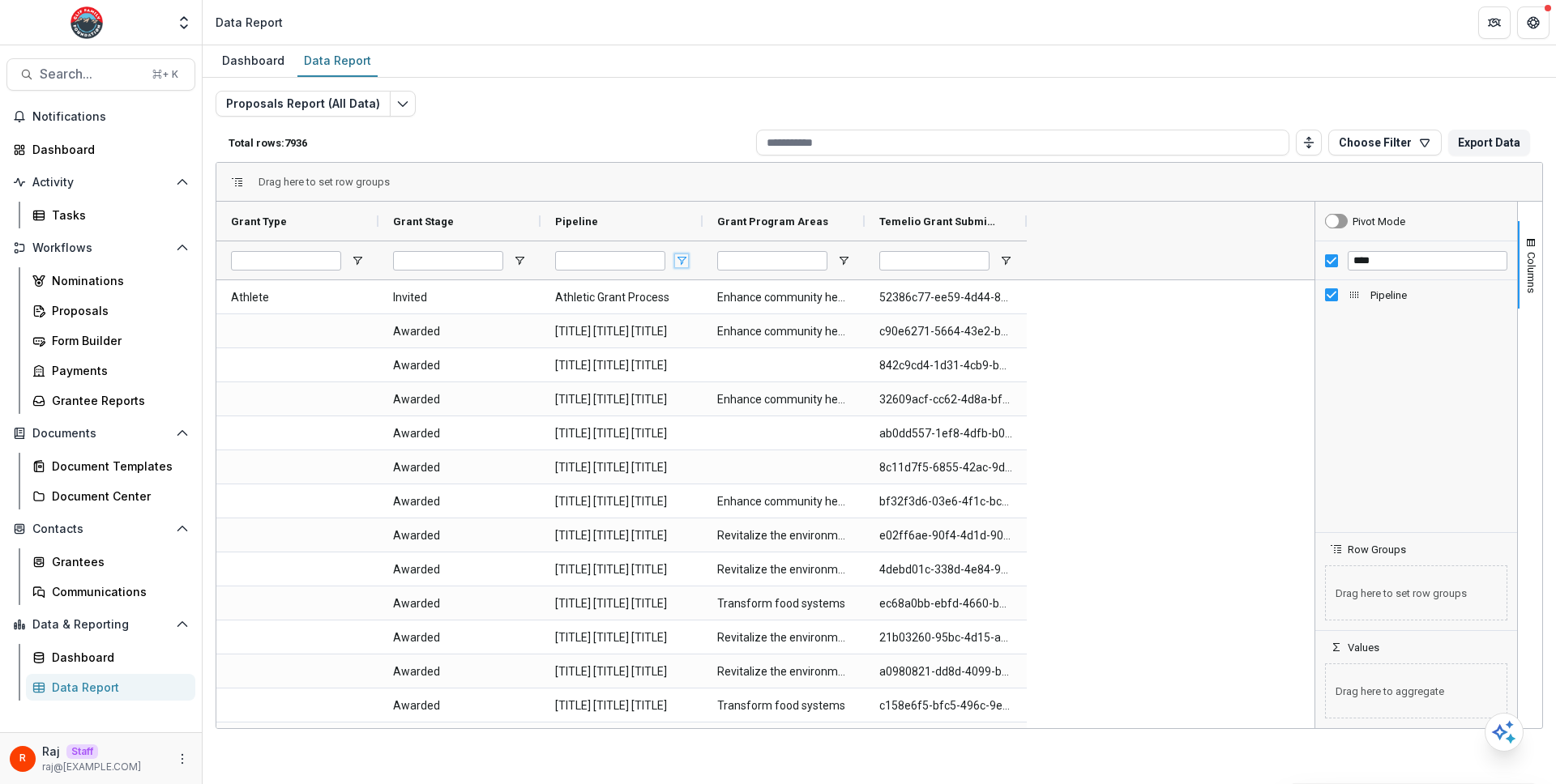 click at bounding box center [682, 261] 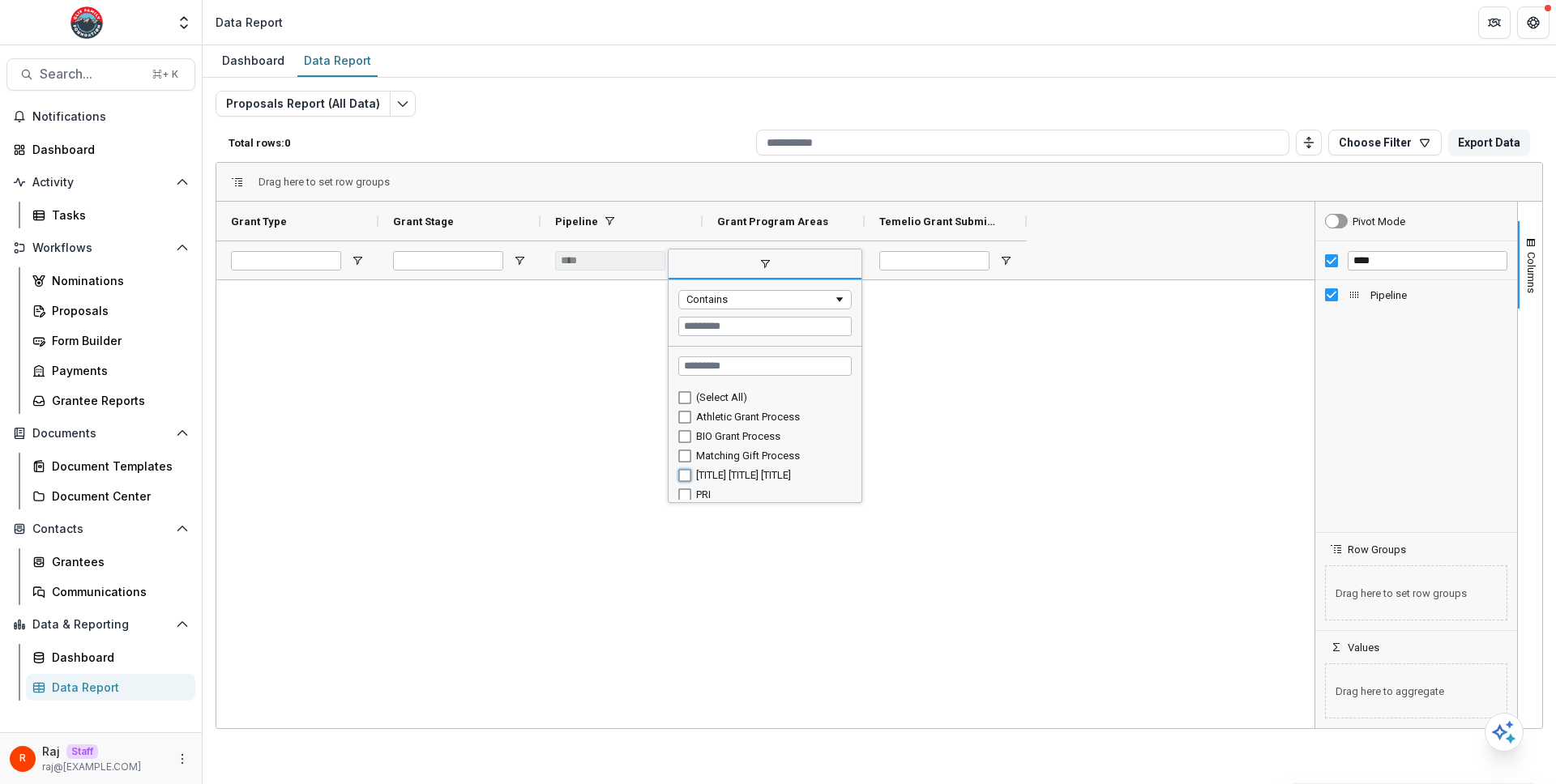 type on "**********" 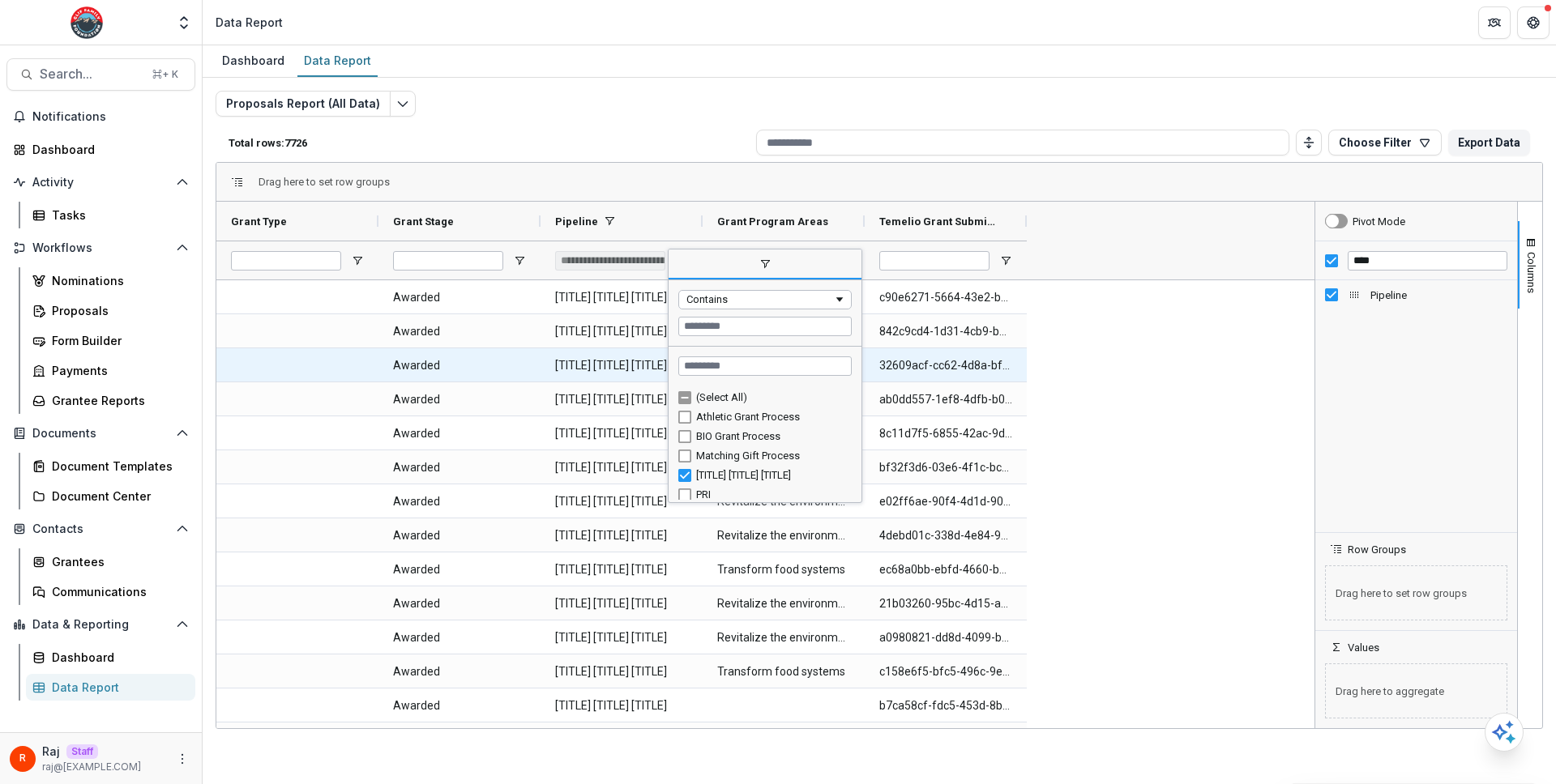 click on "Open Call Grant Process" at bounding box center (622, 365) 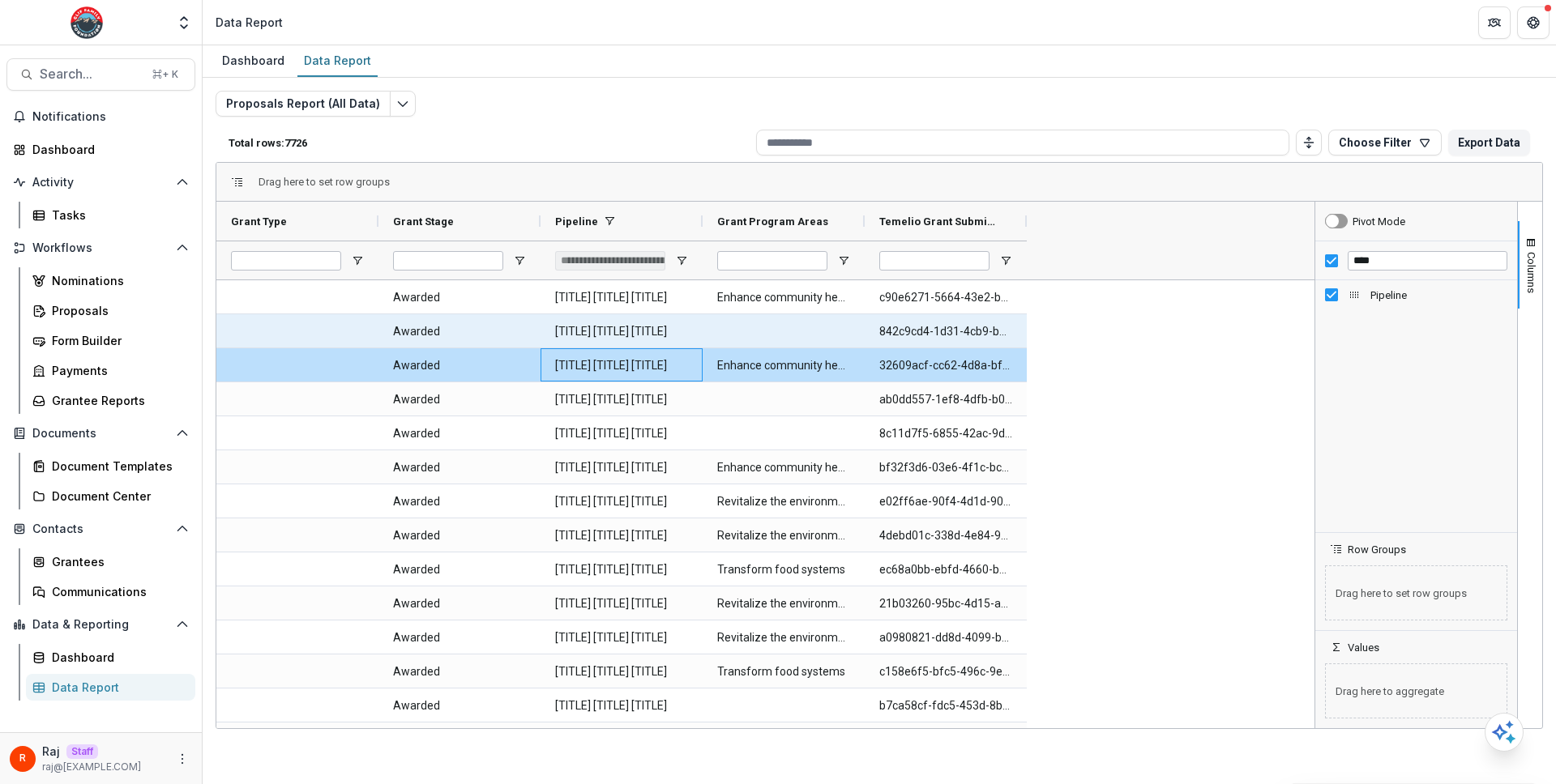 scroll, scrollTop: 334, scrollLeft: 0, axis: vertical 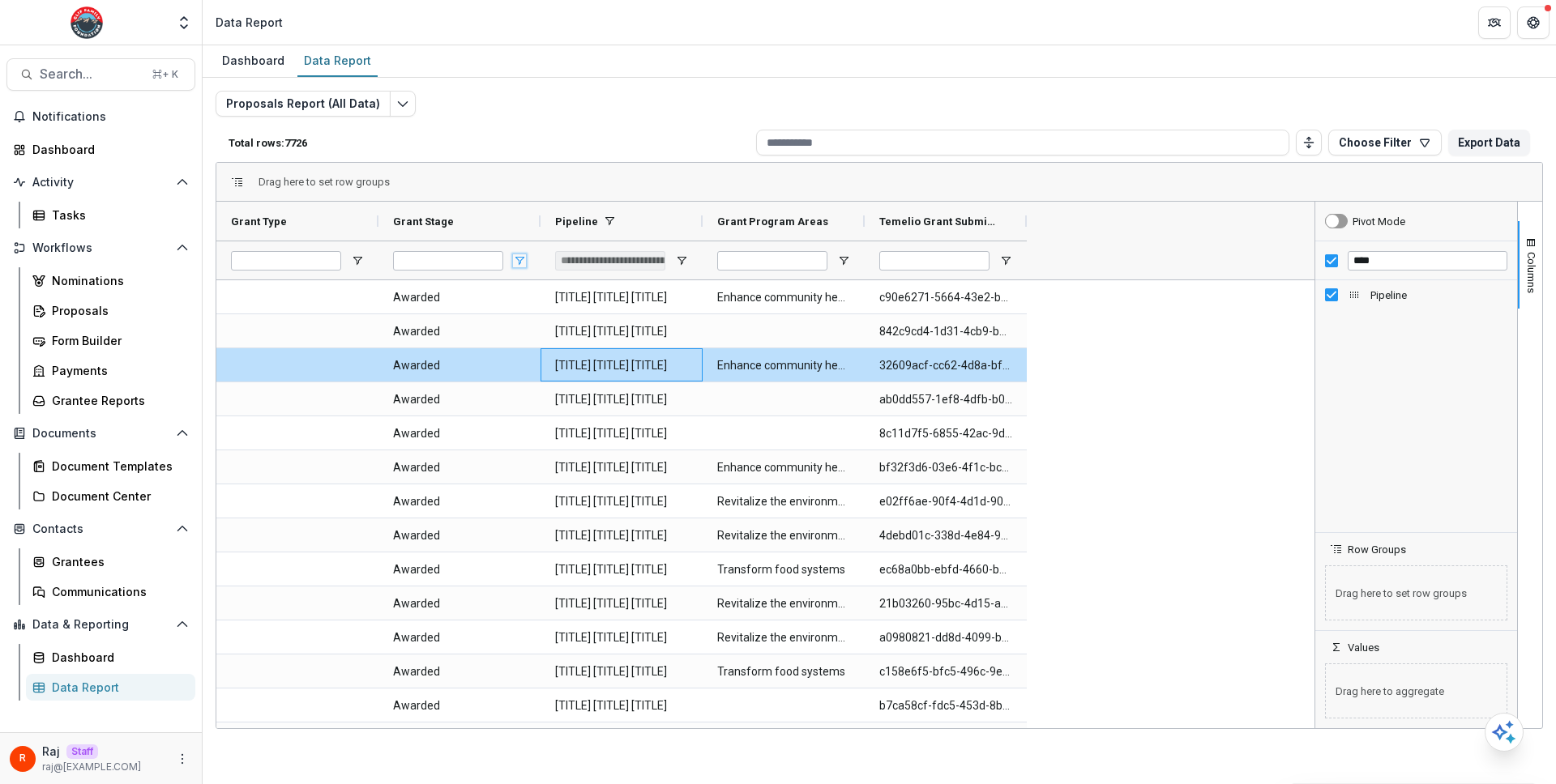 click at bounding box center [519, 261] 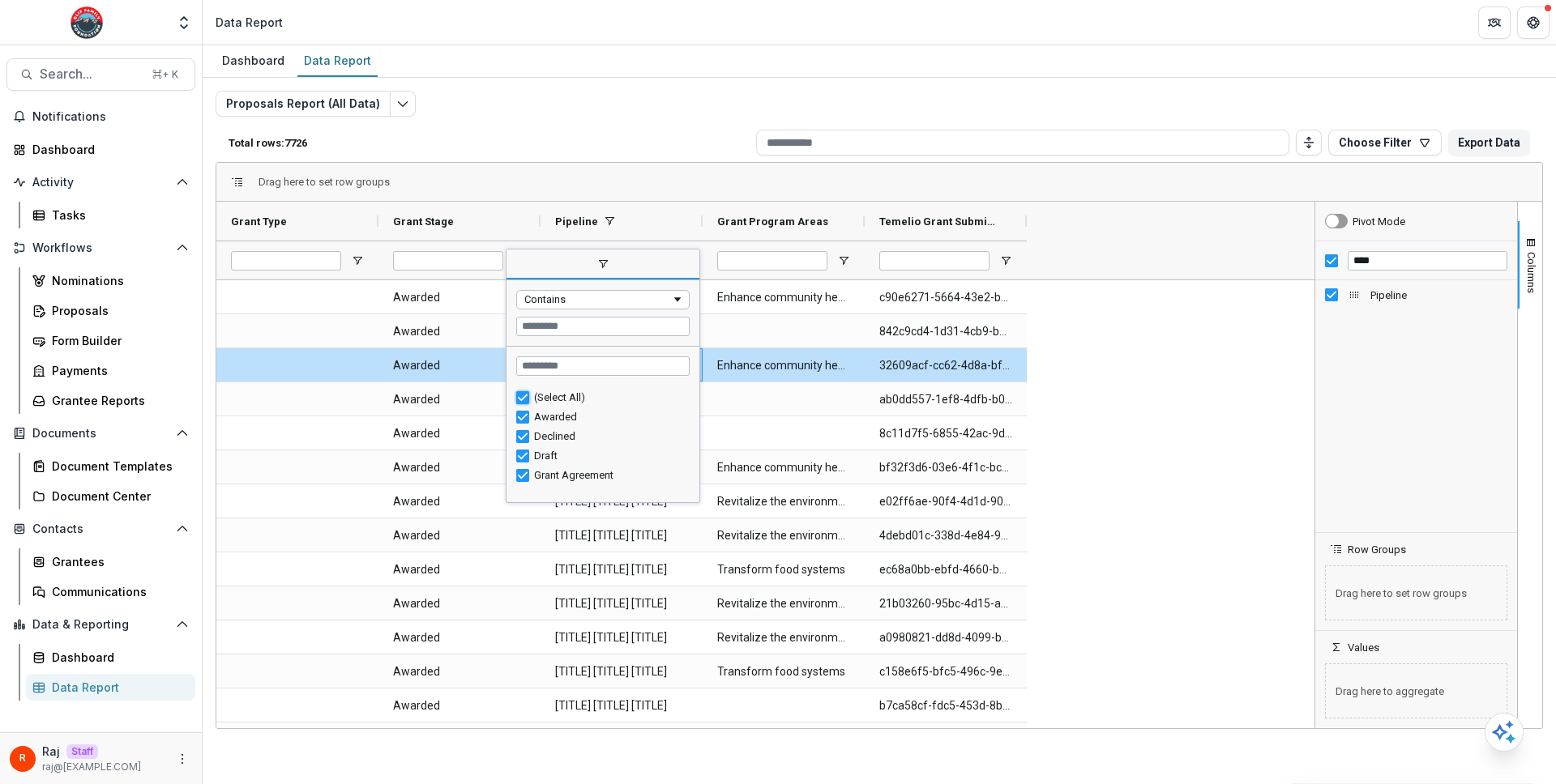 type on "***" 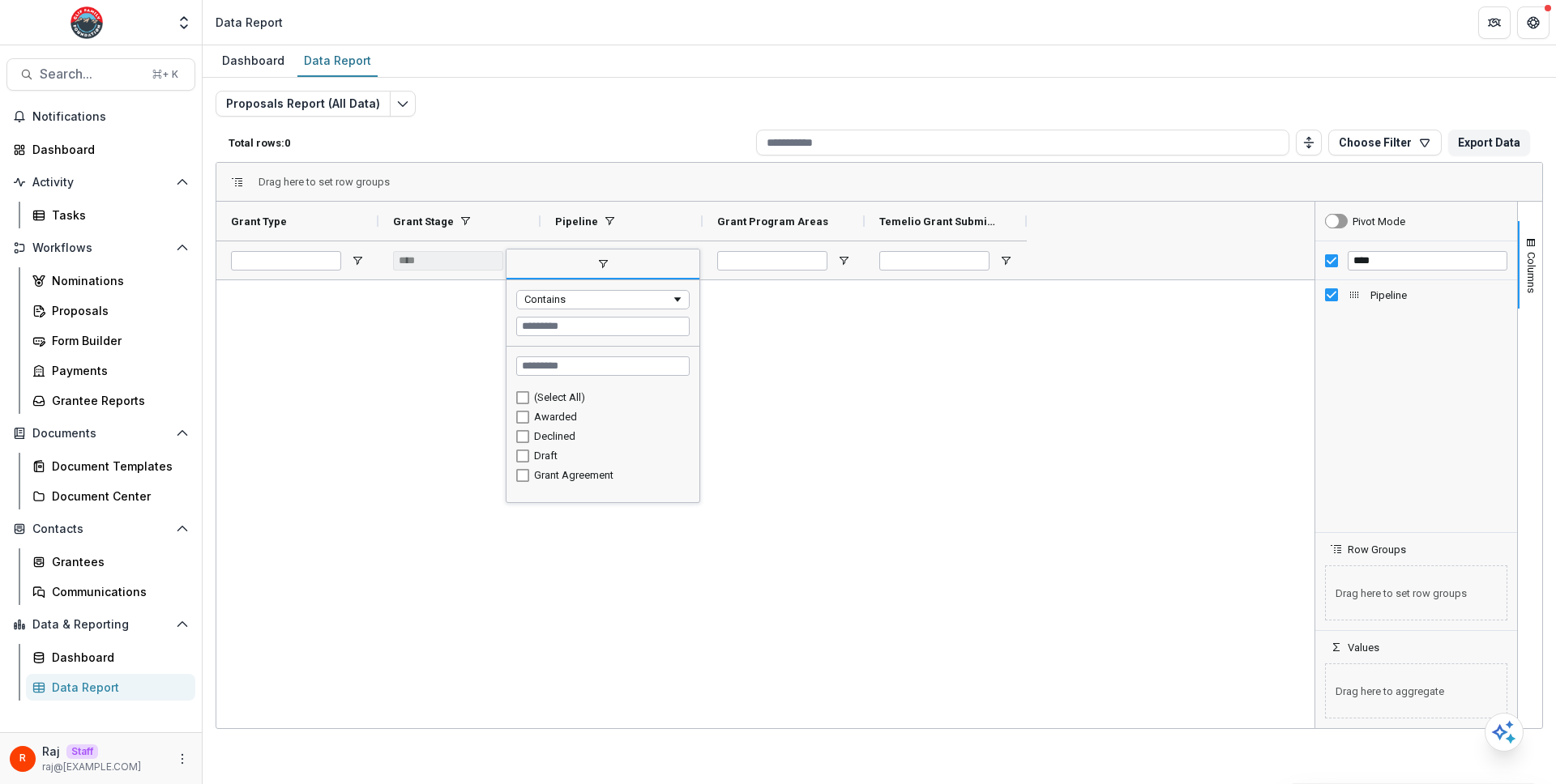 type on "***" 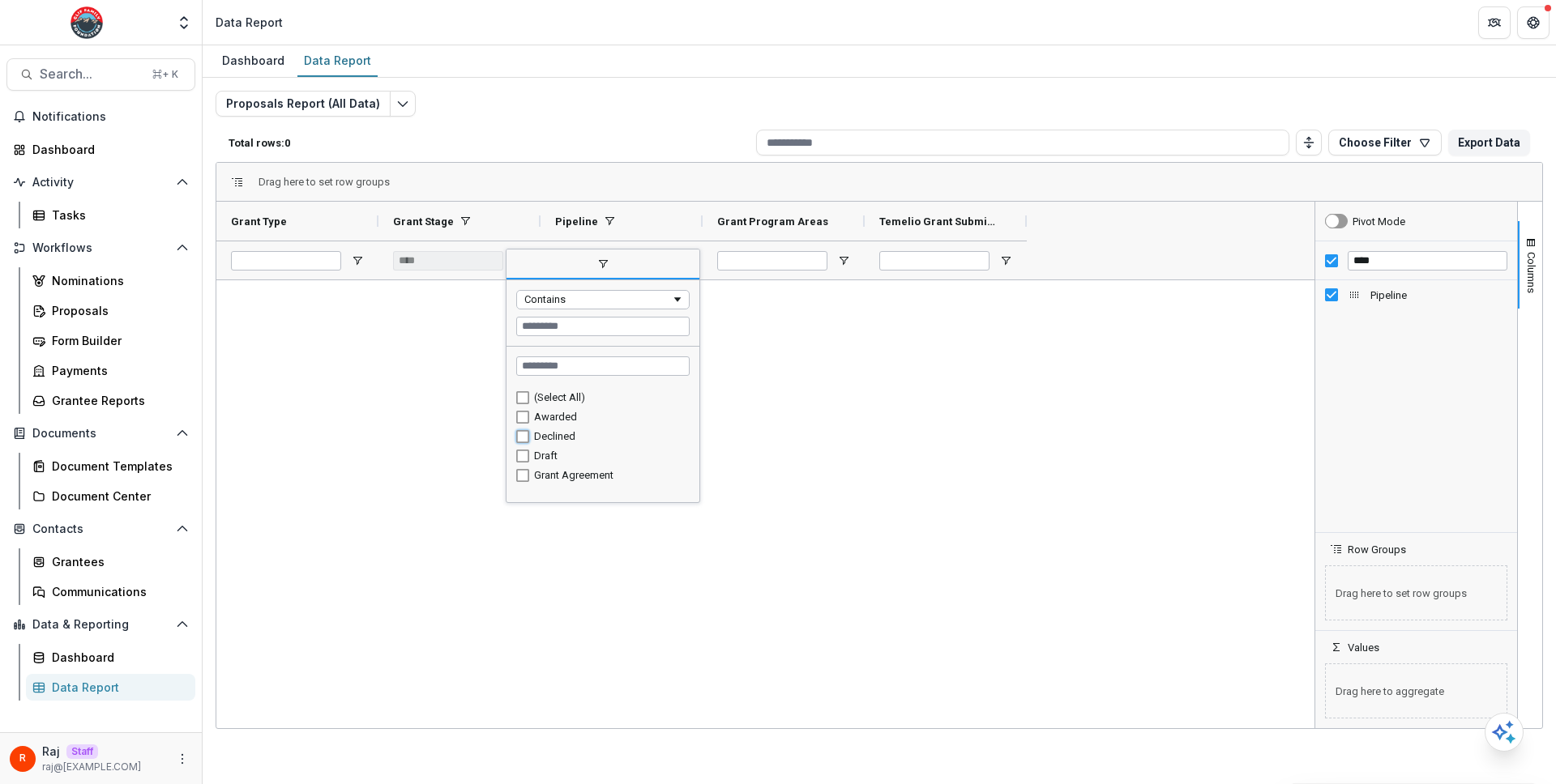 type on "**********" 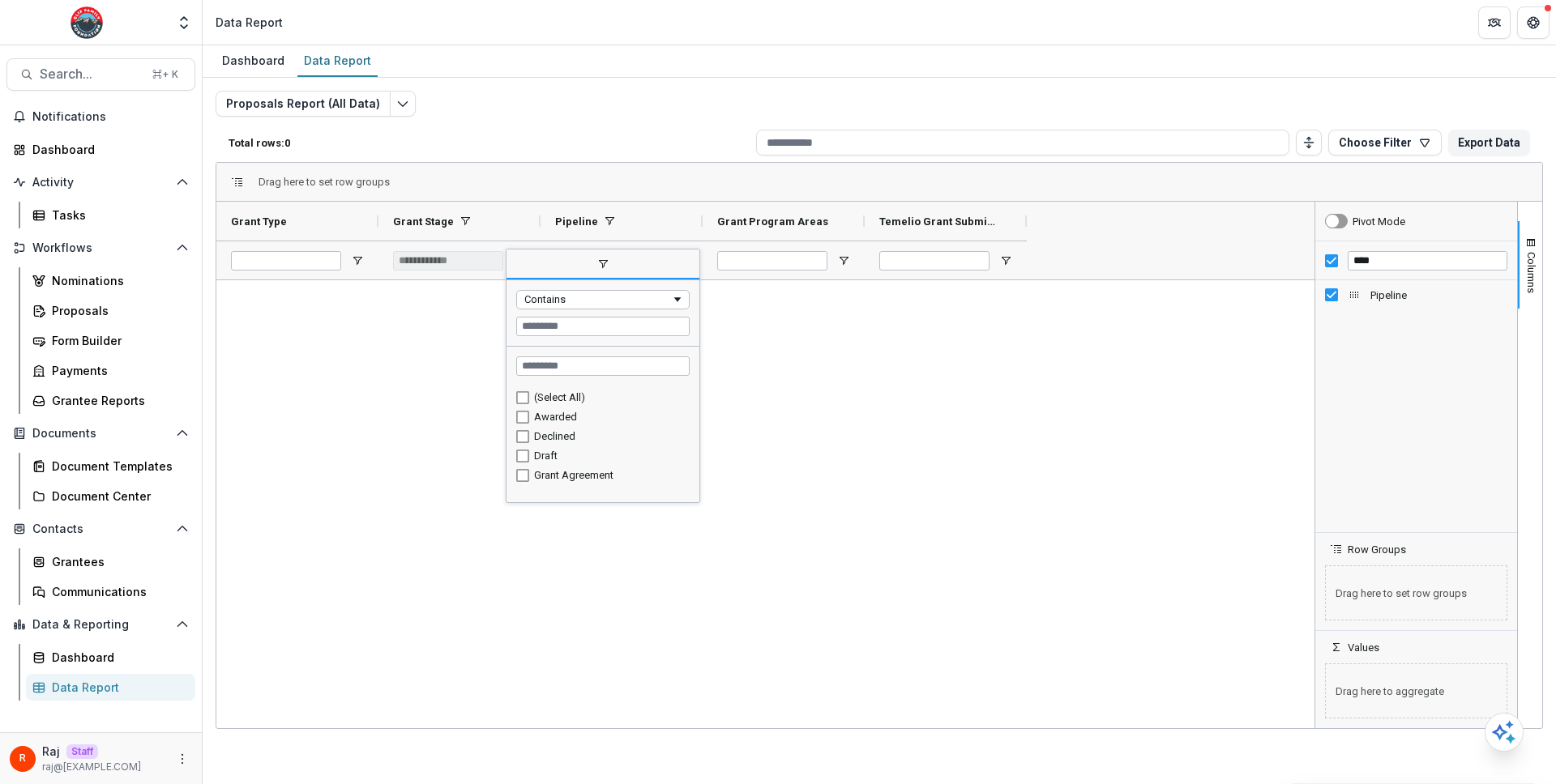 type on "**********" 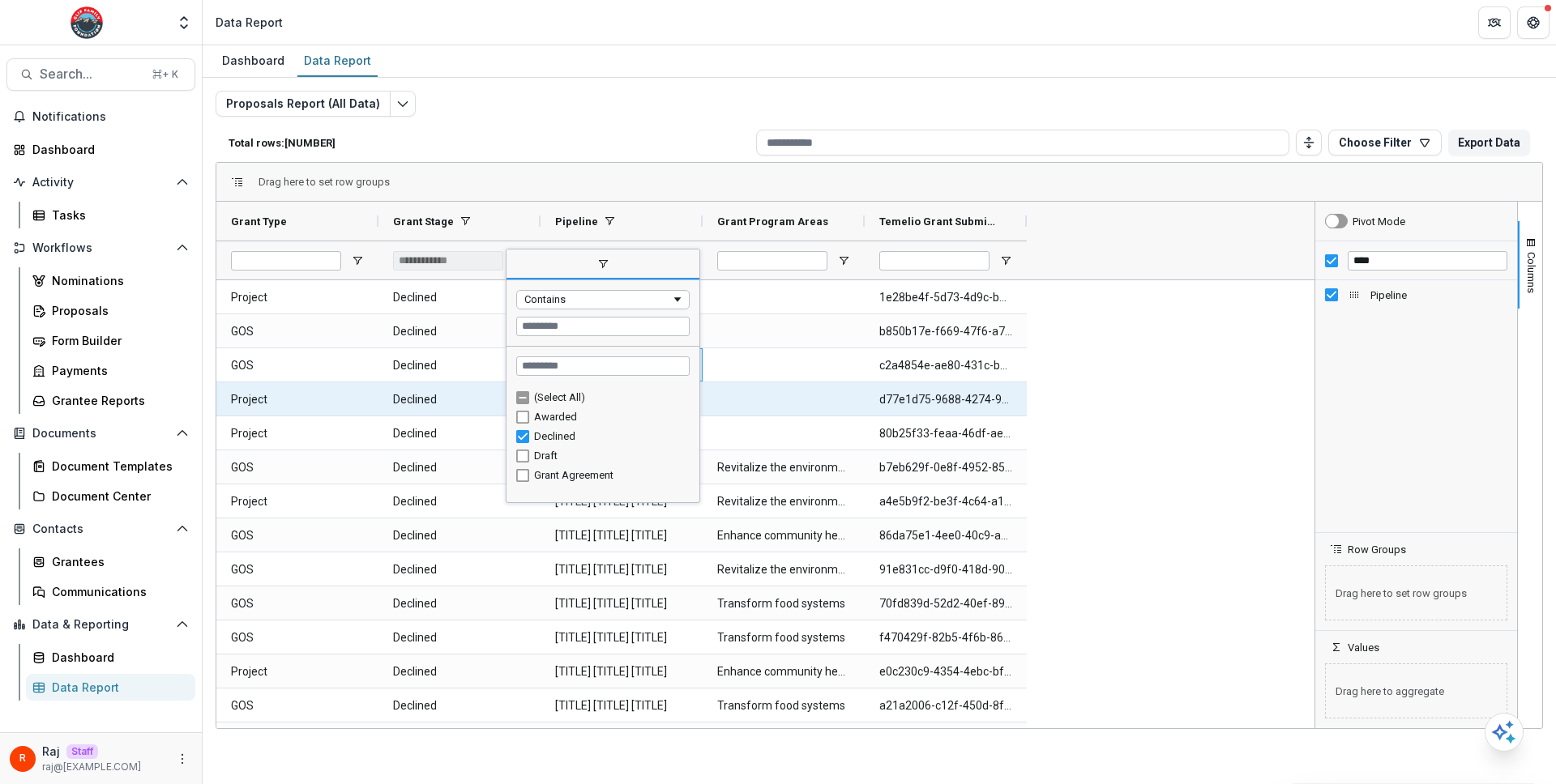 click on "Declined" at bounding box center (460, 399) 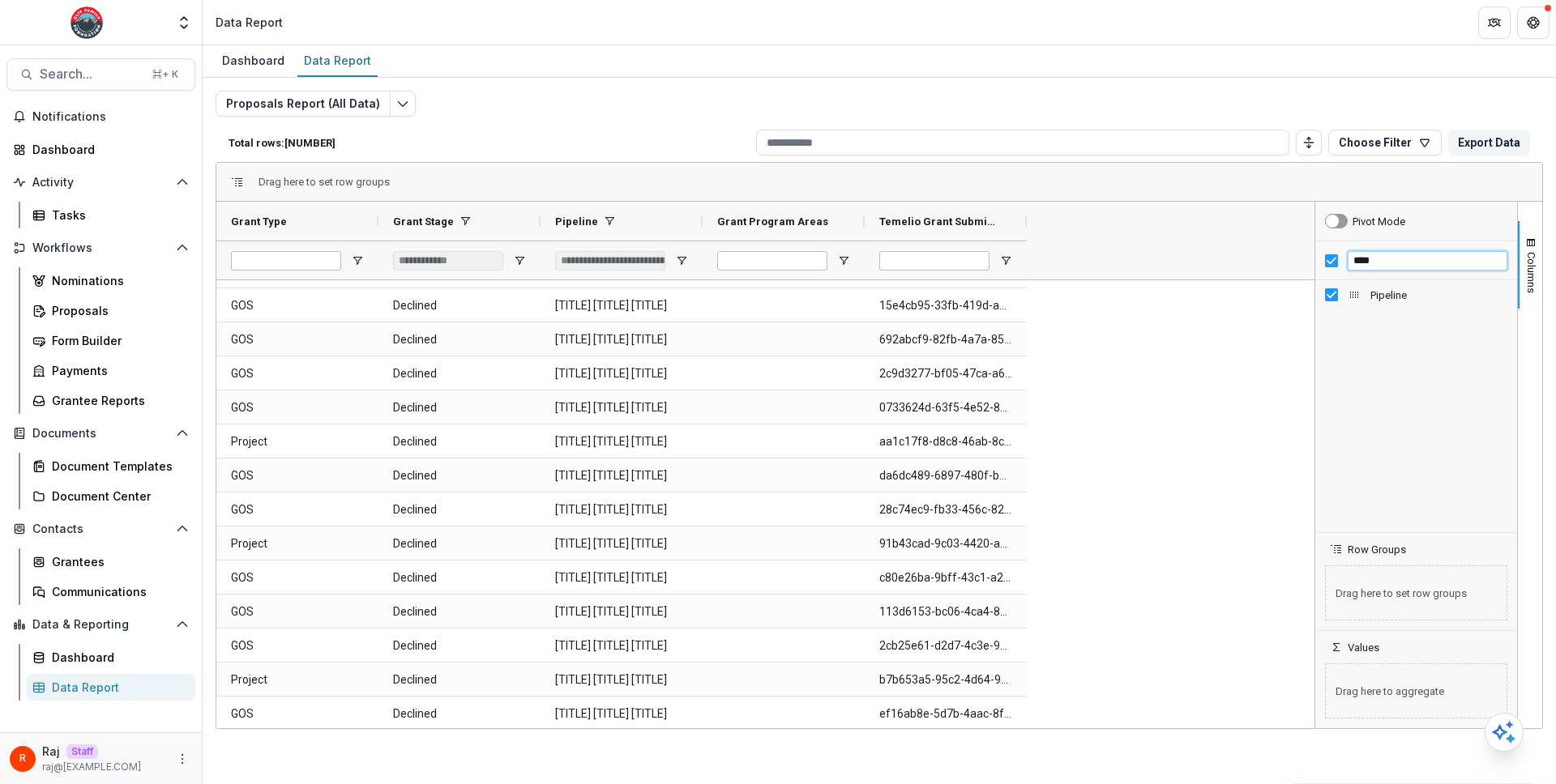 click on "****" at bounding box center (1427, 261) 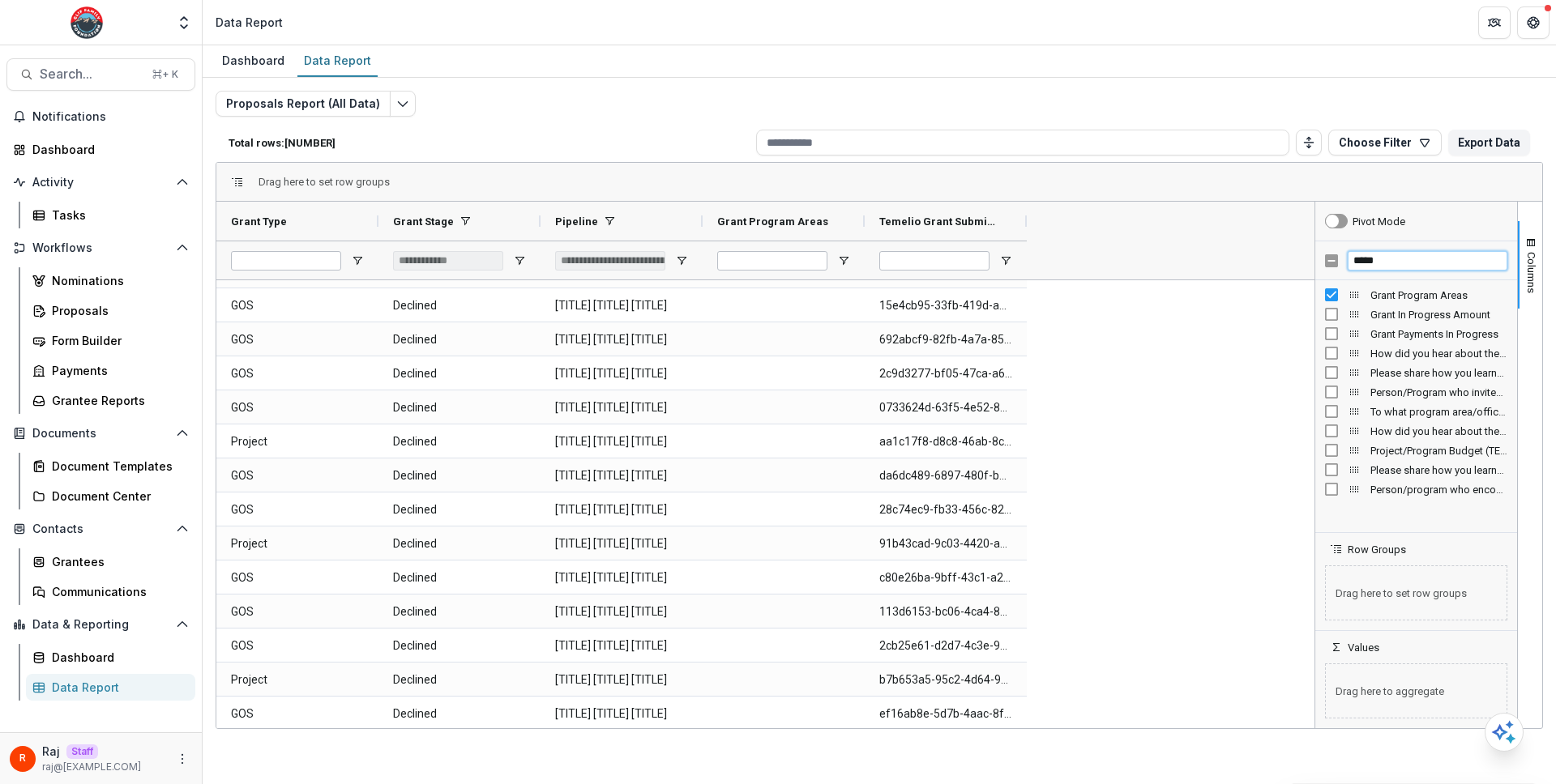 type on "******" 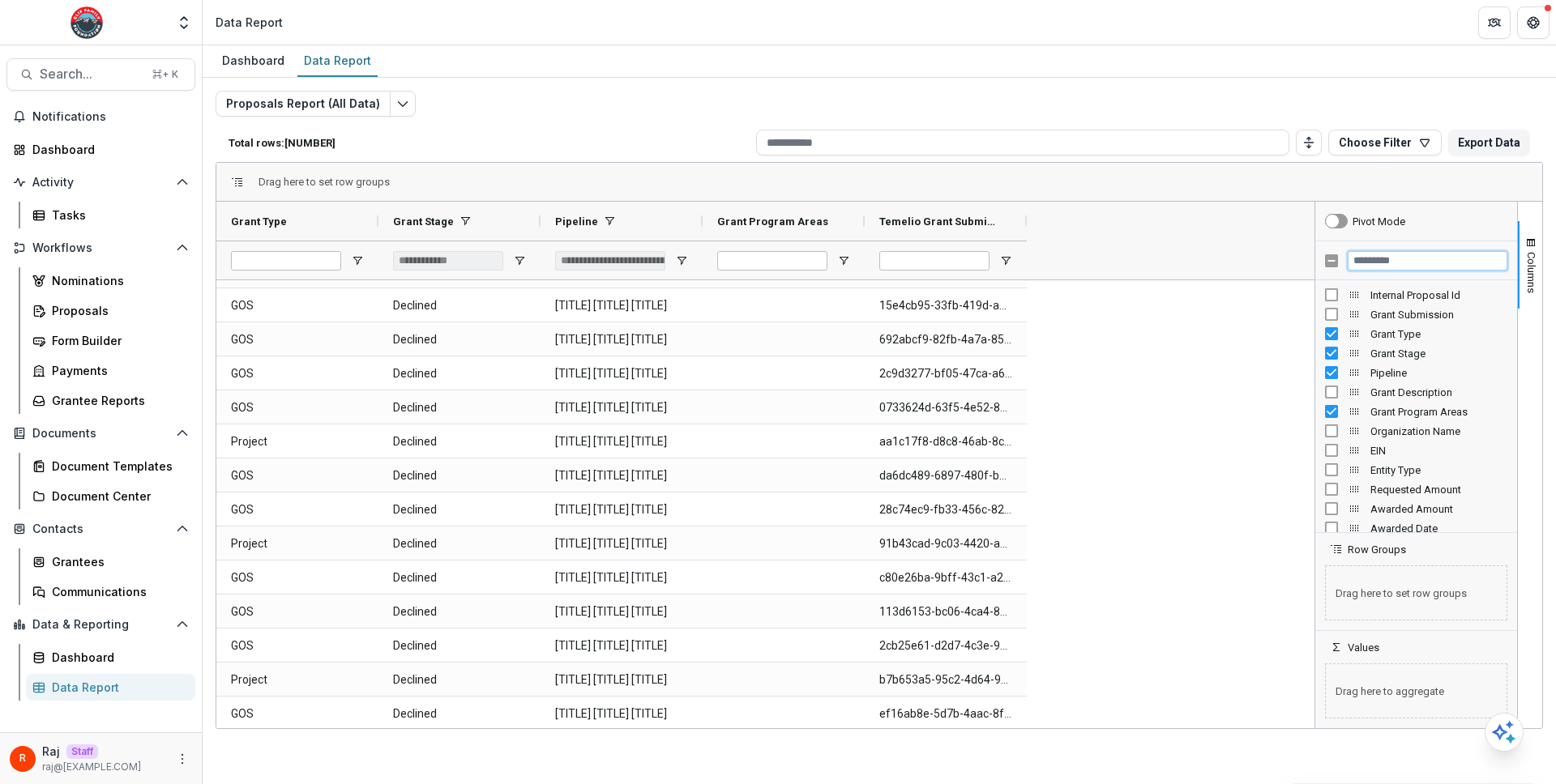 scroll, scrollTop: 58264, scrollLeft: 0, axis: vertical 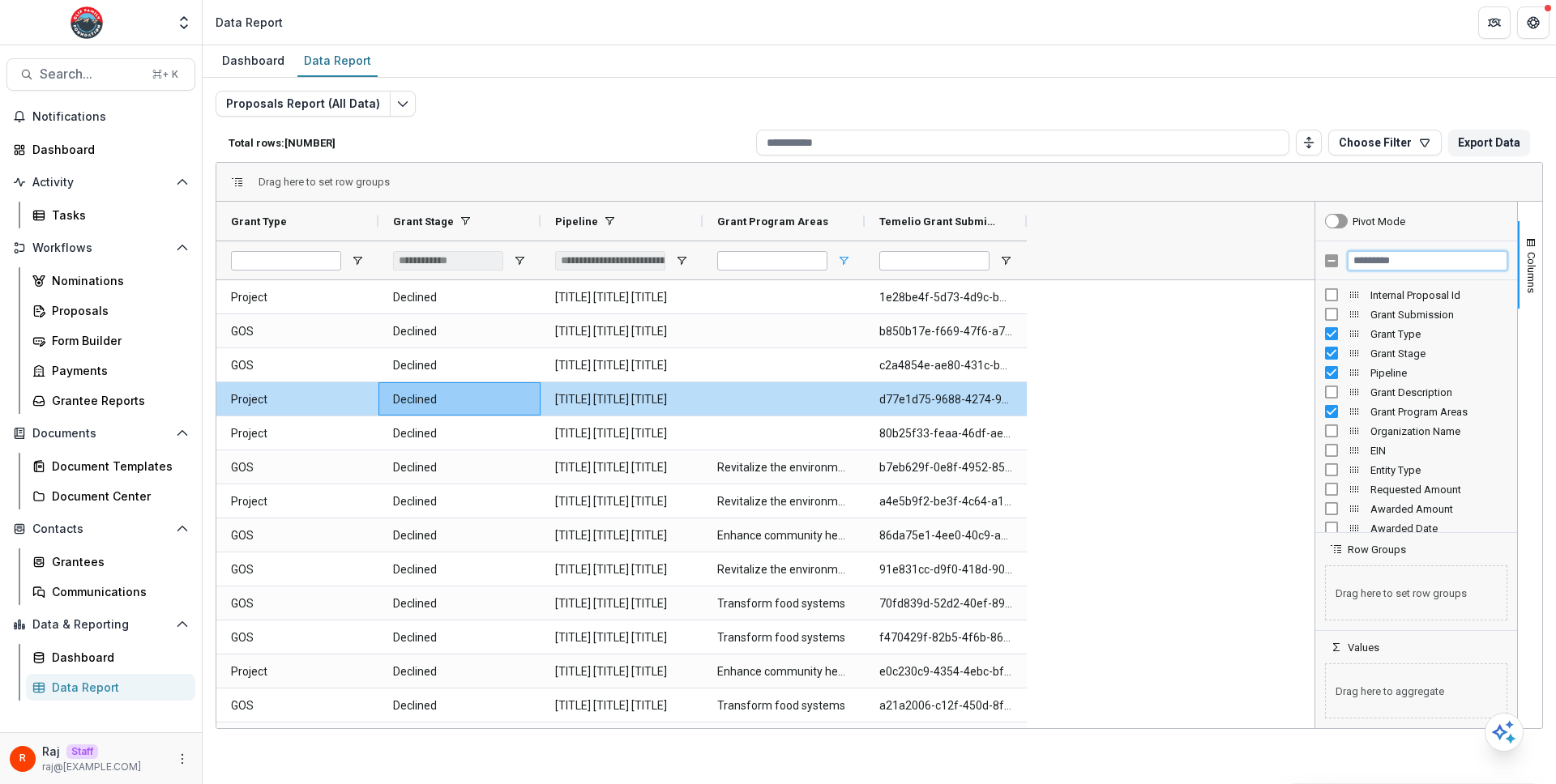 type 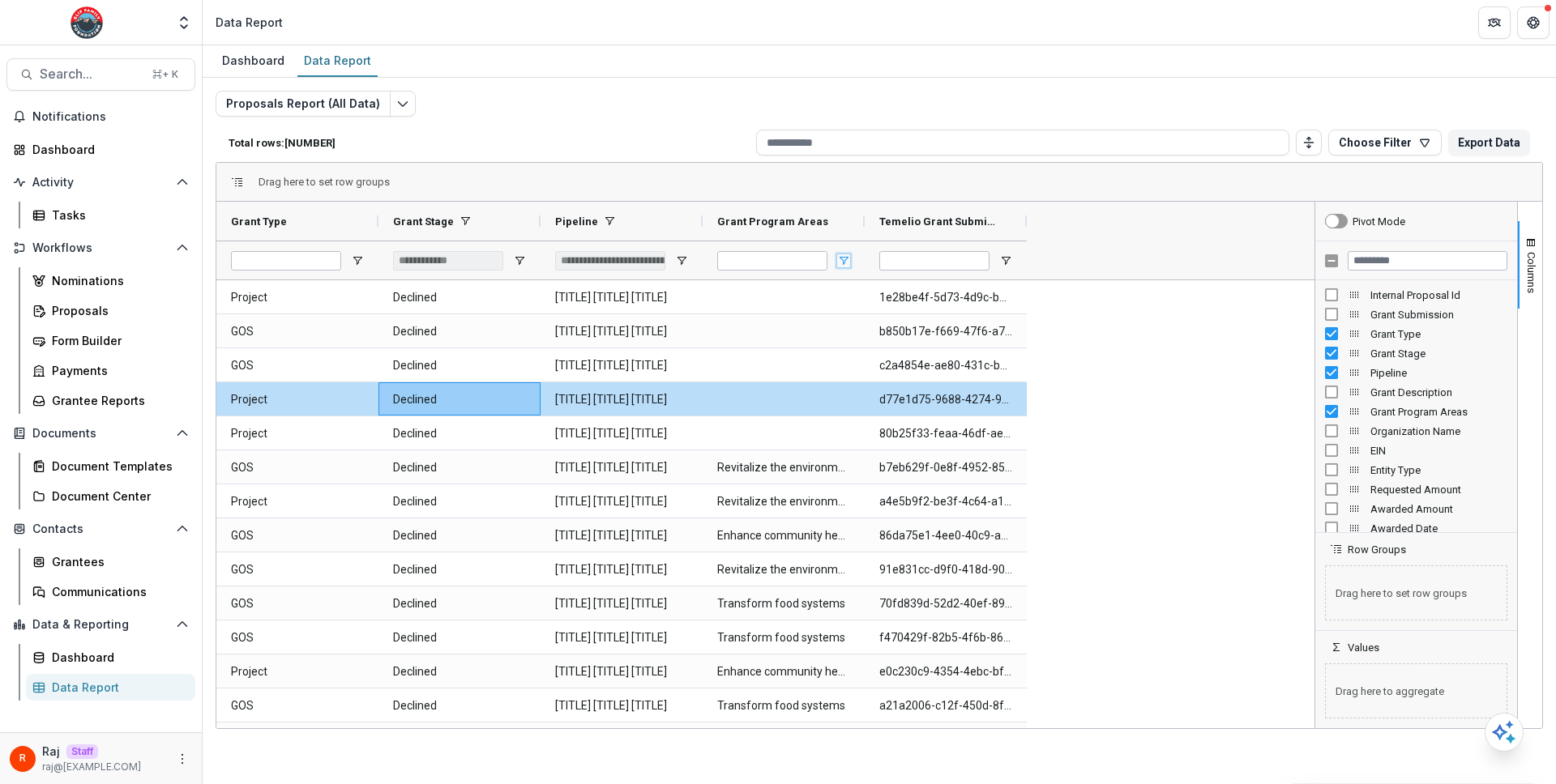 click at bounding box center [844, 261] 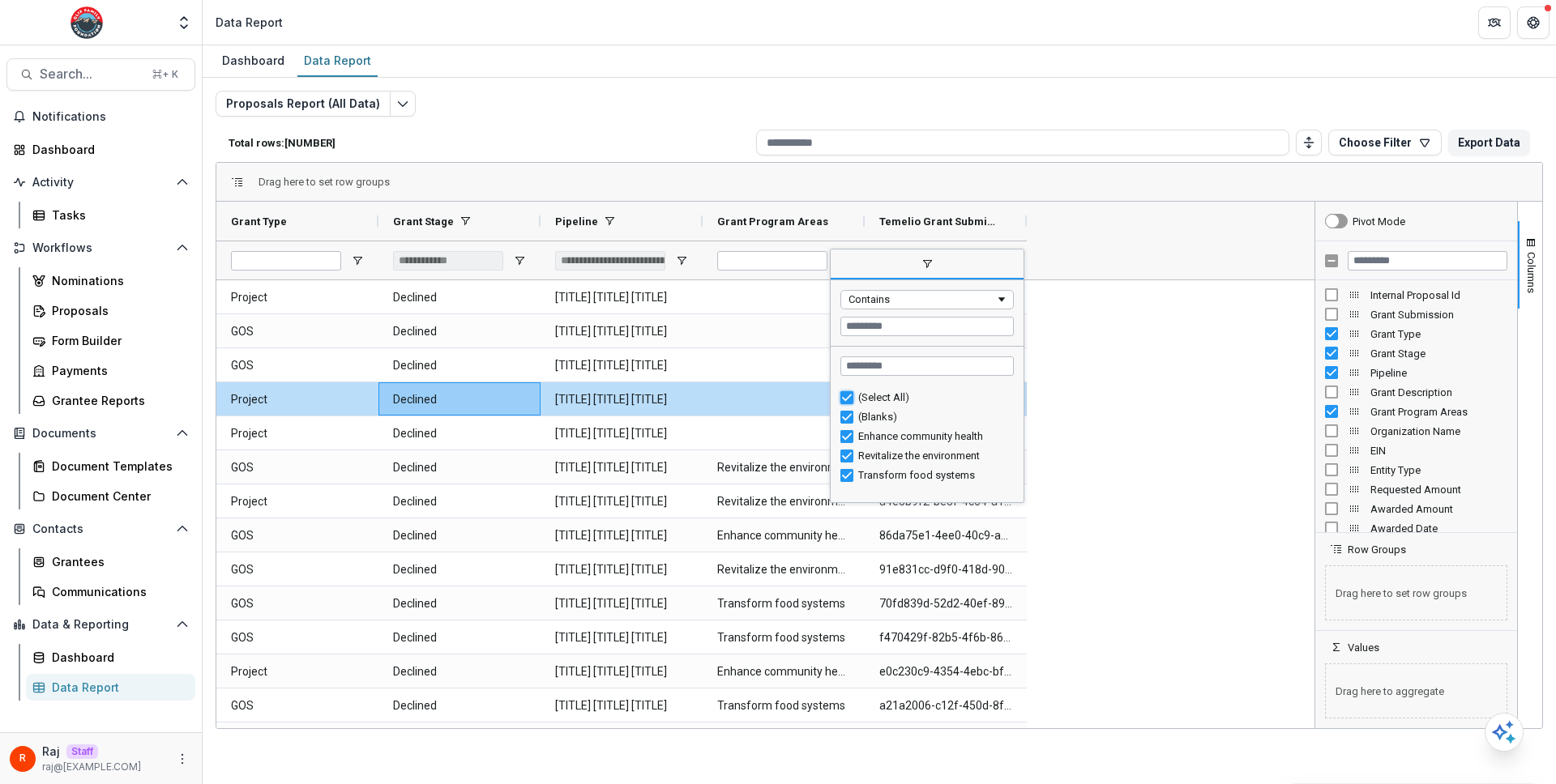 type on "***" 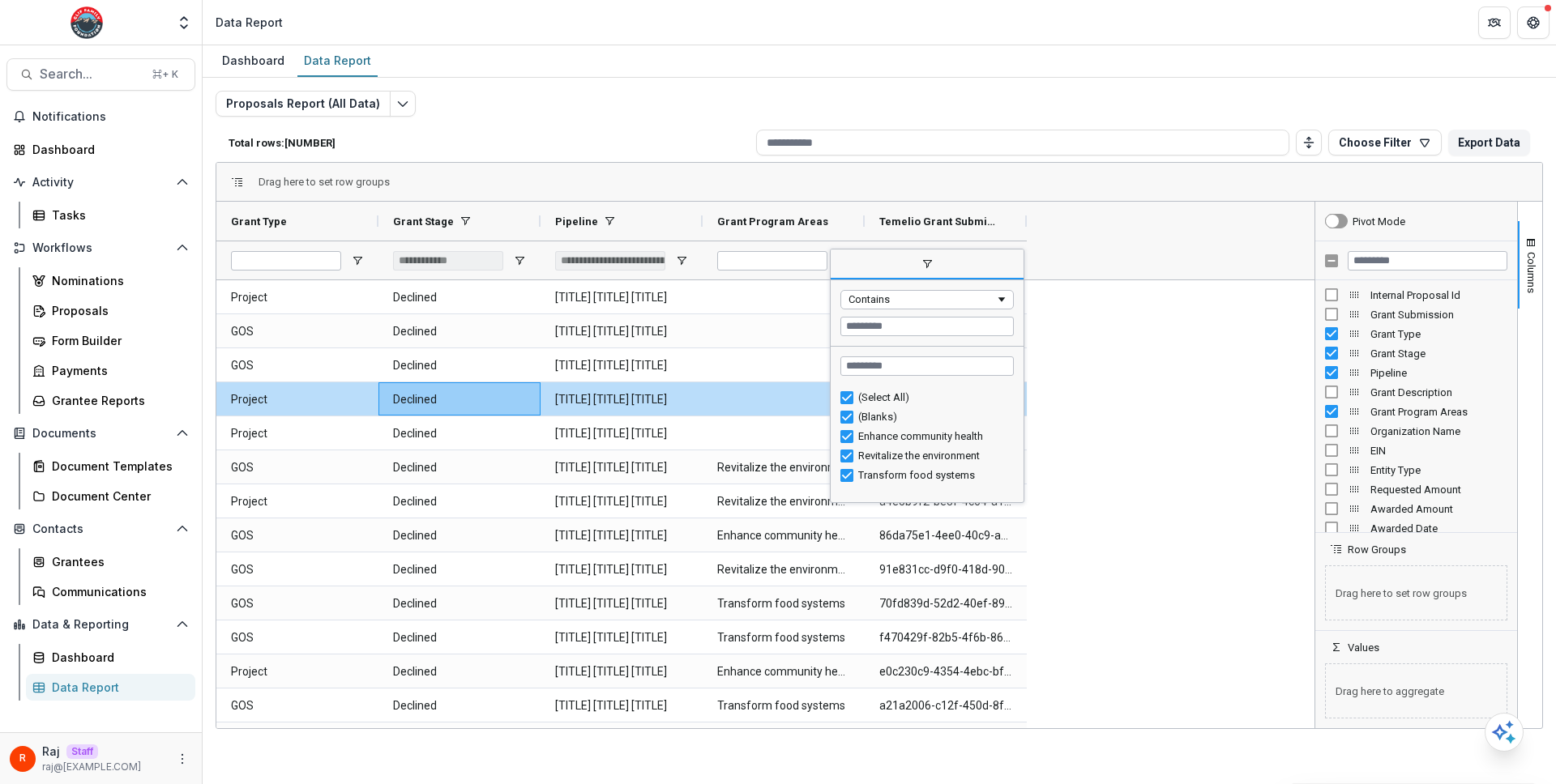 type on "***" 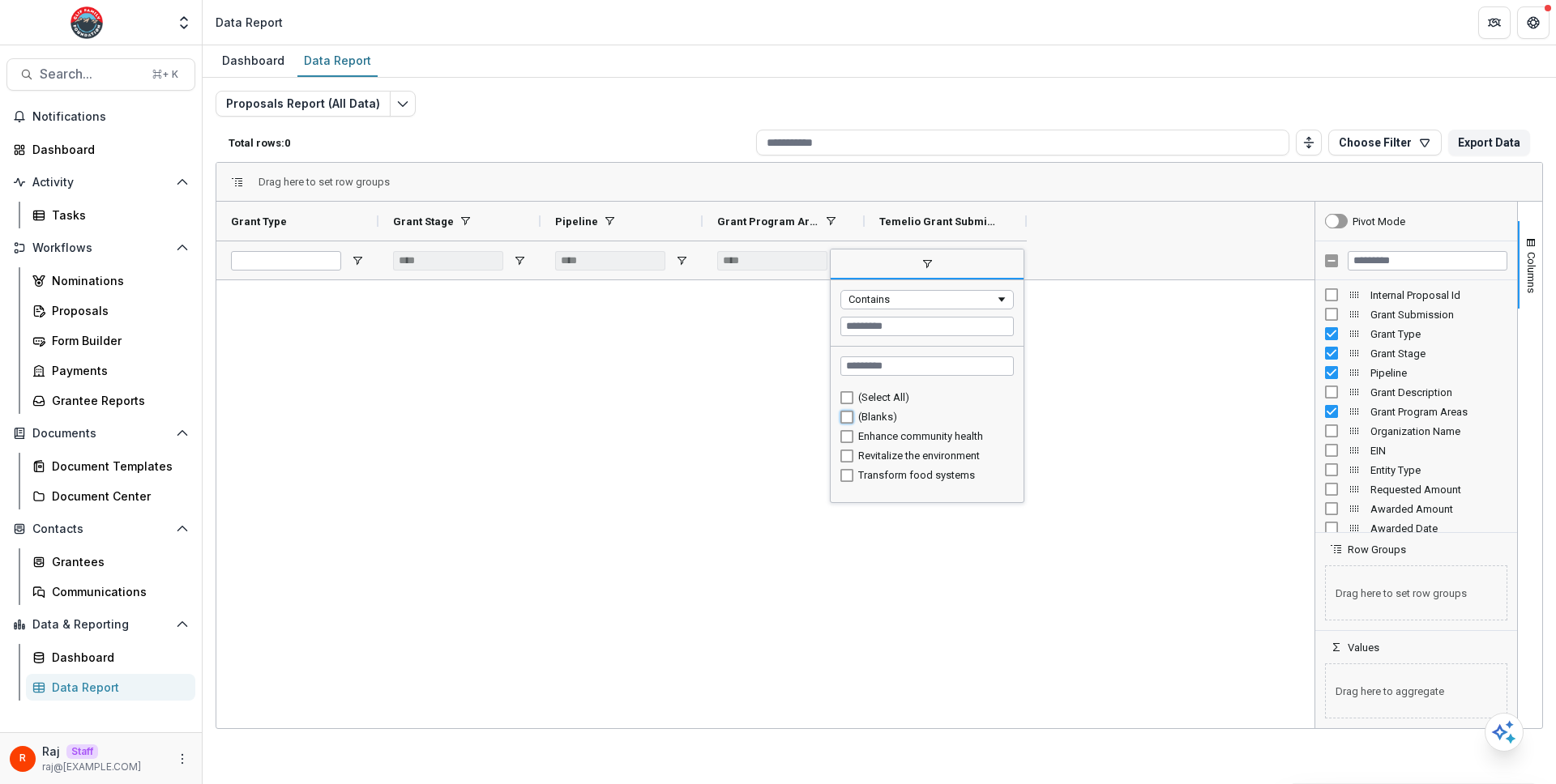 type on "**********" 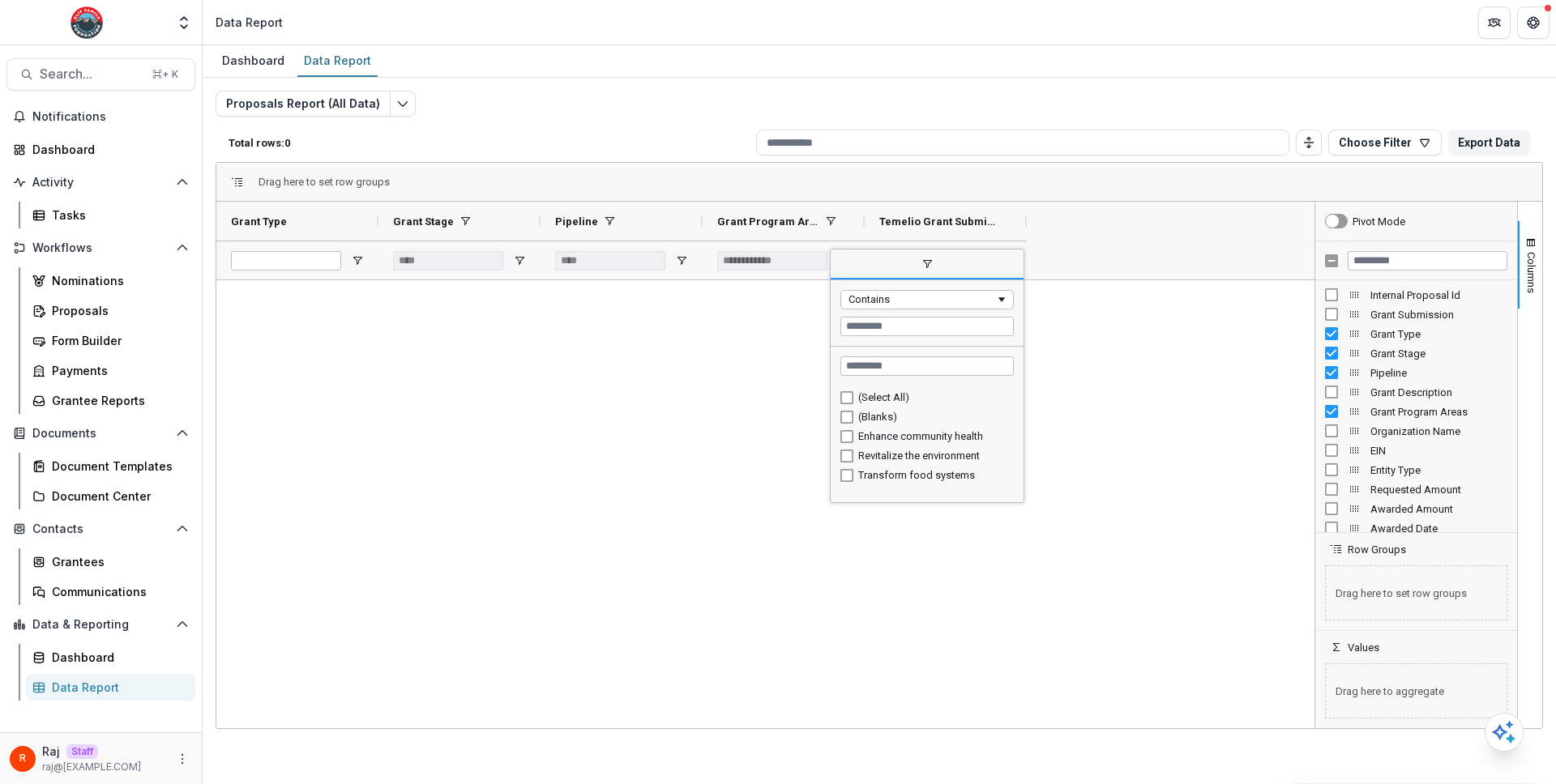 type on "**********" 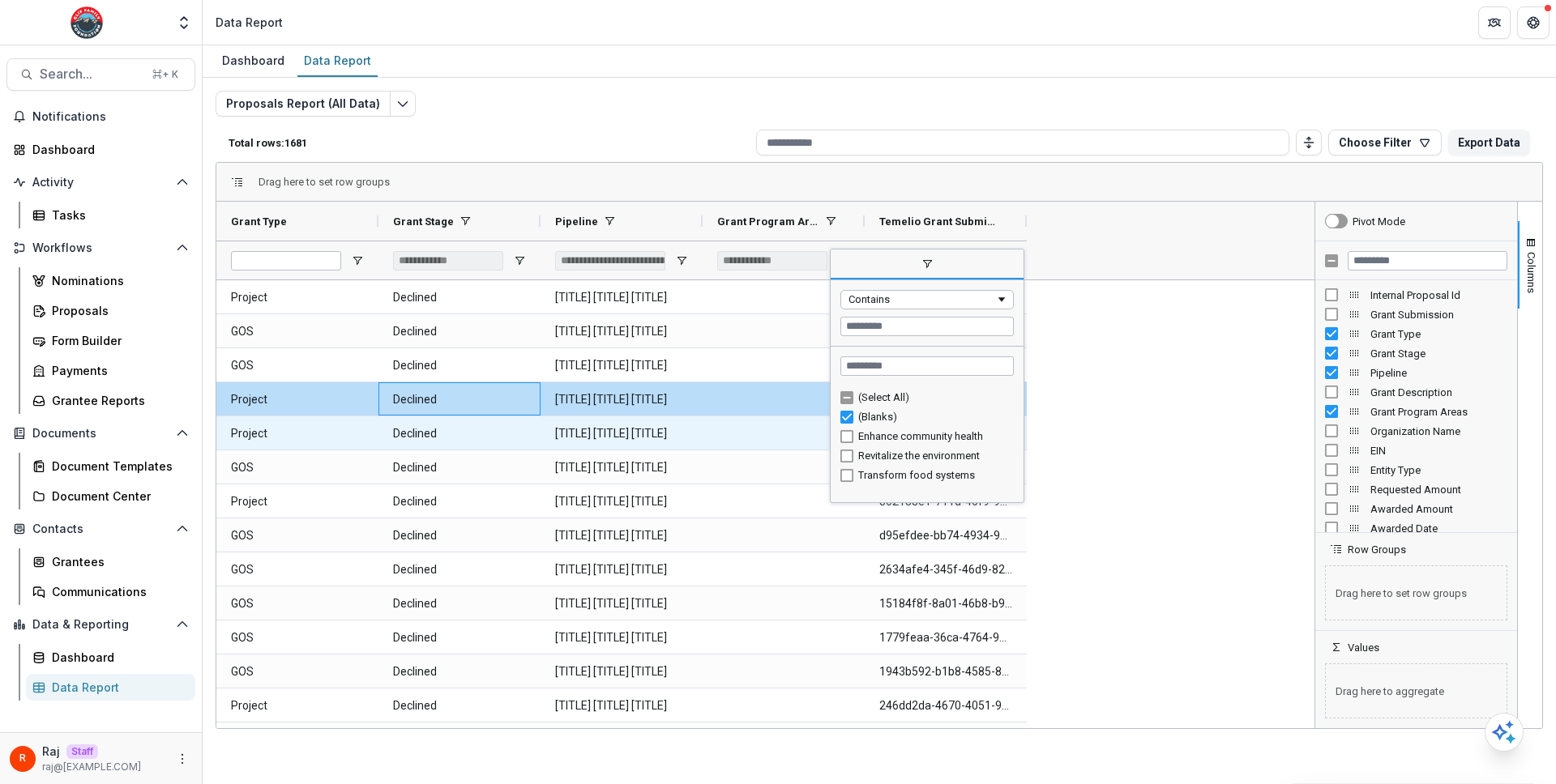 click on "Open Call Grant Process" at bounding box center [622, 433] 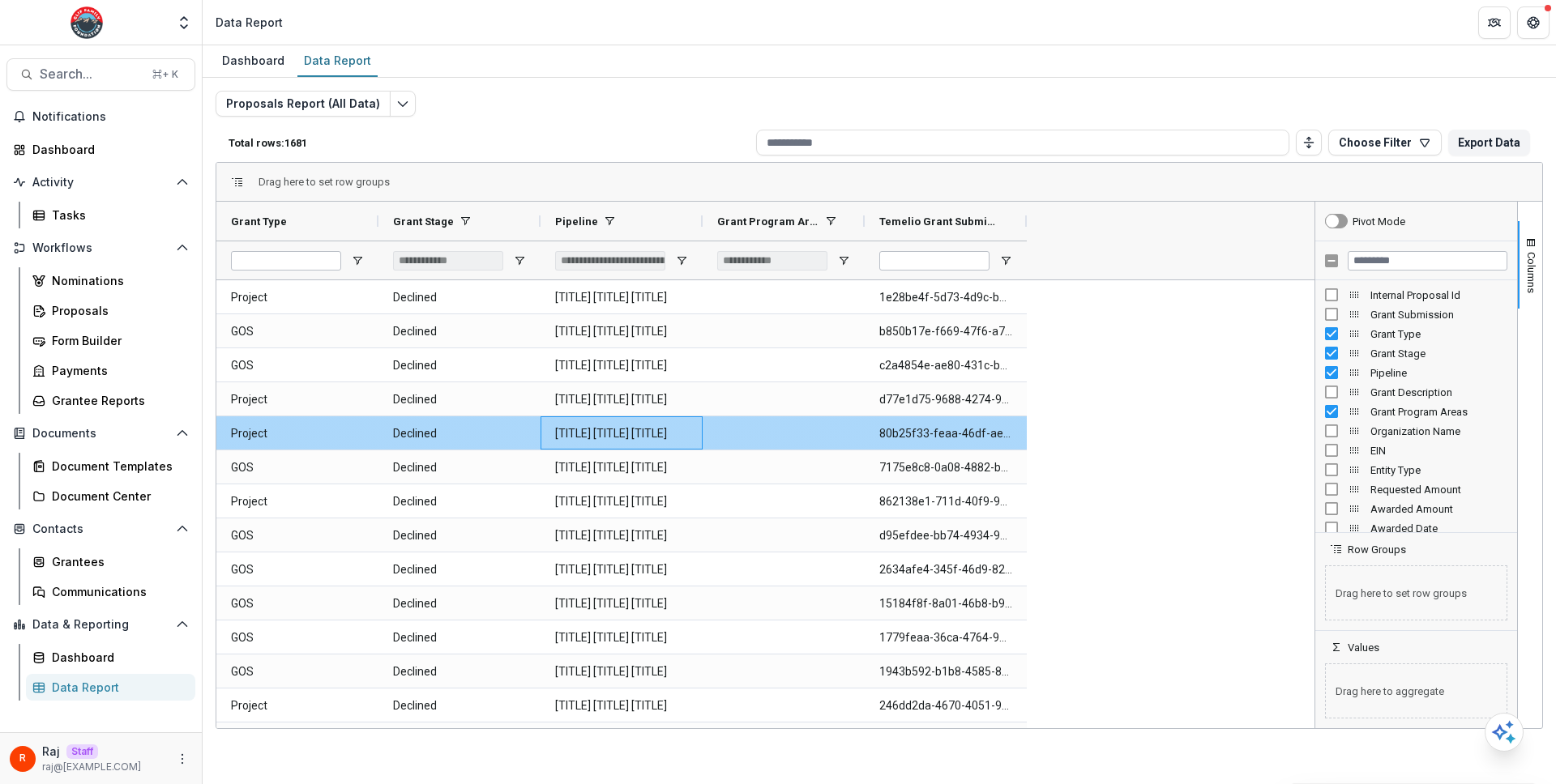 click on "80b25f33-feaa-46df-ae73-a3ac5ff10e62" at bounding box center [946, 433] 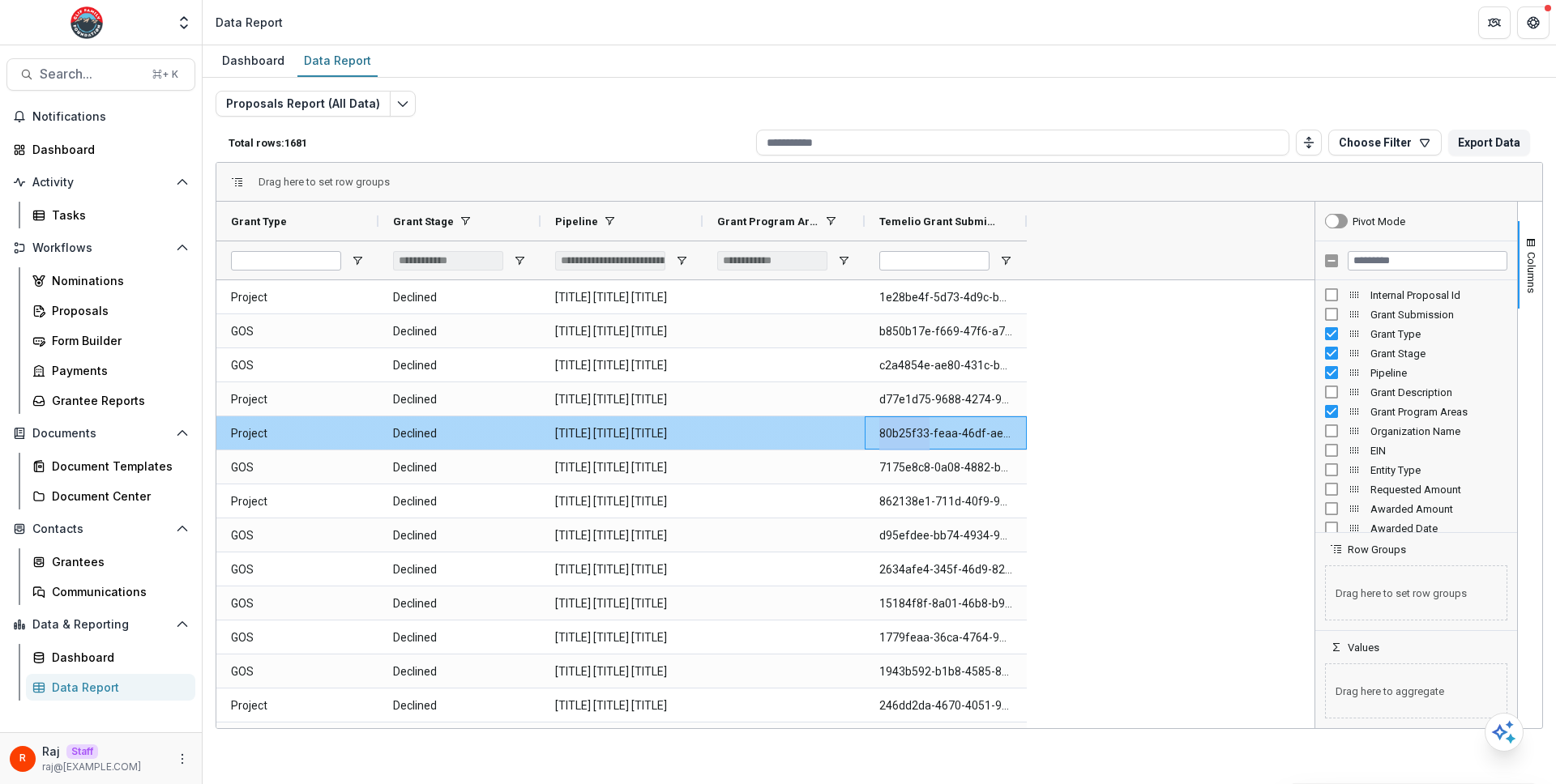 click on "80b25f33-feaa-46df-ae73-a3ac5ff10e62" at bounding box center [946, 433] 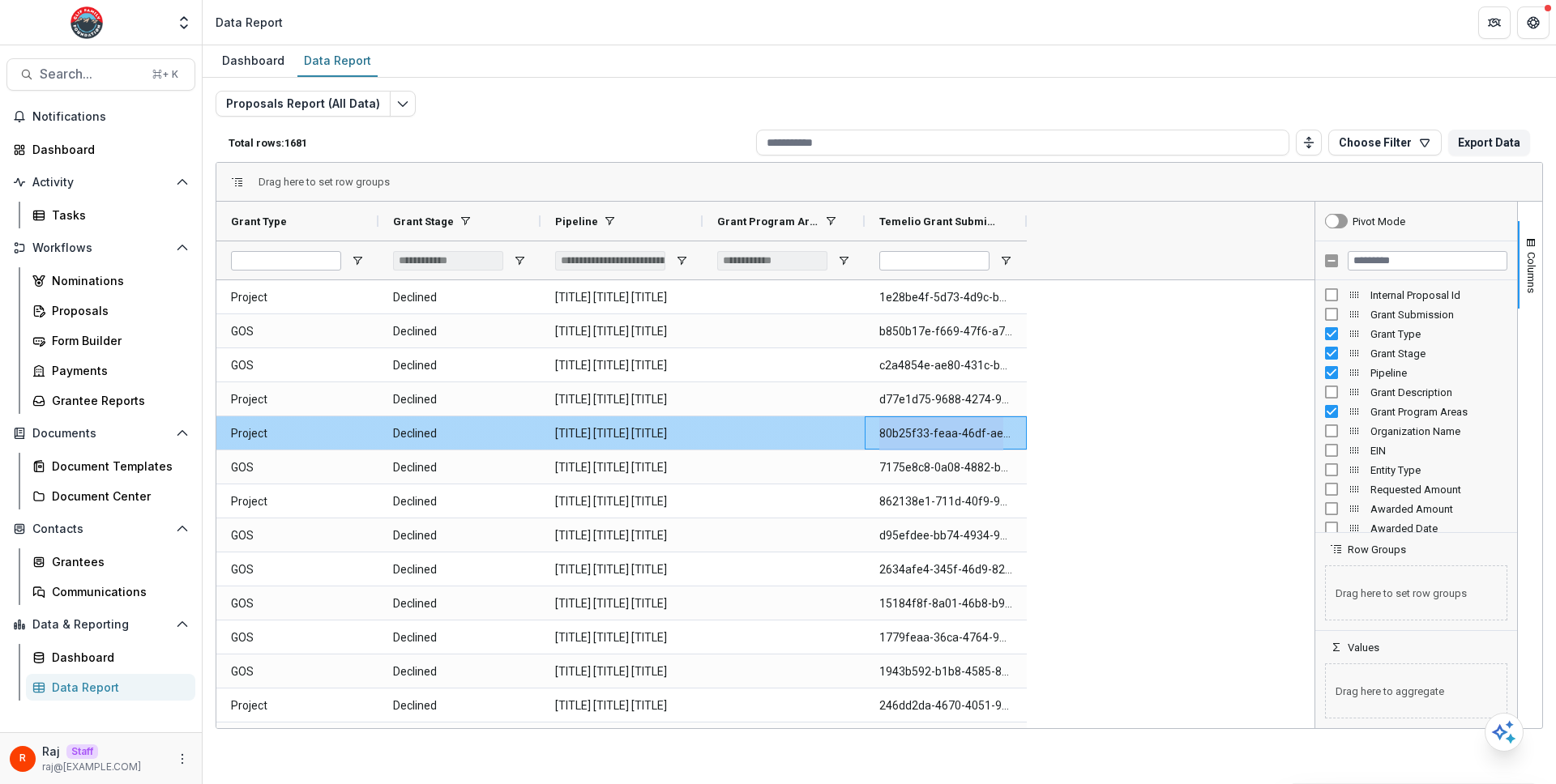 click on "80b25f33-feaa-46df-ae73-a3ac5ff10e62" at bounding box center (946, 433) 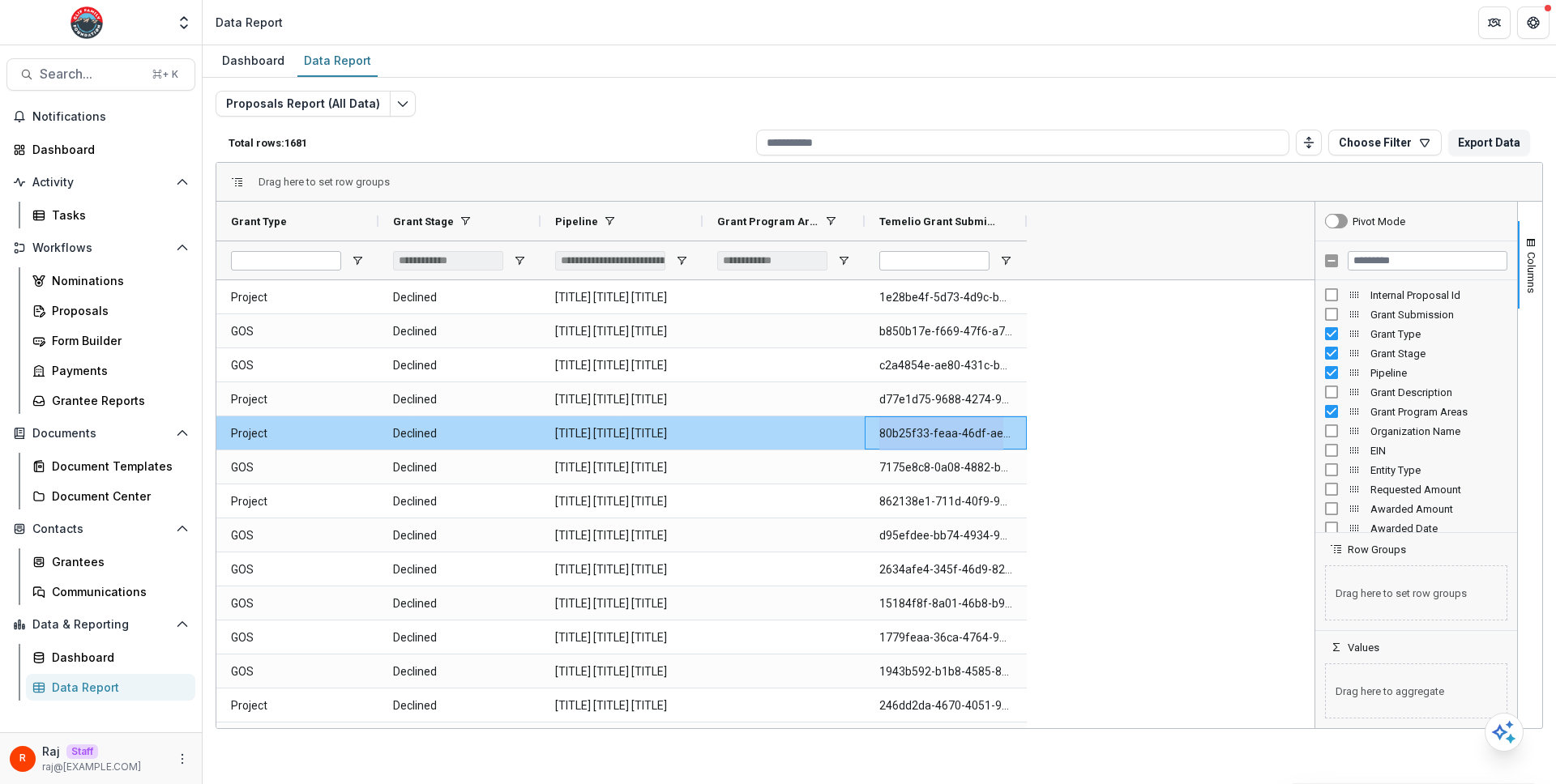 scroll, scrollTop: 848, scrollLeft: 0, axis: vertical 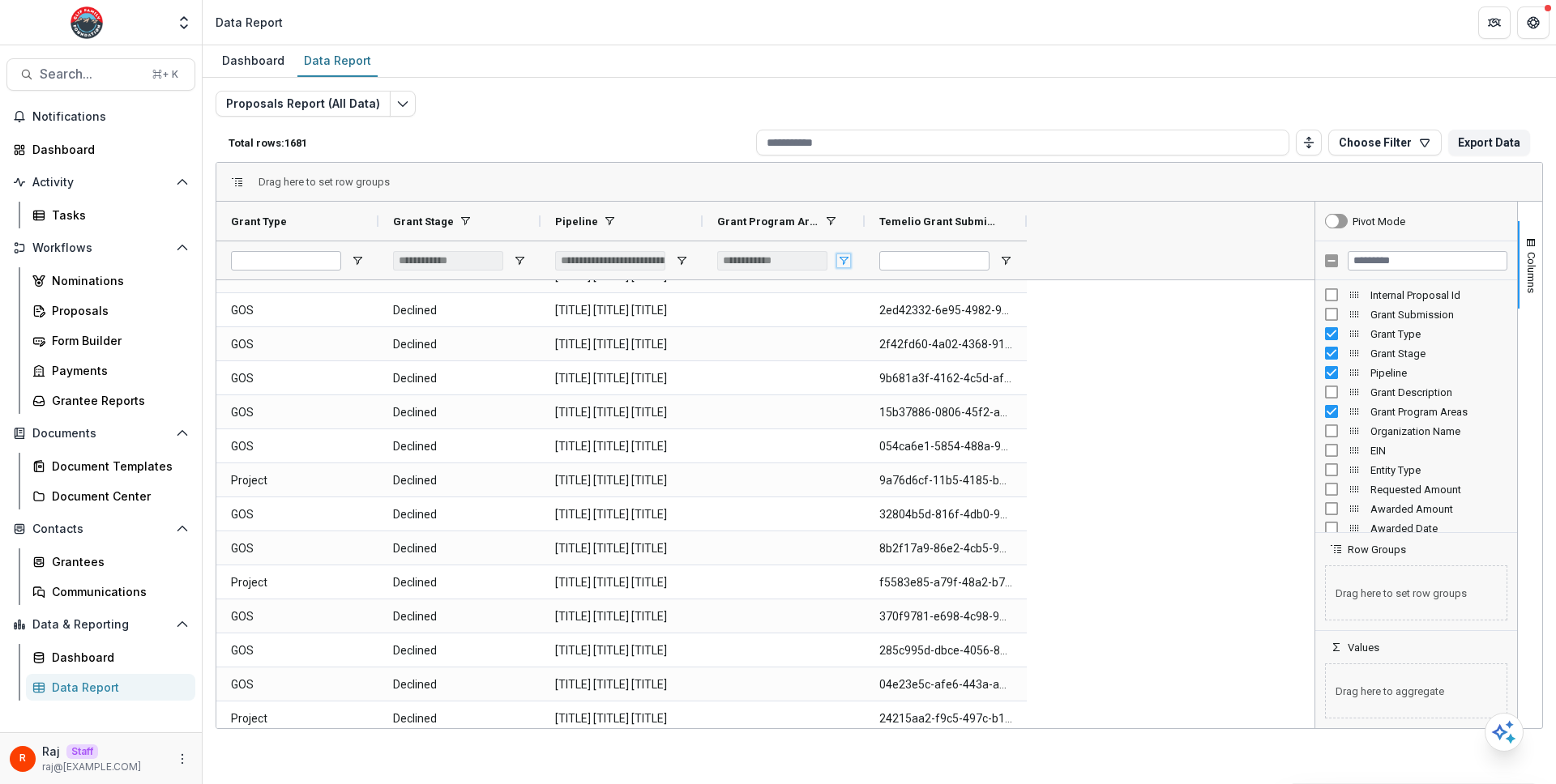 click at bounding box center (844, 261) 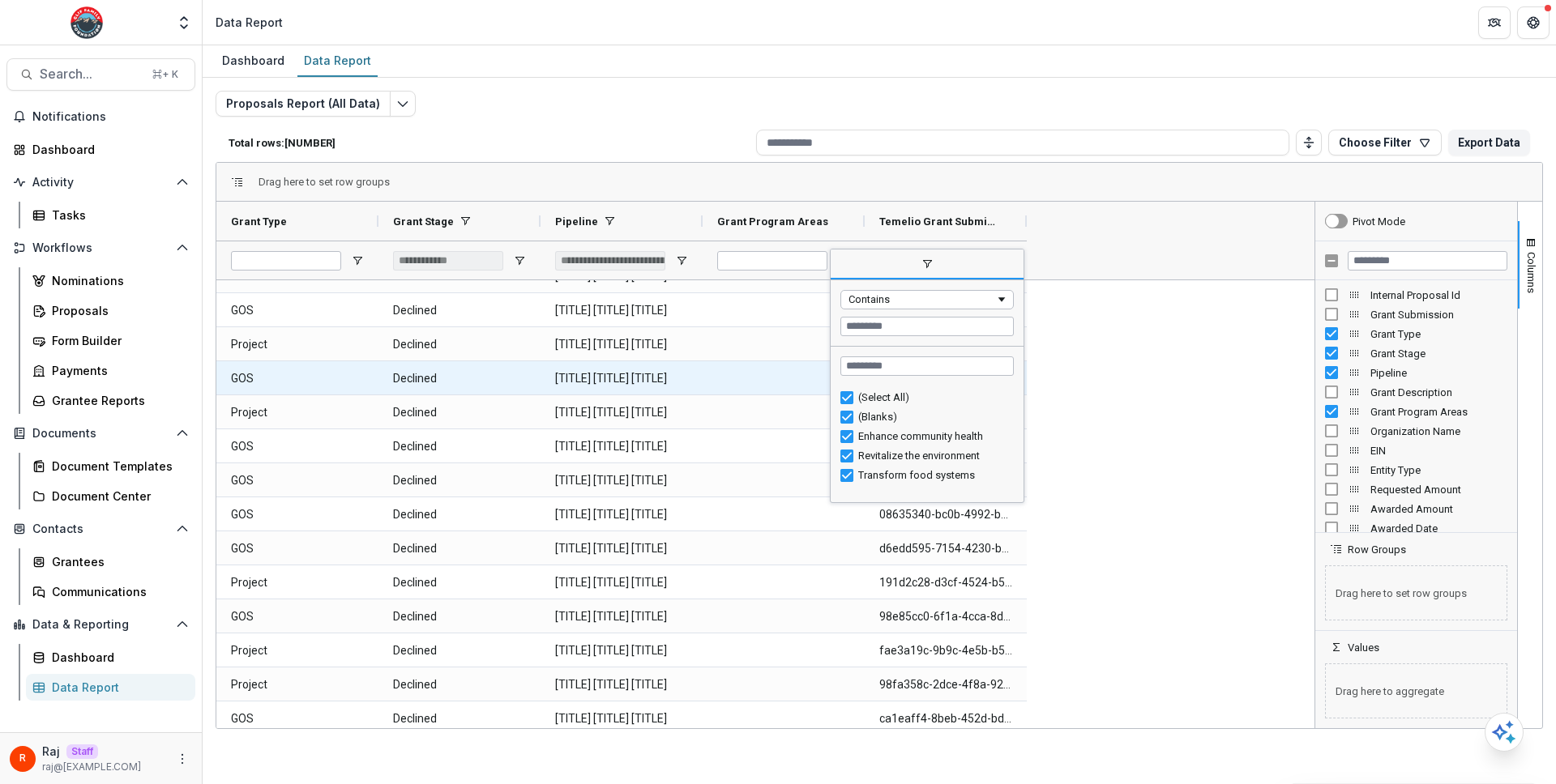 click at bounding box center (784, 377) 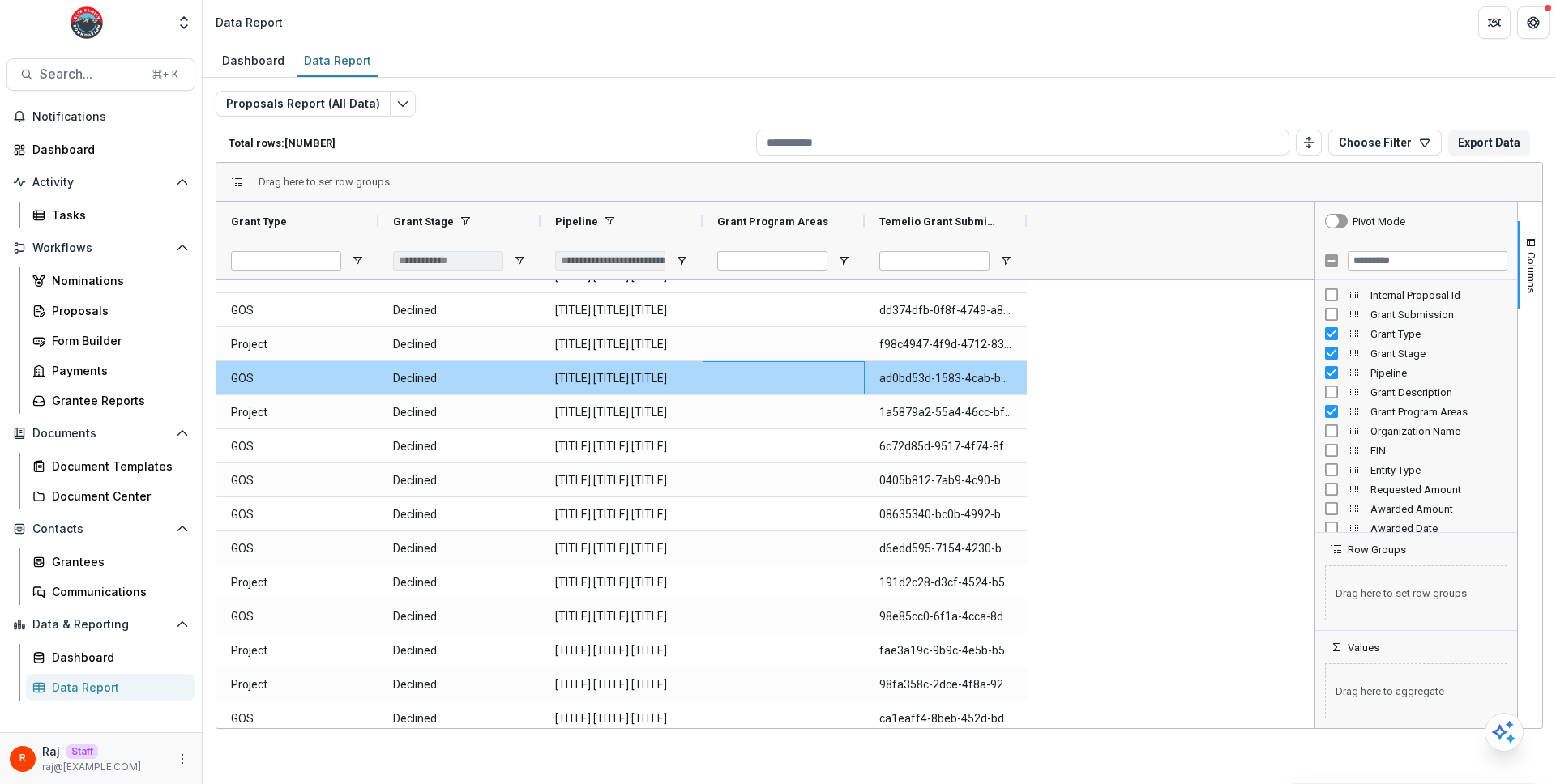 scroll, scrollTop: 9344, scrollLeft: 0, axis: vertical 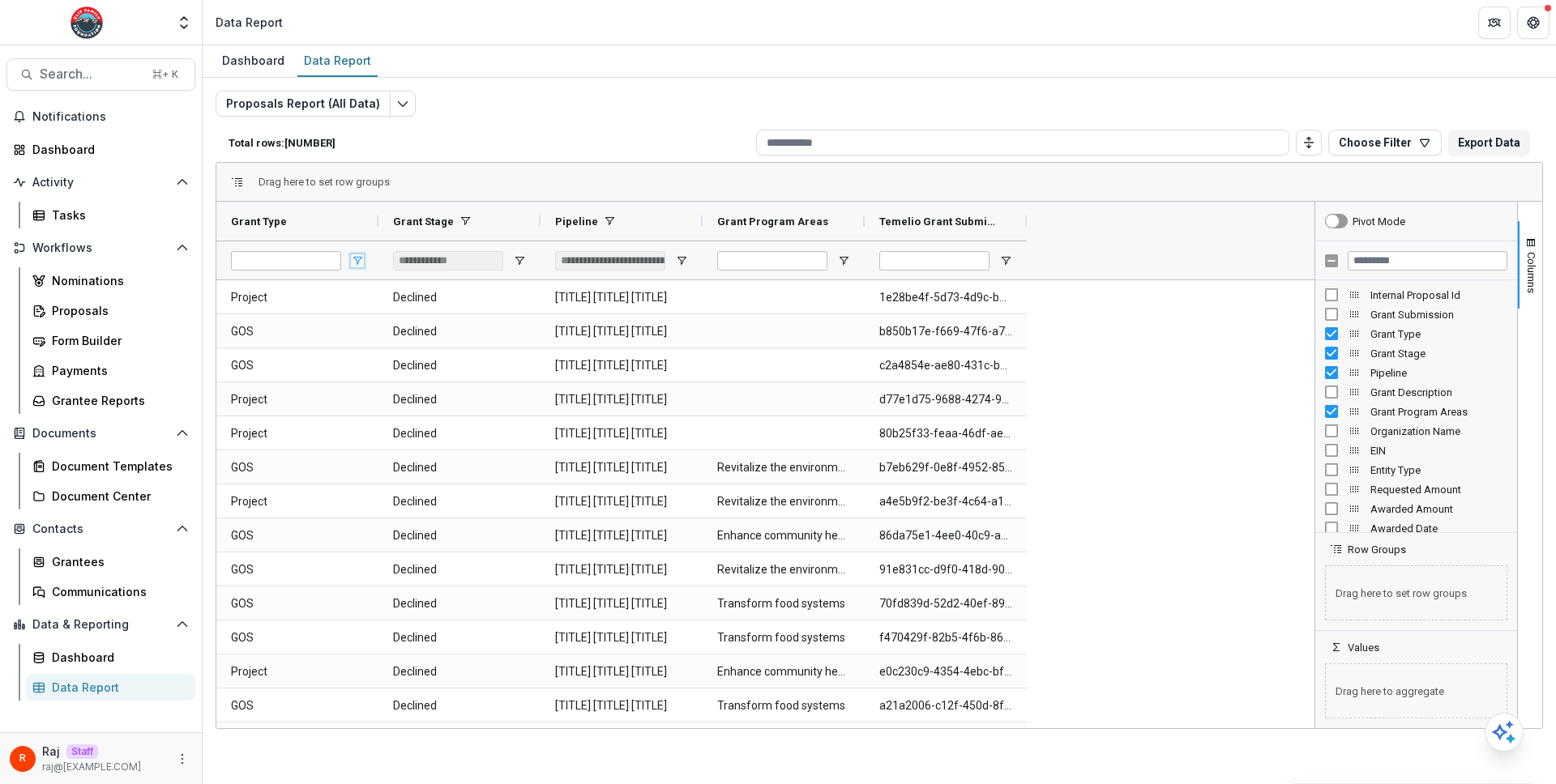 click at bounding box center (357, 261) 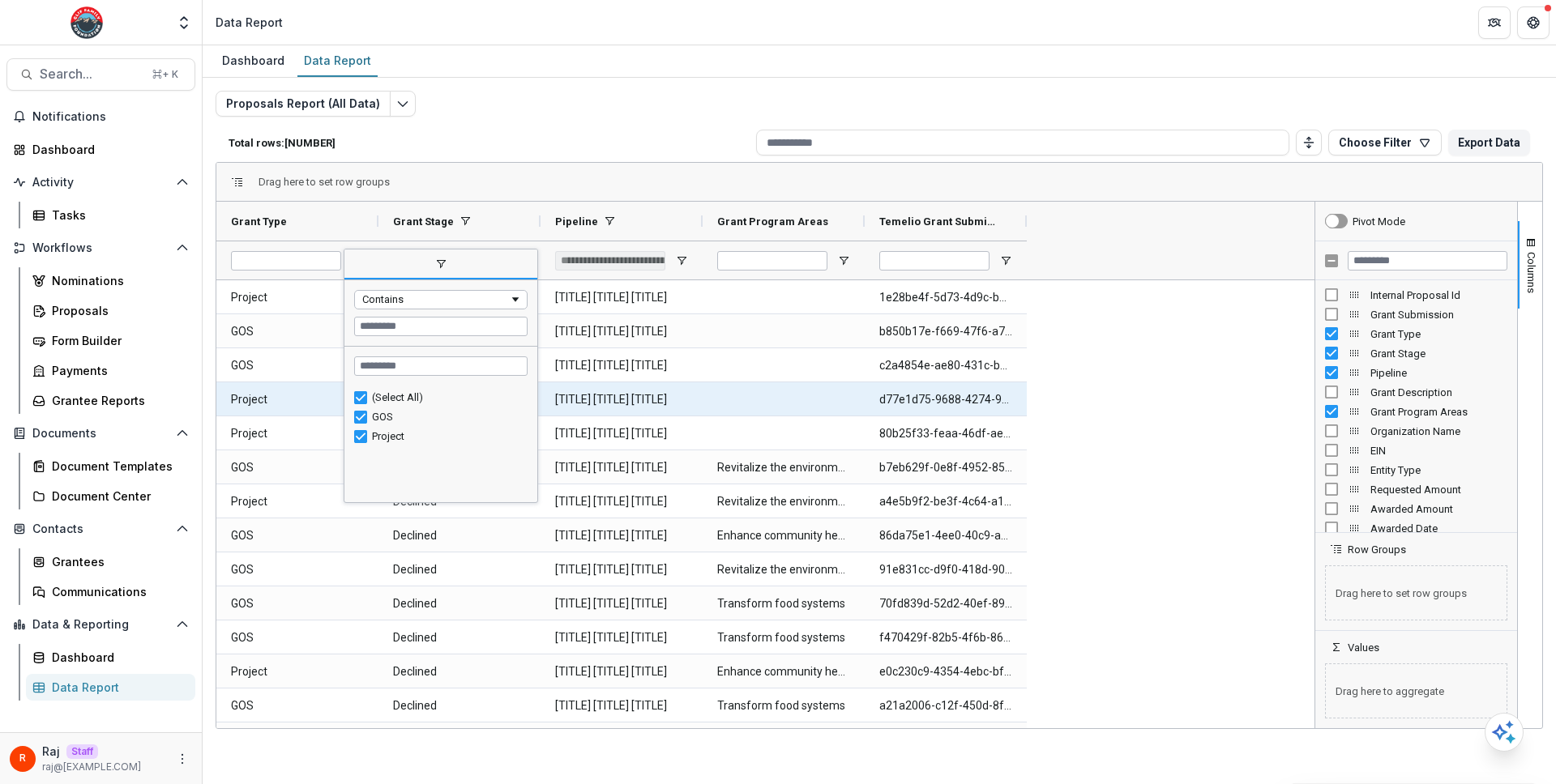 click on "Open Call Grant Process" at bounding box center [622, 399] 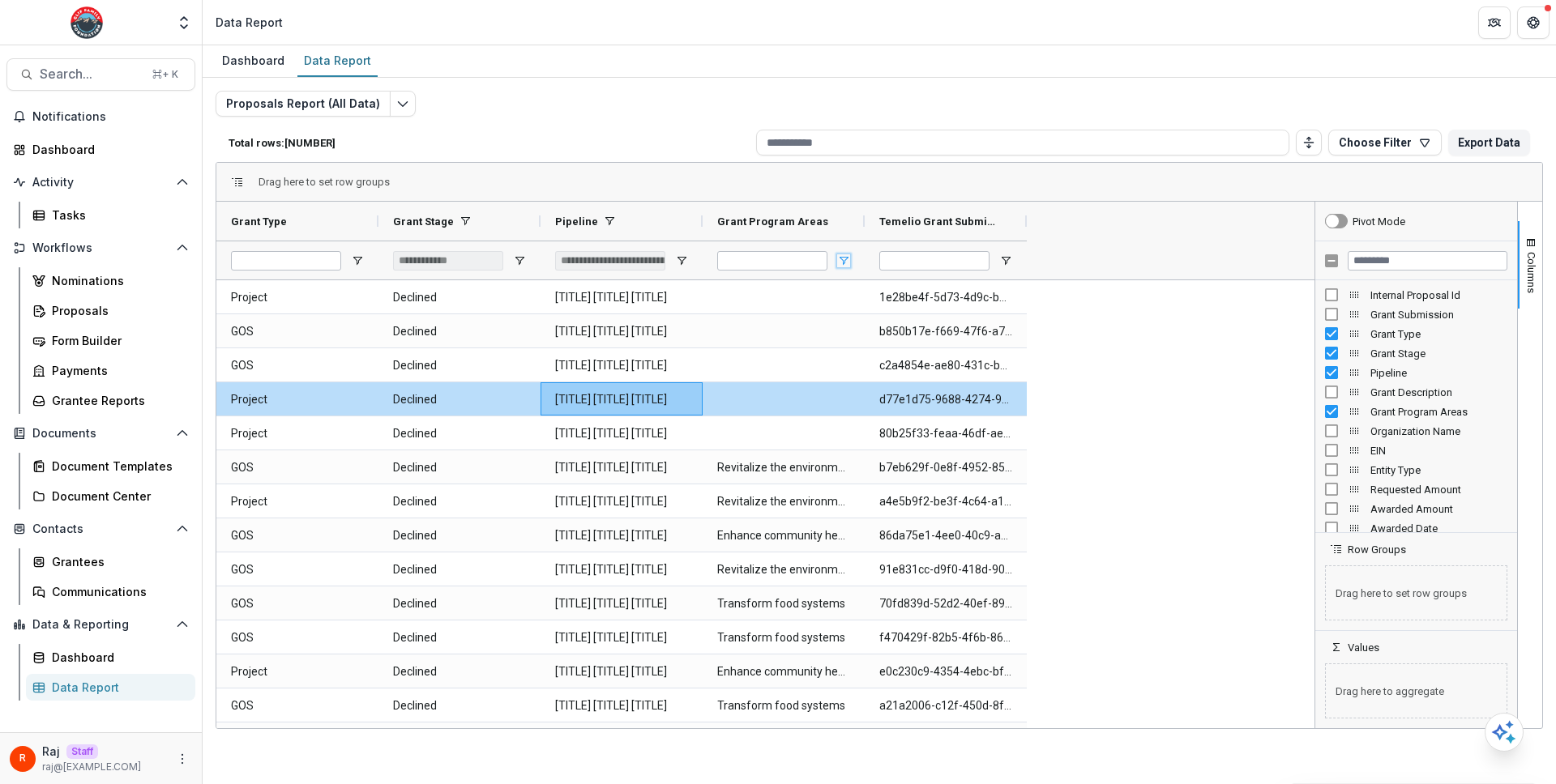 click at bounding box center [844, 261] 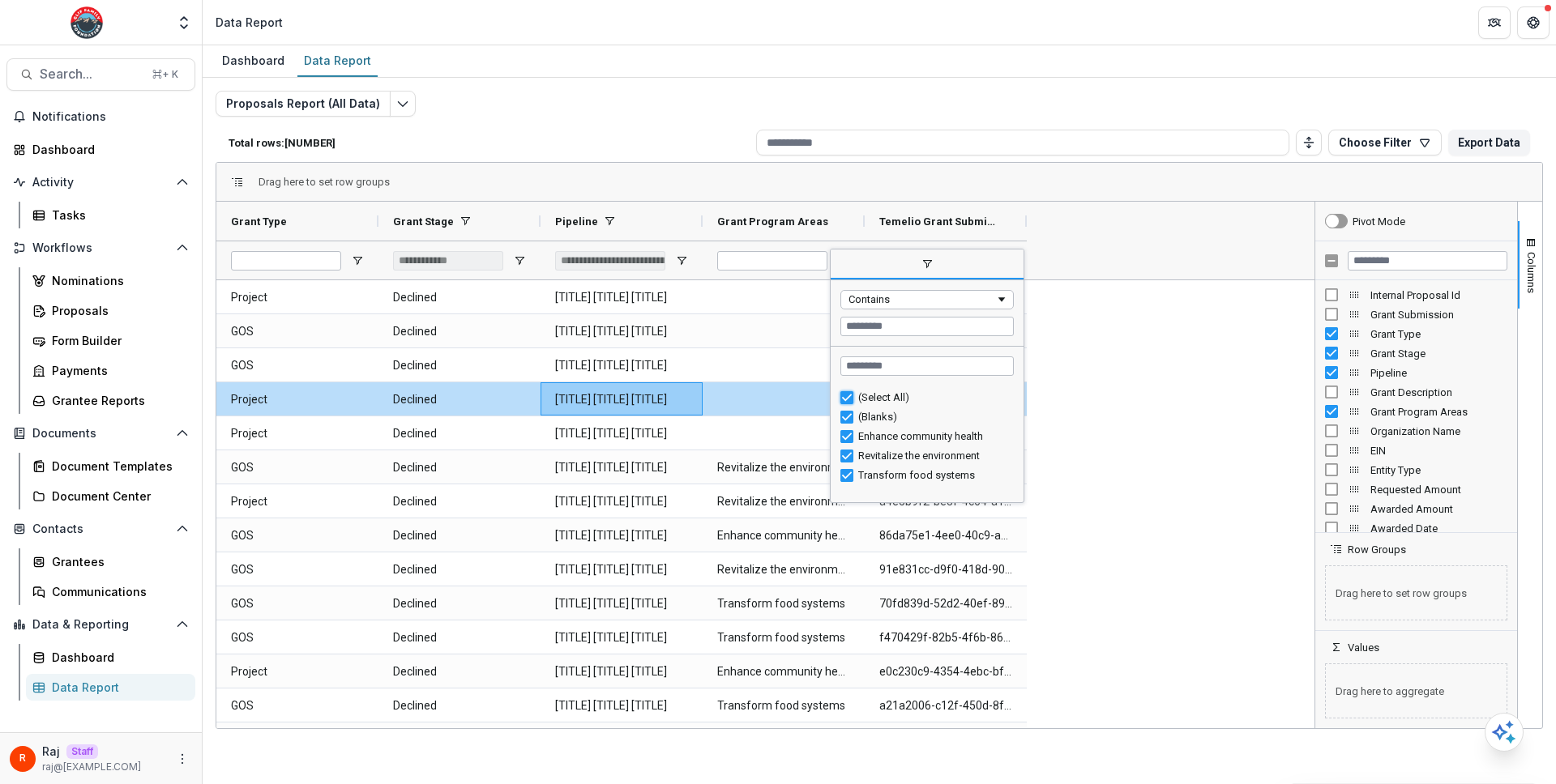 type on "***" 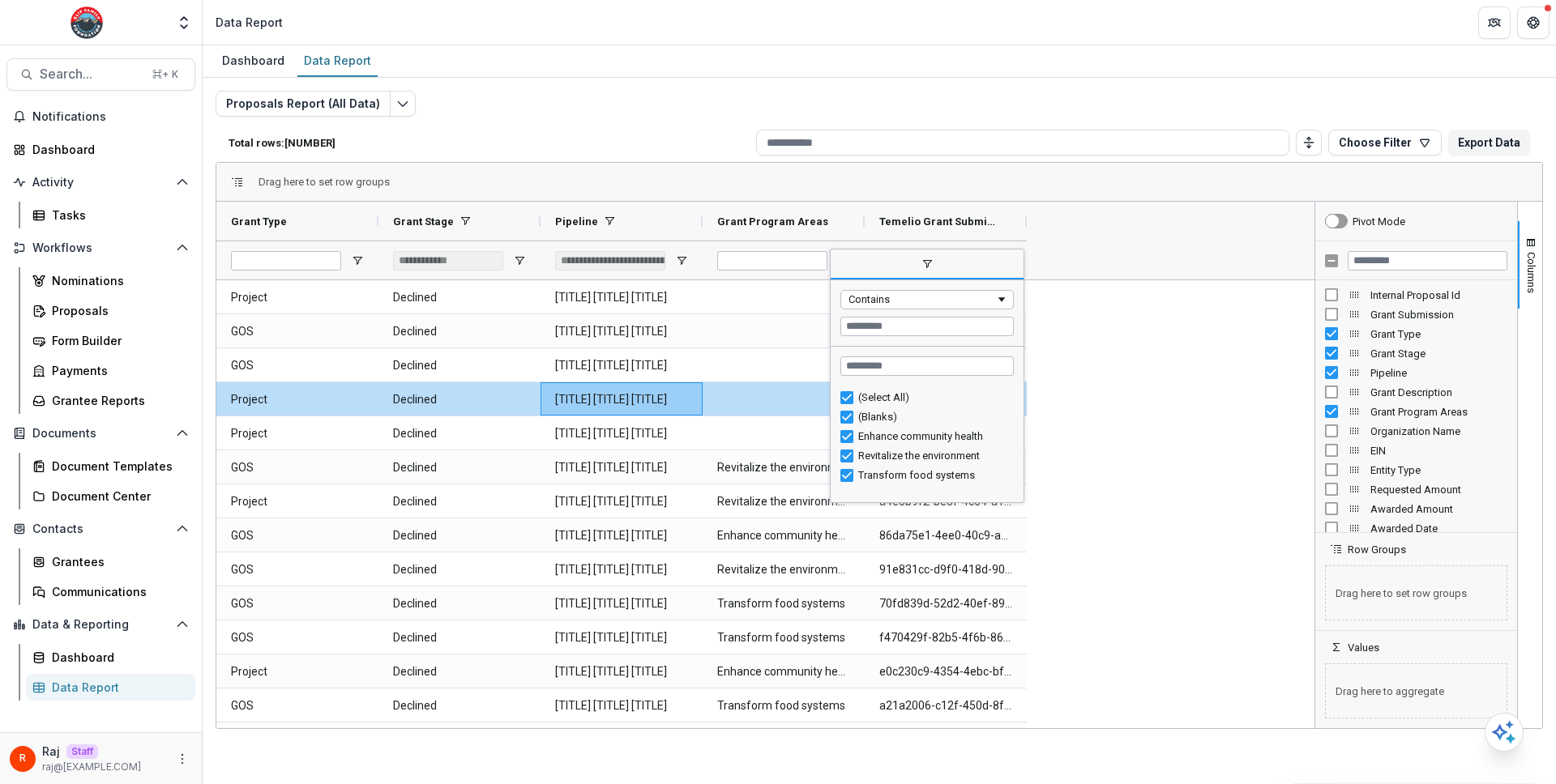 type on "***" 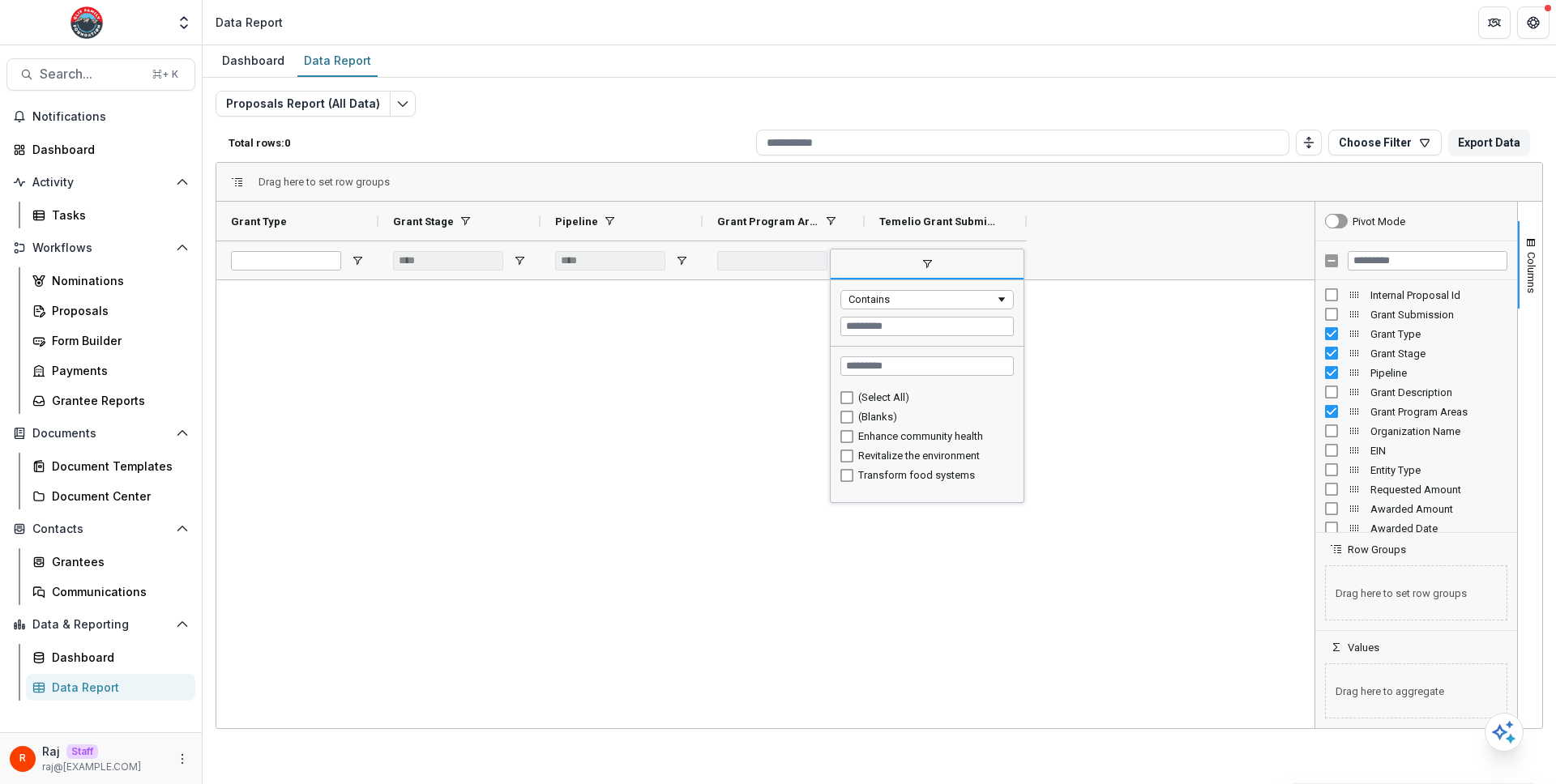 type on "**********" 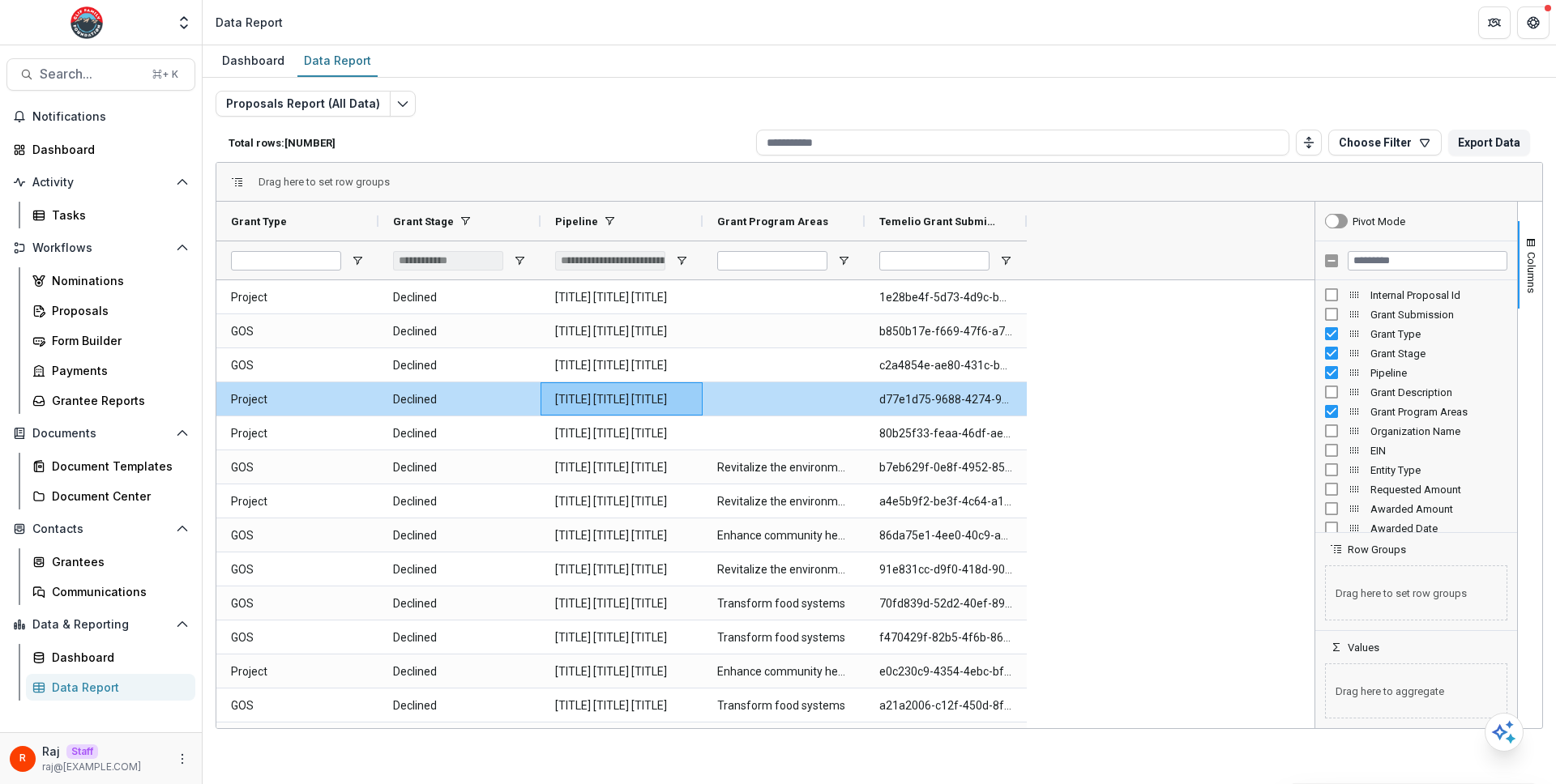 click on "Proposals Report (All Data) Total rows:  7019 Choose Filter Personal Filters Team Filters Temelio Filters No  personal  filters found. Add Personal Filter Filter 0  (Proposals Report (All Data)) Add Team Filter Amendment Form   ( Proposals Report (All Data) ) Athlete Scholarship Application  ( Proposals Report (All Data) ) Athletic Program Portal Questions  ( Proposals Report (All Data) ) BIO Grant Application  ( Proposals Report (All Data) ) BIO Recommendation Form  ( Proposals Report (All Data) ) Clif Family Foundation Eligibility Quiz Open Call  ( Proposals Report (All Data) ) Due Diligence  ( Proposals Report (All Data) ) Grantee Check In   ( Proposals Report (All Data) ) Internal Form Template  ( Proposals Report (All Data) ) Matching Gift Form  ( Proposals Report (All Data) ) Open Call Grant Application  ( Proposals Report (All Data) ) PRI   ( Proposals Report (All Data) ) Special Project Grant Application  ( Proposals Report (All Data) ) Temelio Historical Onboarding Form  ( Proposals Report (All Data)" at bounding box center [879, 390] 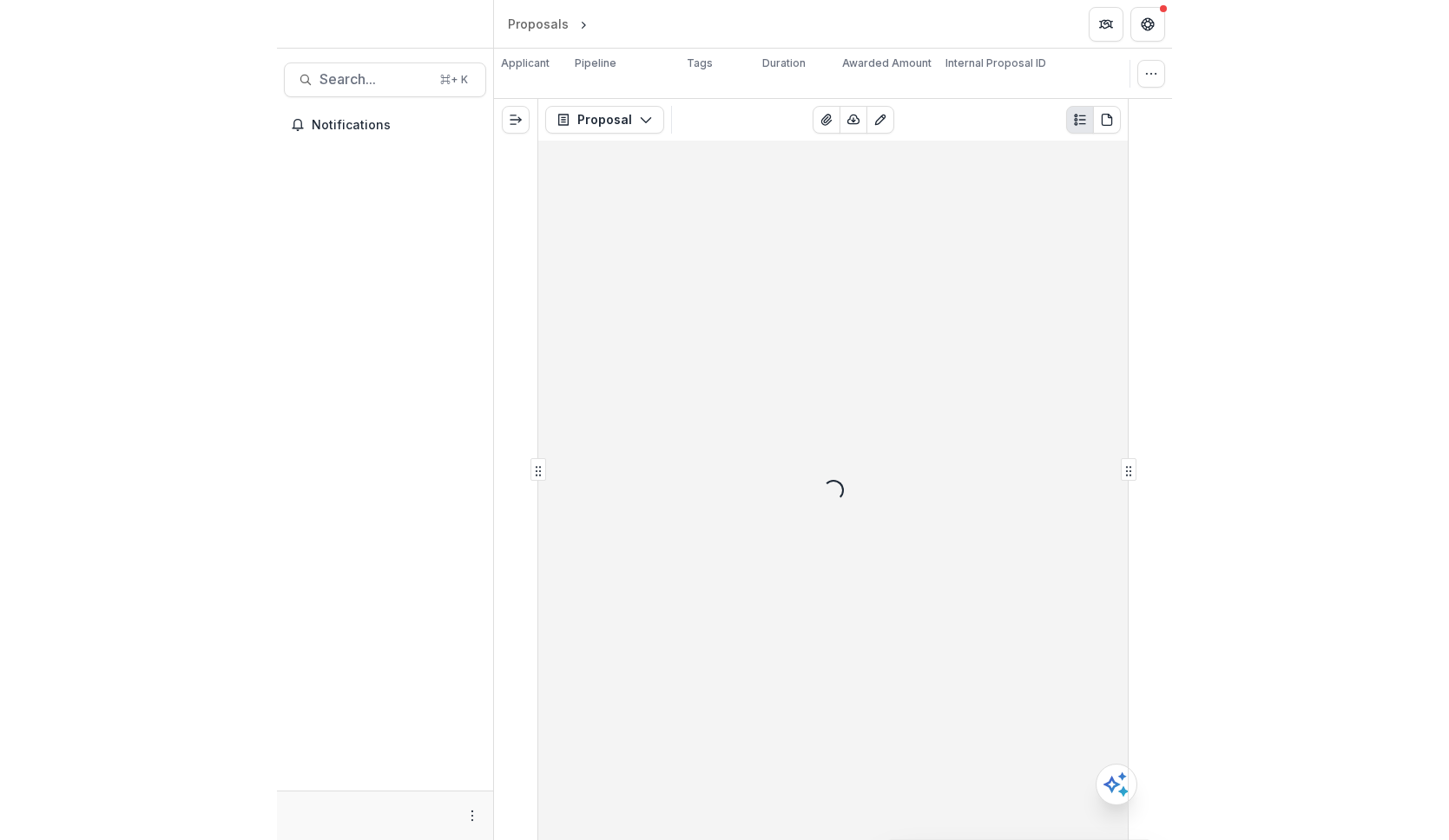 scroll, scrollTop: 0, scrollLeft: 0, axis: both 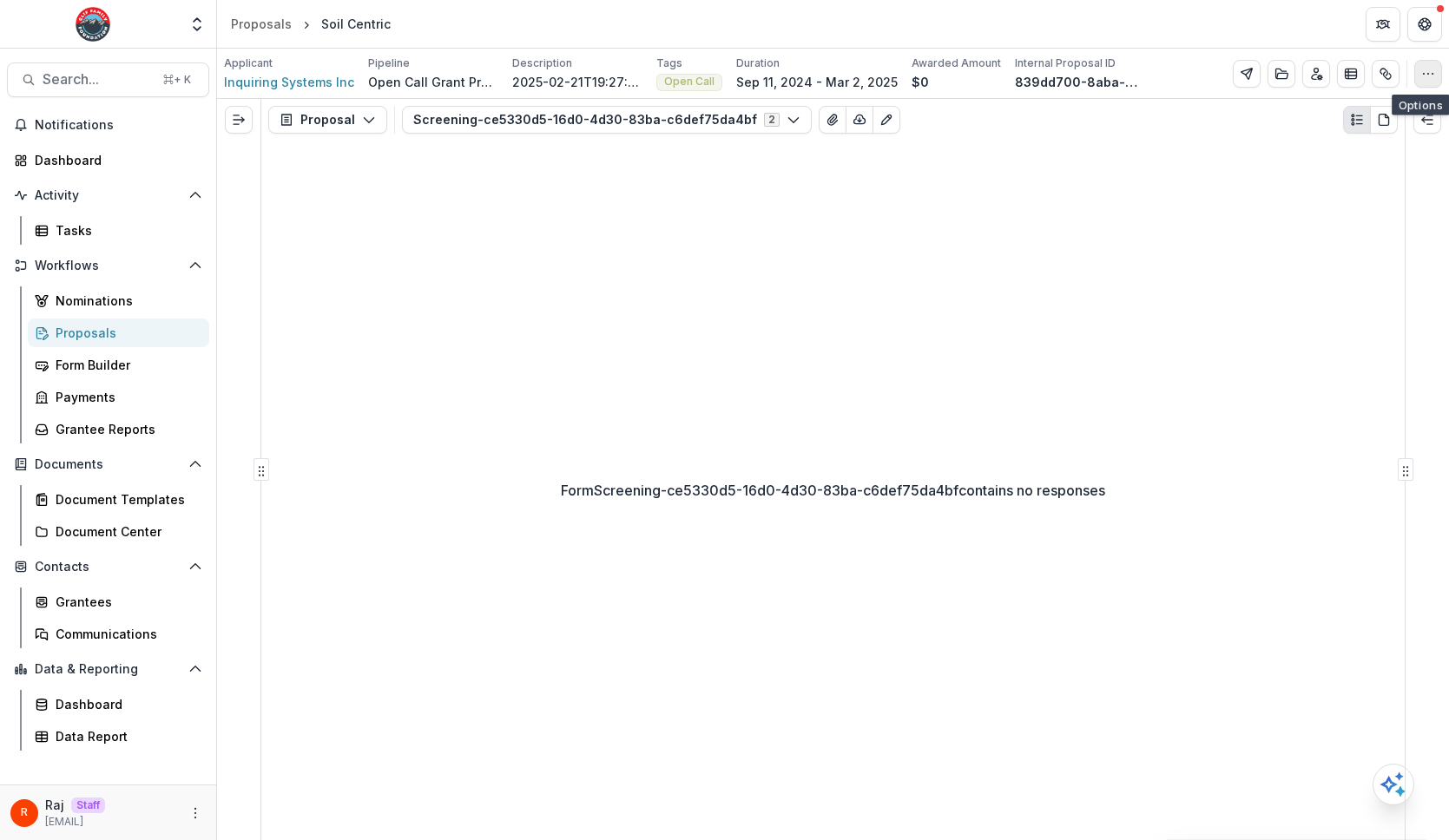 click at bounding box center (1428, 74) 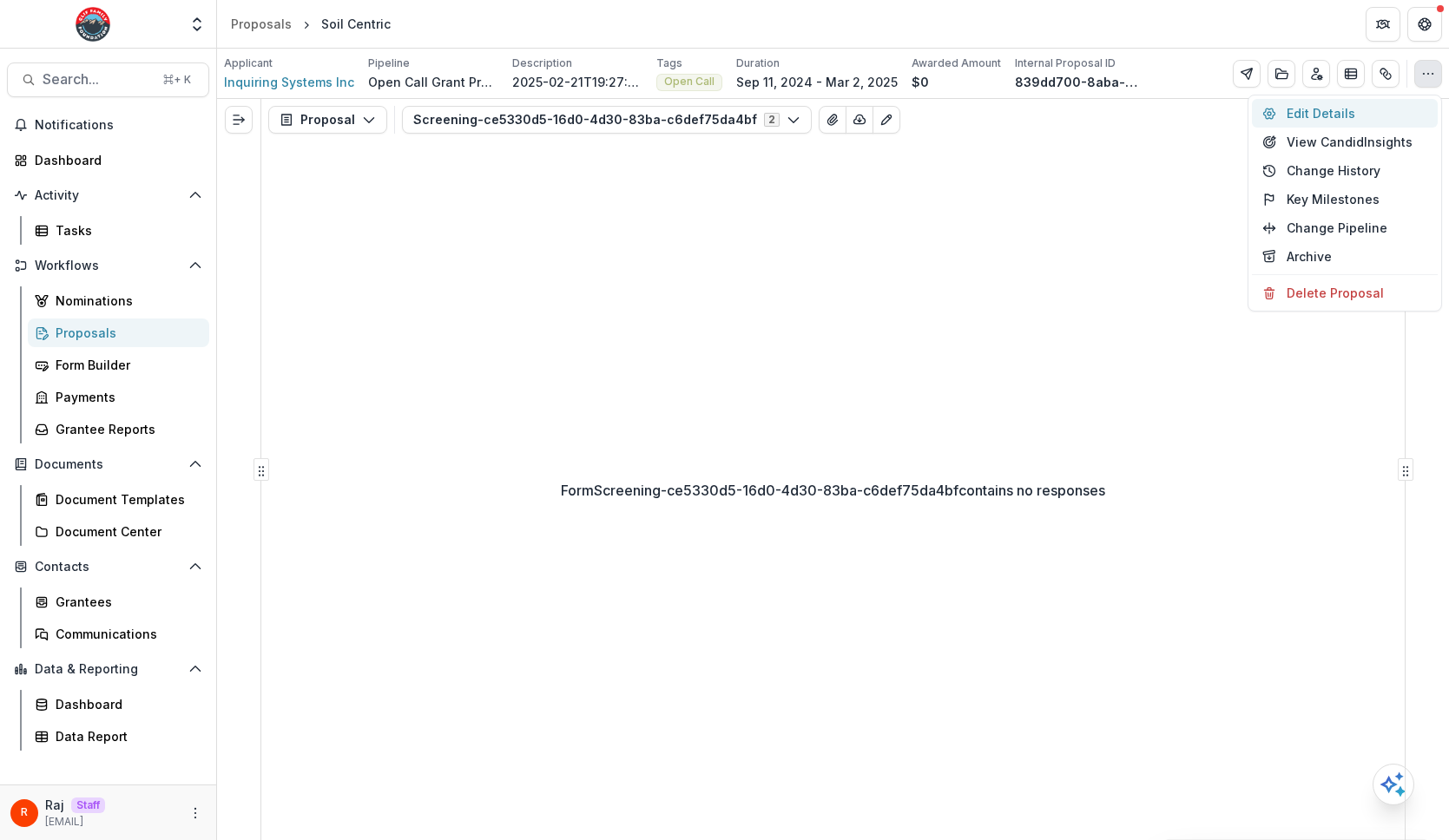 click on "Edit Details" at bounding box center [1345, 113] 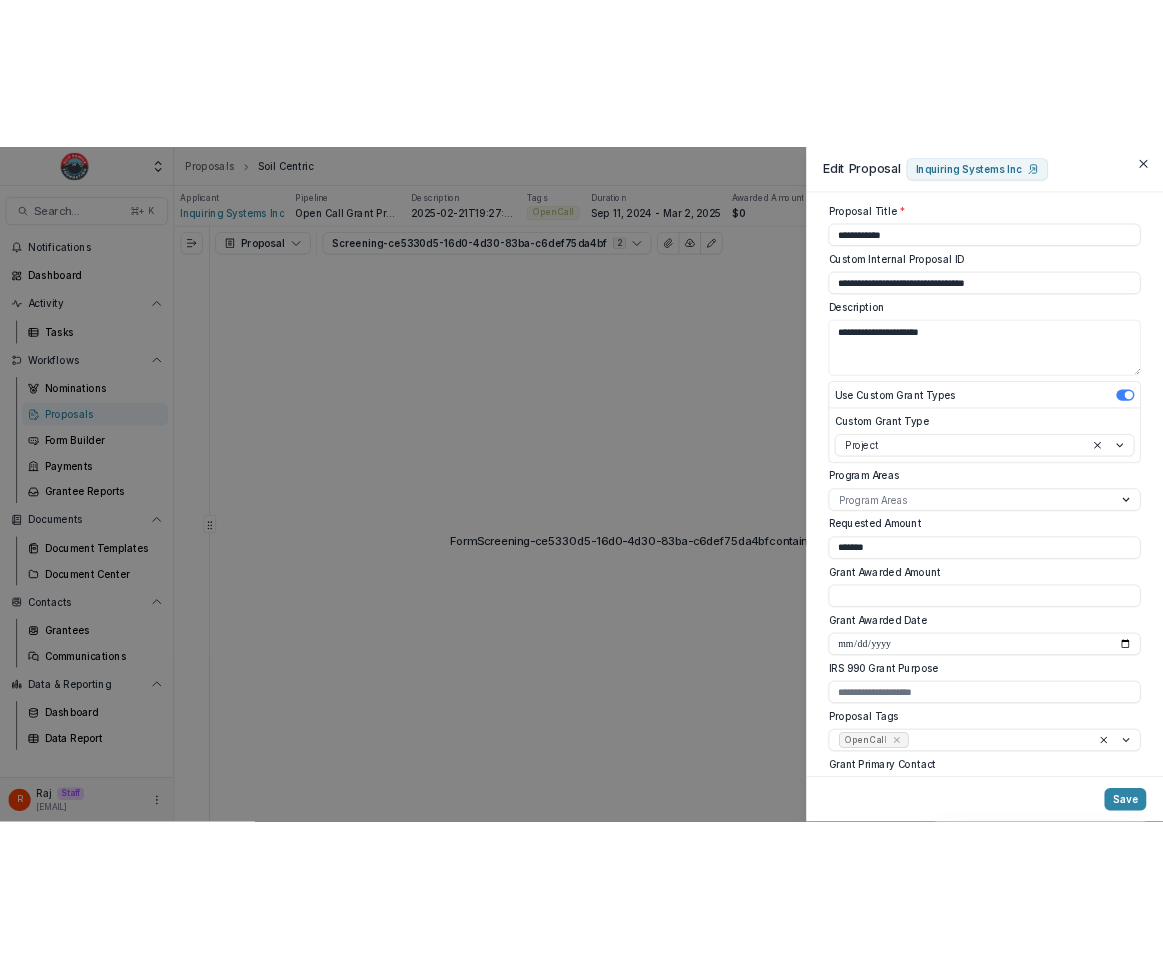 scroll, scrollTop: 22, scrollLeft: 0, axis: vertical 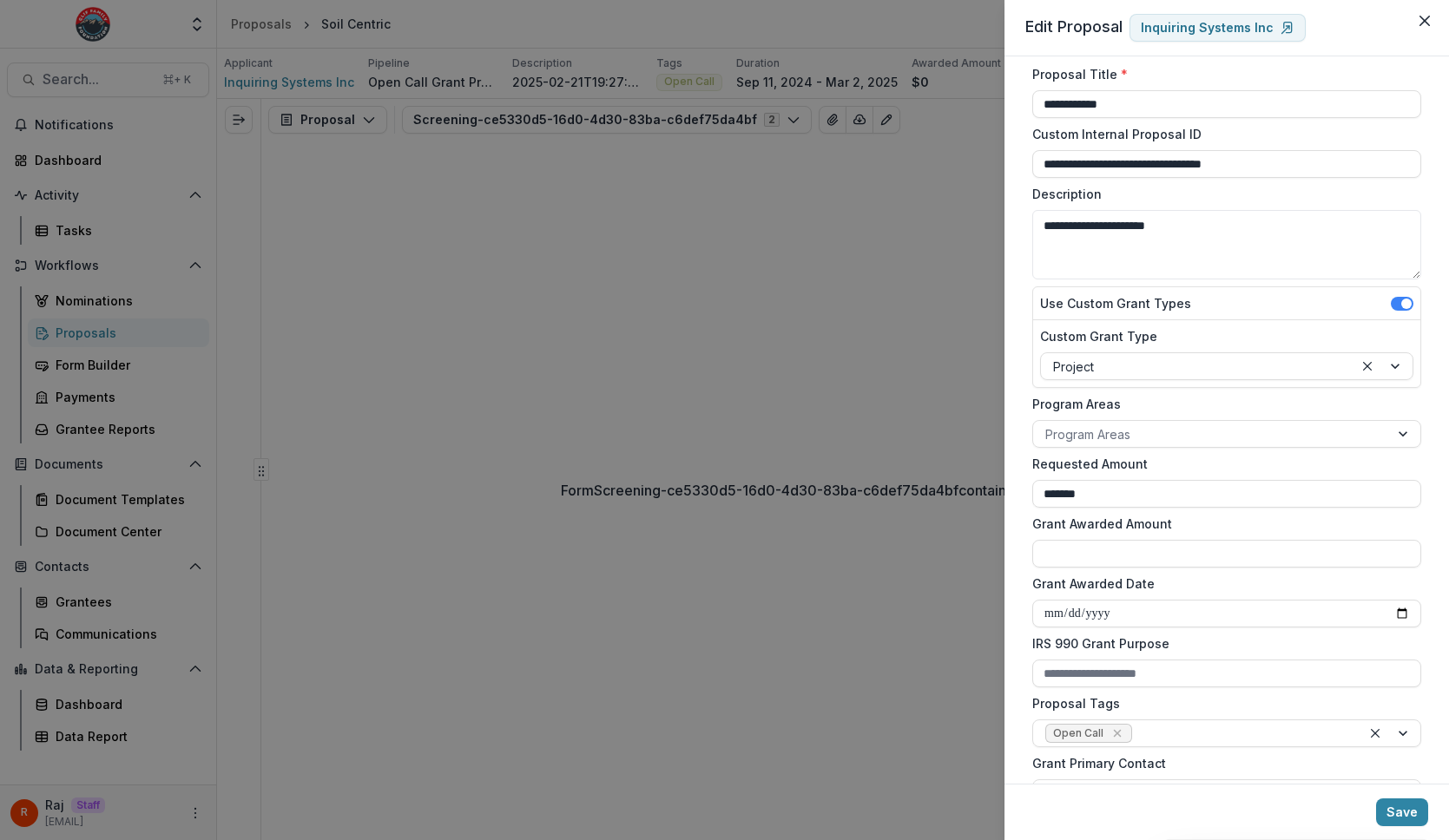 click on "Custom Grant Type" at bounding box center (1222, 336) 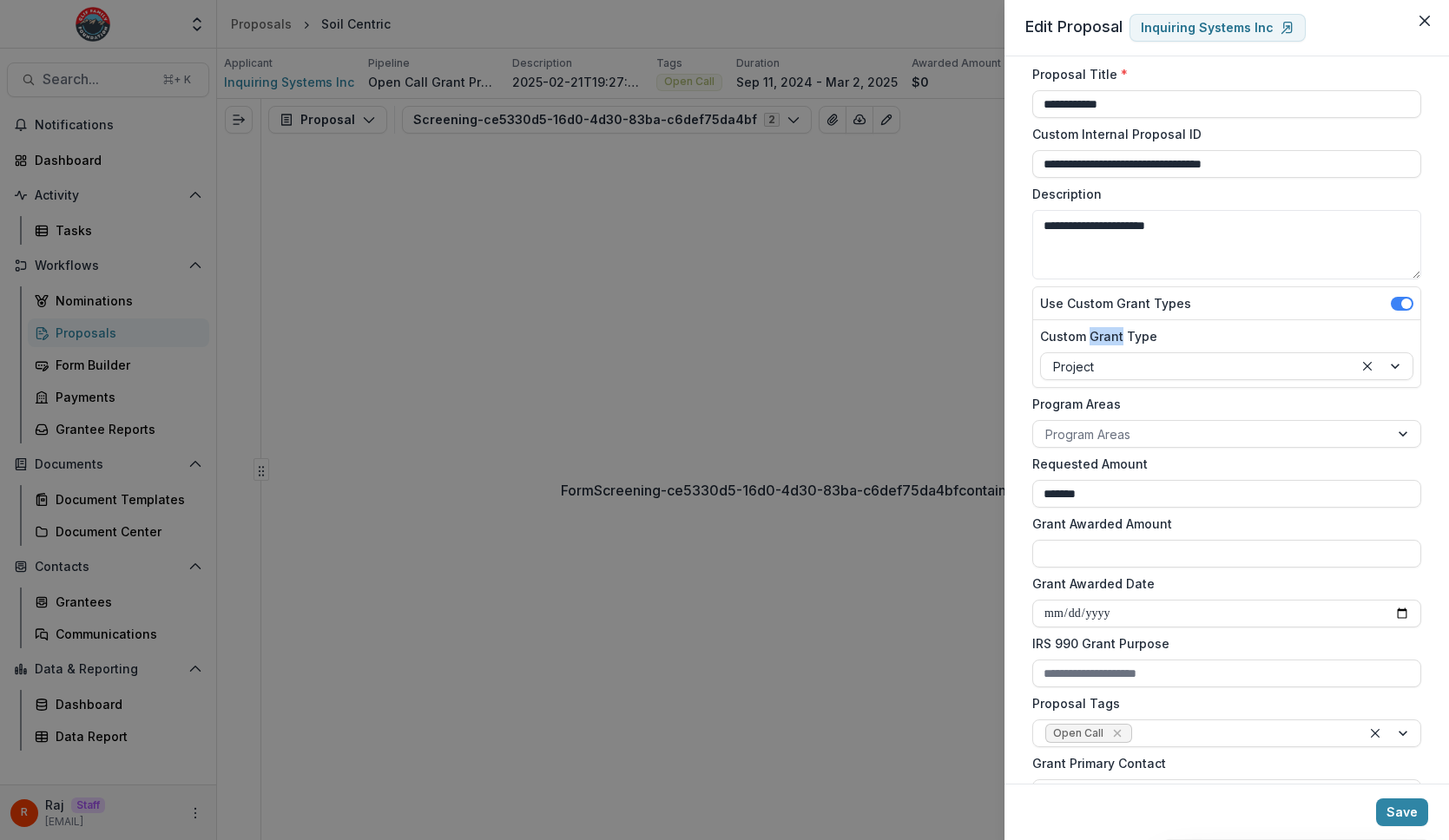 click on "Custom Grant Type" at bounding box center [1222, 336] 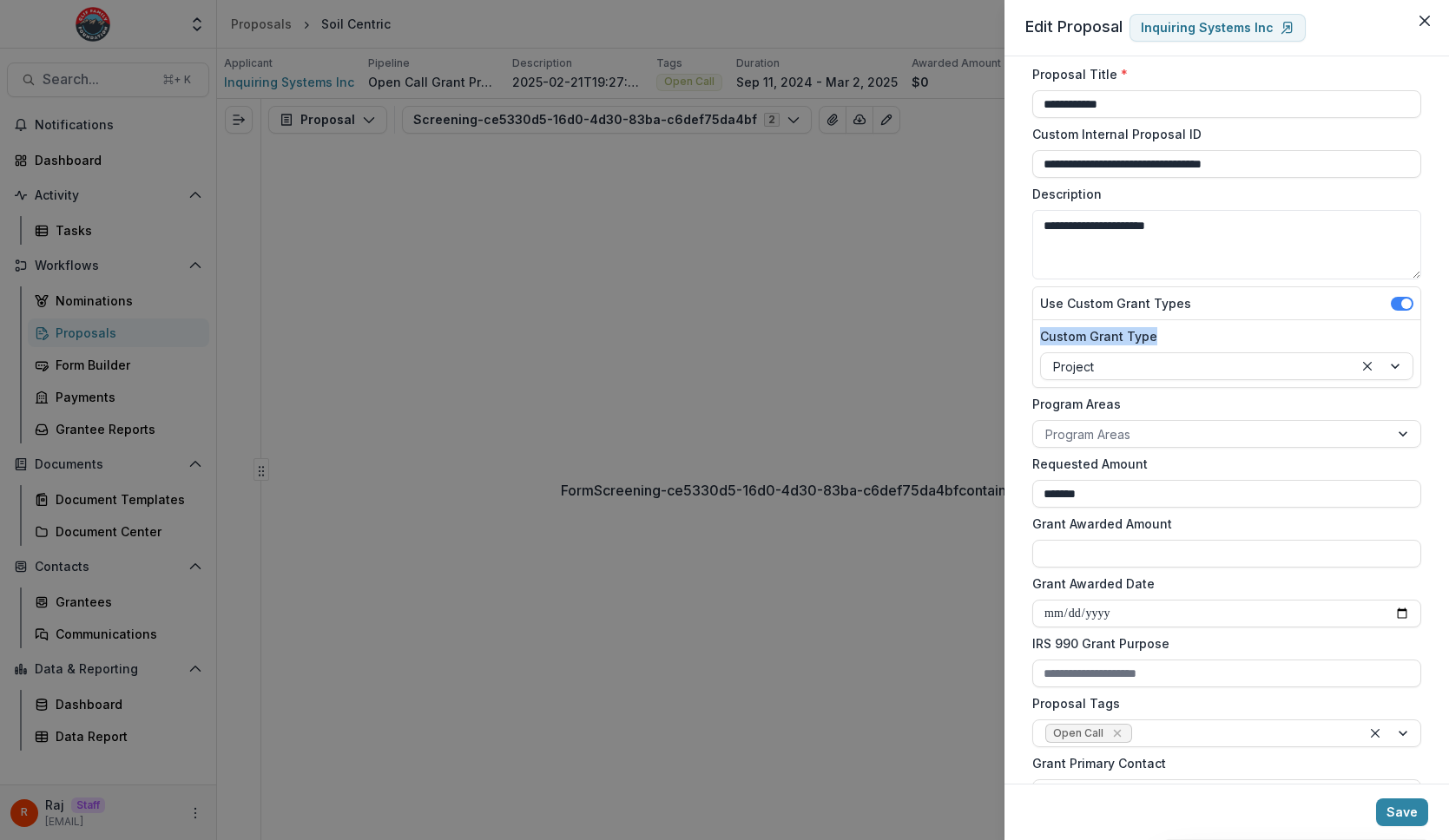 click on "Custom Grant Type" at bounding box center (1222, 336) 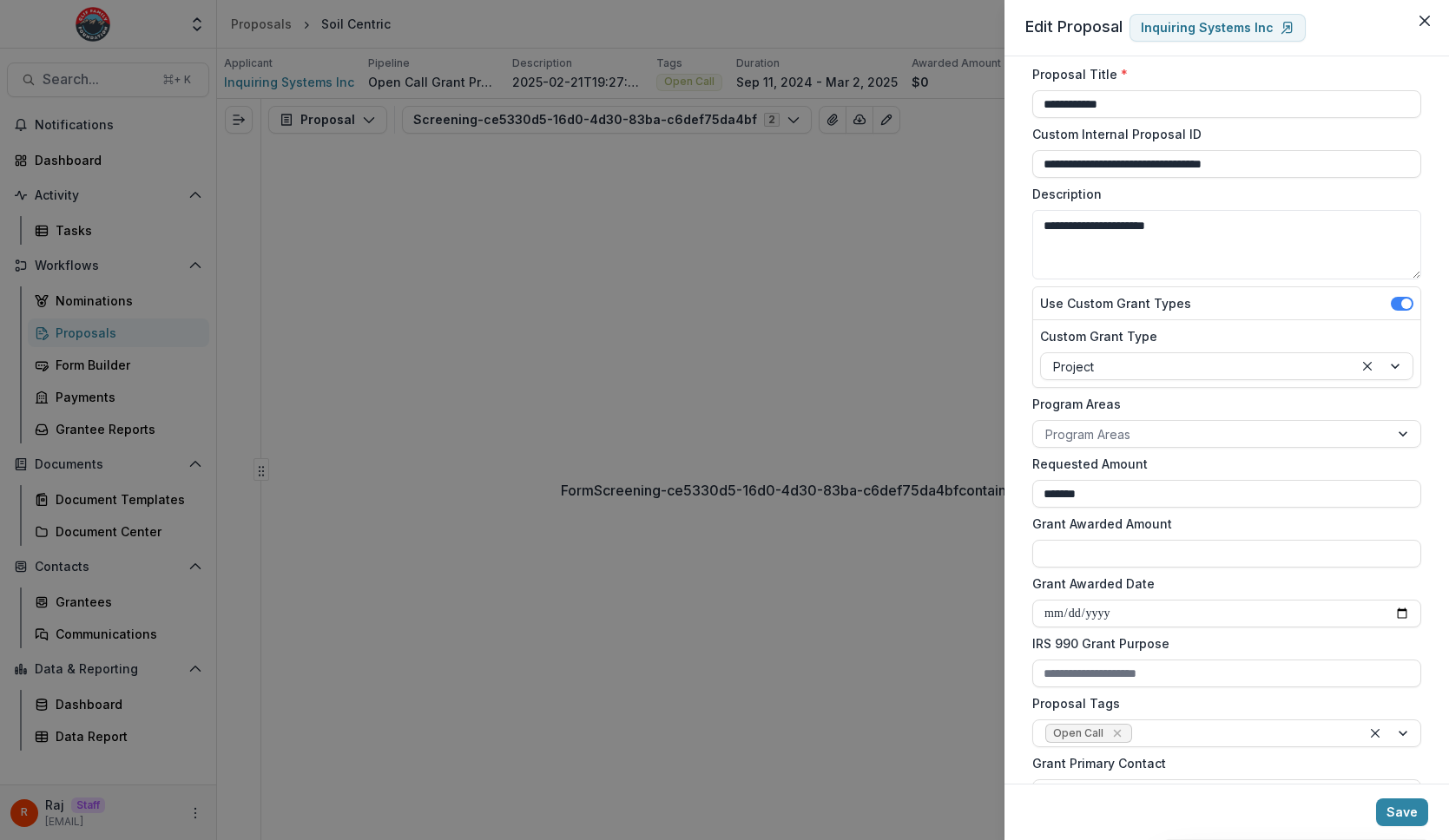 click on "**********" at bounding box center [1227, 420] 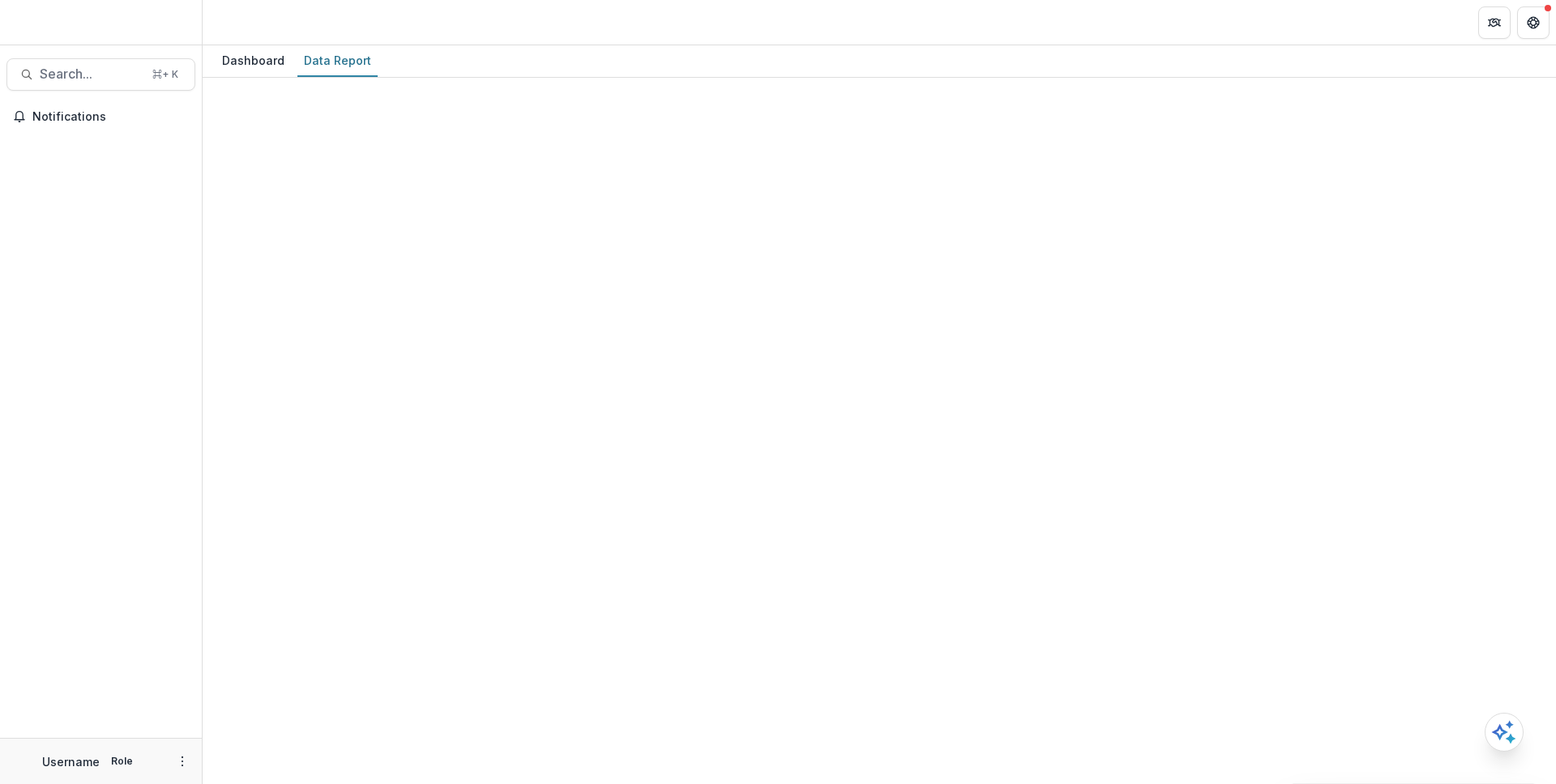 scroll, scrollTop: 0, scrollLeft: 0, axis: both 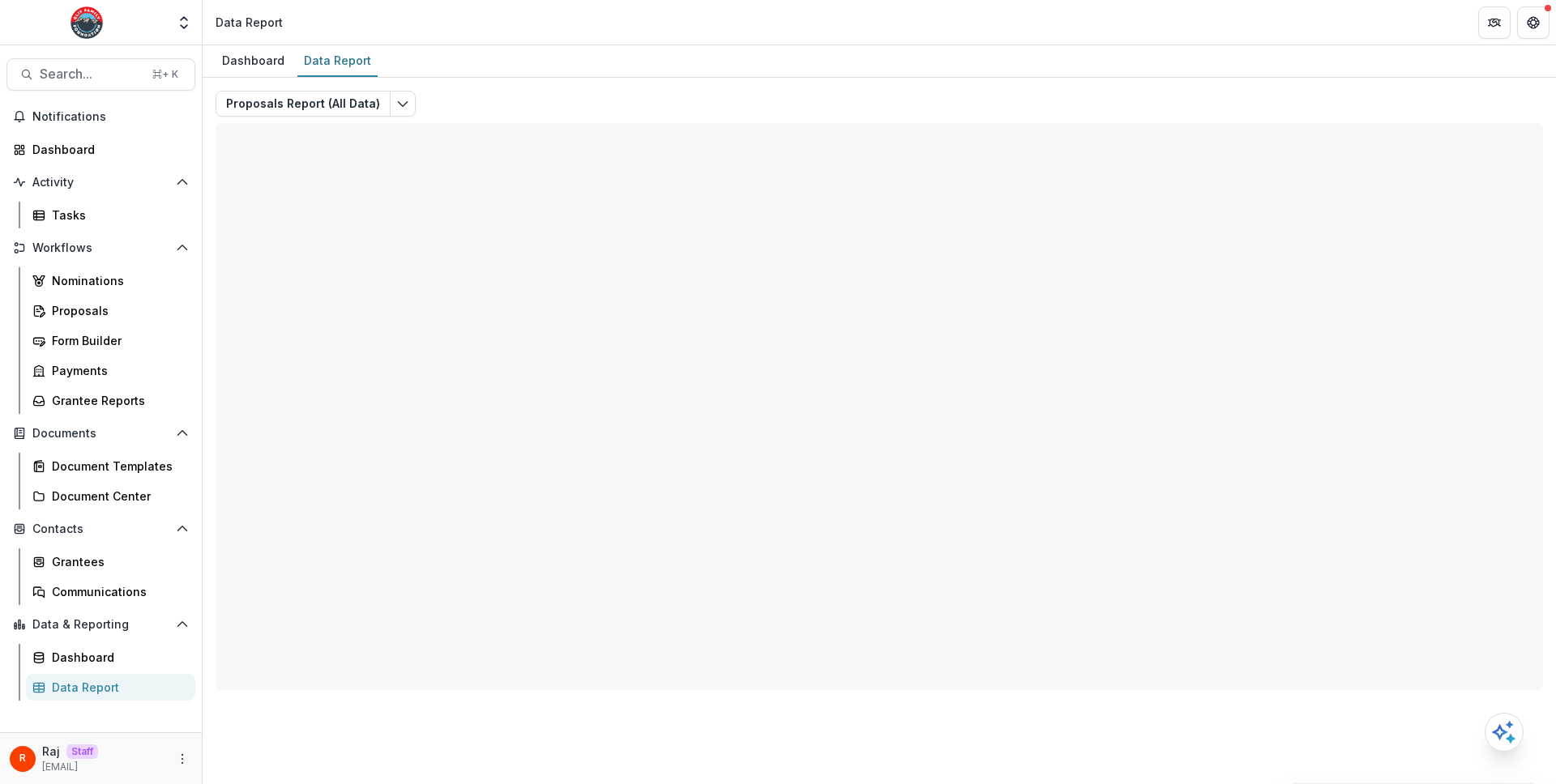 click on "Proposals Report (All Data) Total rows:  0 Choose Filter Personal Filters Team Filters Temelio Filters No  personal  filters found. Add Personal Filter Filter 0  (Proposals Report (All Data)) Add Team Filter Amendment Form   ( Proposals Report (All Data) ) Athlete Scholarship Application  ( Proposals Report (All Data) ) Athletic Program Portal Questions  ( Proposals Report (All Data) ) BIO Grant Application  ( Proposals Report (All Data) ) BIO Recommendation Form  ( Proposals Report (All Data) ) Clif Family Foundation Eligibility Quiz Open Call  ( Proposals Report (All Data) ) Due Diligence  ( Proposals Report (All Data) ) Grantee Check In   ( Proposals Report (All Data) ) Internal Form Template  ( Proposals Report (All Data) ) Matching Gift Form  ( Proposals Report (All Data) ) Open Call Grant Application  ( Proposals Report (All Data) ) PRI   ( Proposals Report (All Data) ) Special Project Grant Application  ( Proposals Report (All Data) ) Temelio Historical Onboarding Form  ( Proposals Report (All Data) )" at bounding box center (879, 390) 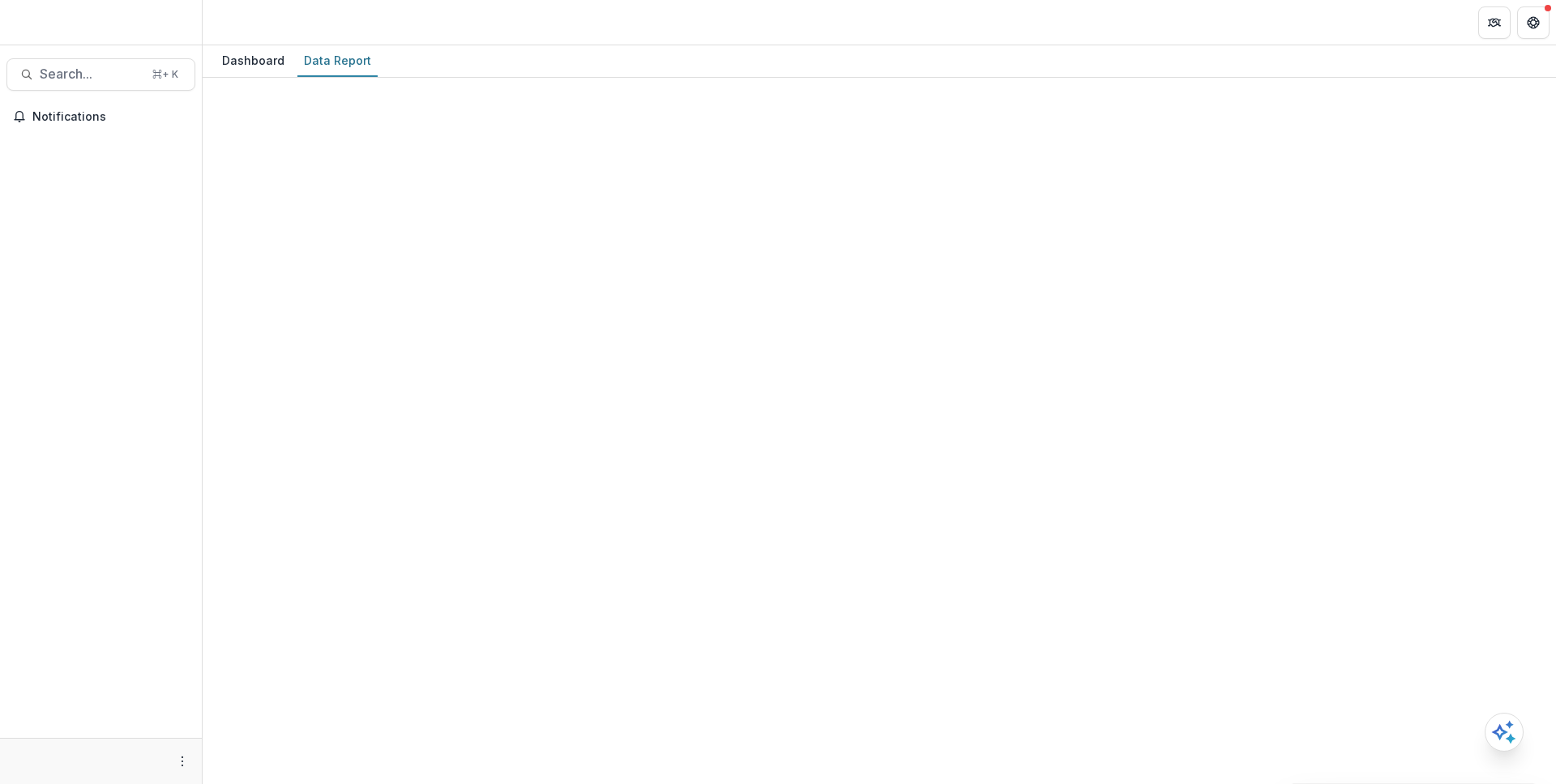 scroll, scrollTop: 0, scrollLeft: 0, axis: both 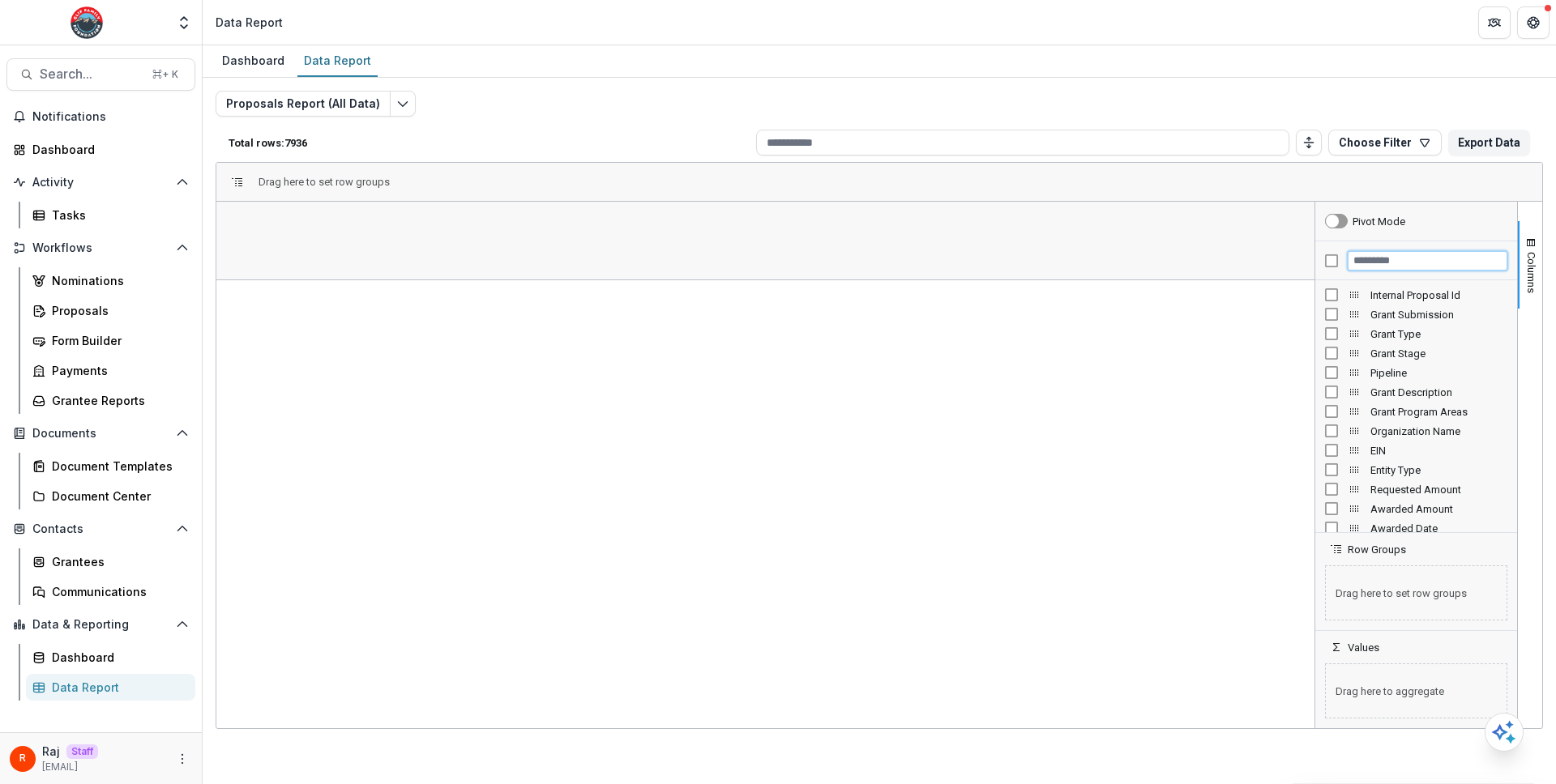 click at bounding box center (1427, 261) 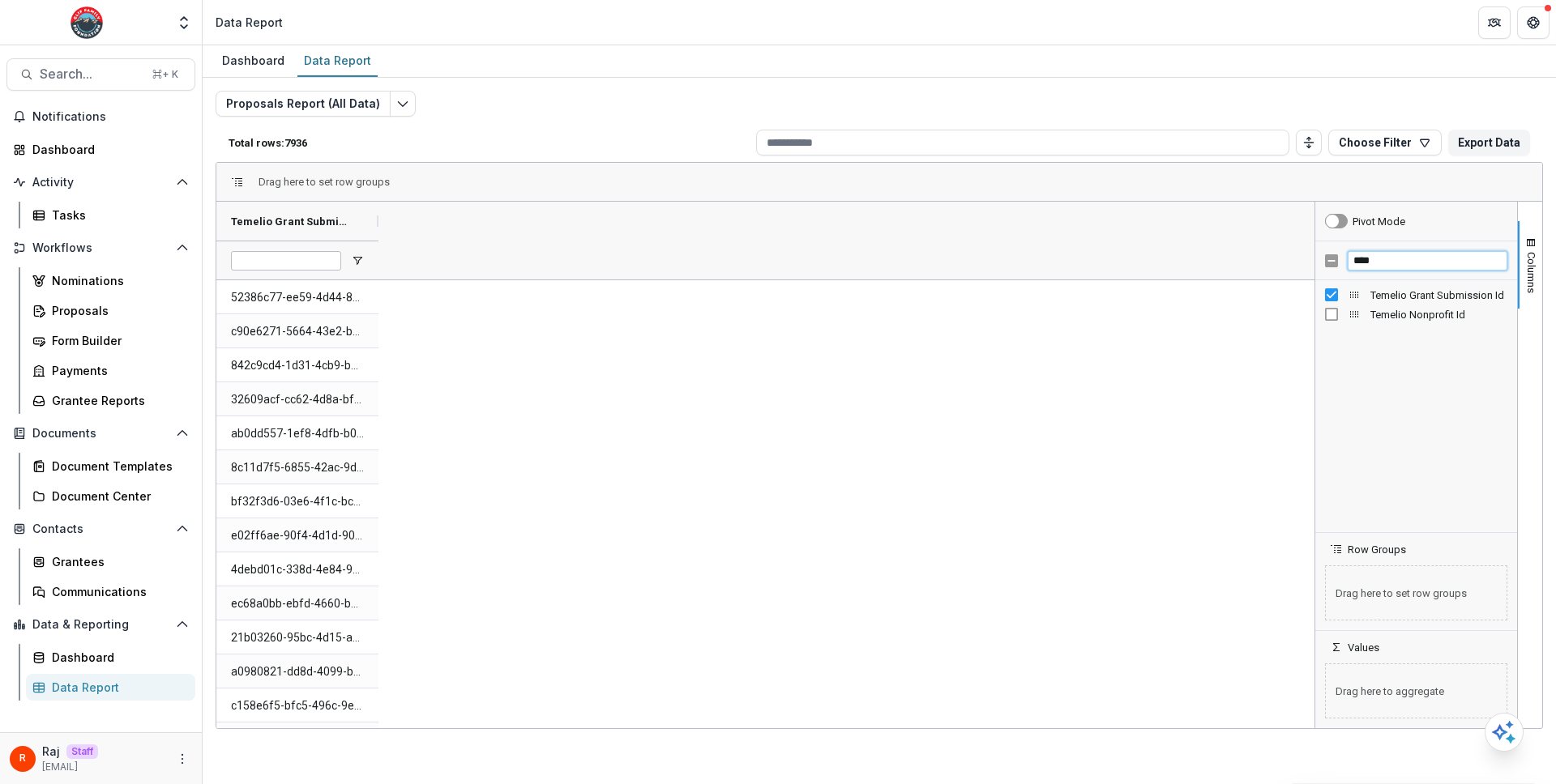 click on "****" at bounding box center [1427, 261] 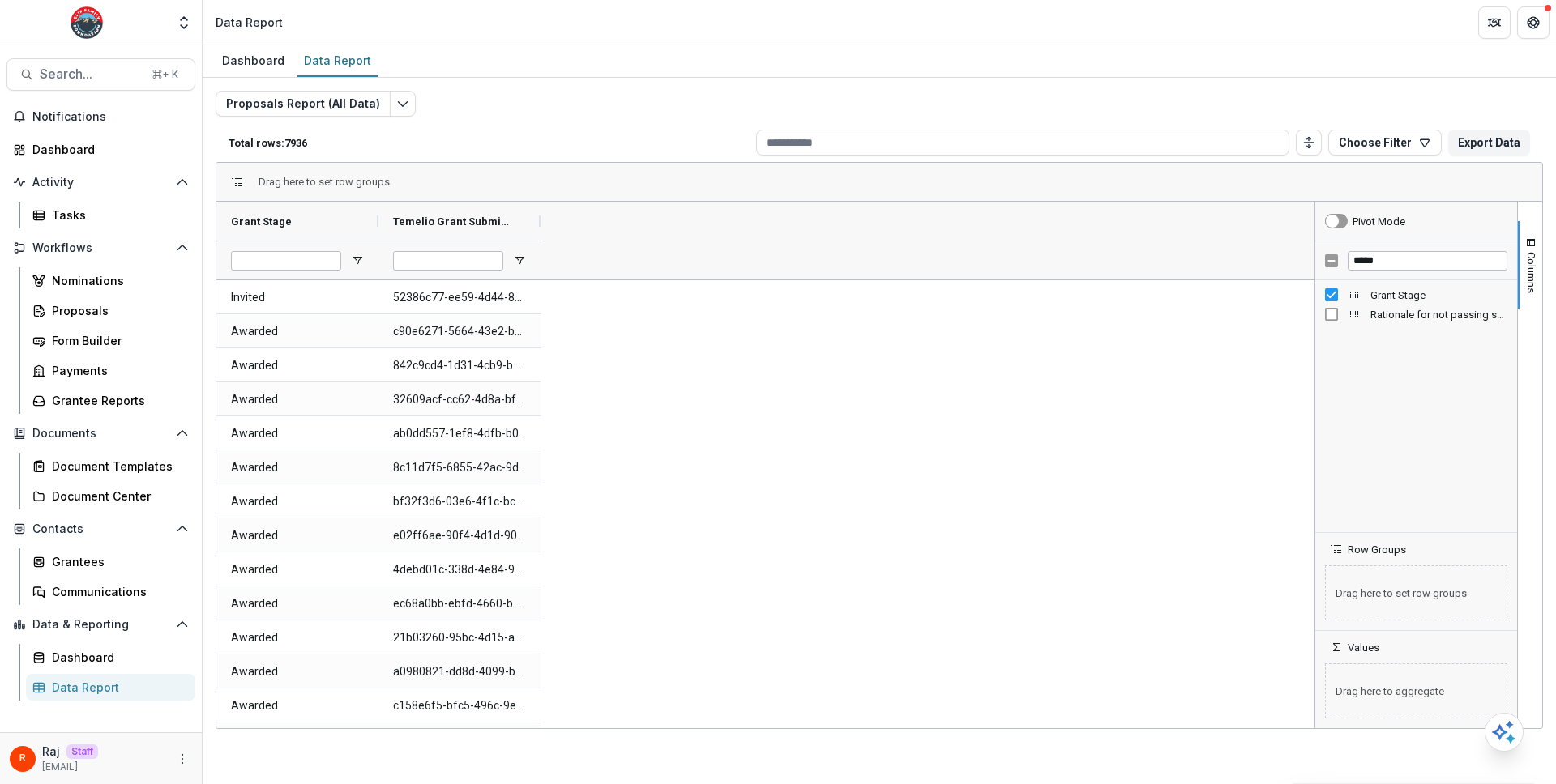 click on "*****" at bounding box center [1416, 261] 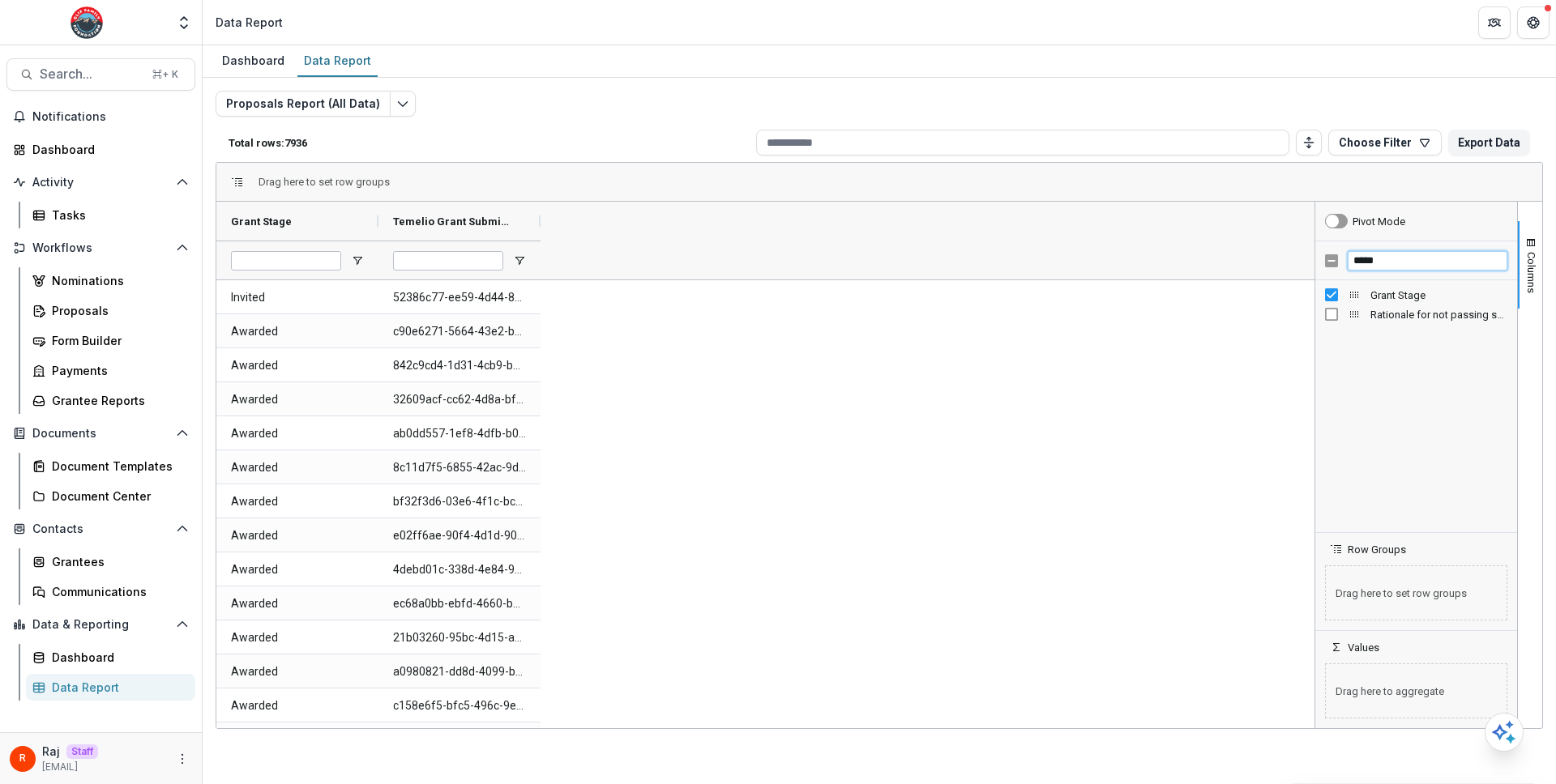 click on "*****" at bounding box center [1427, 261] 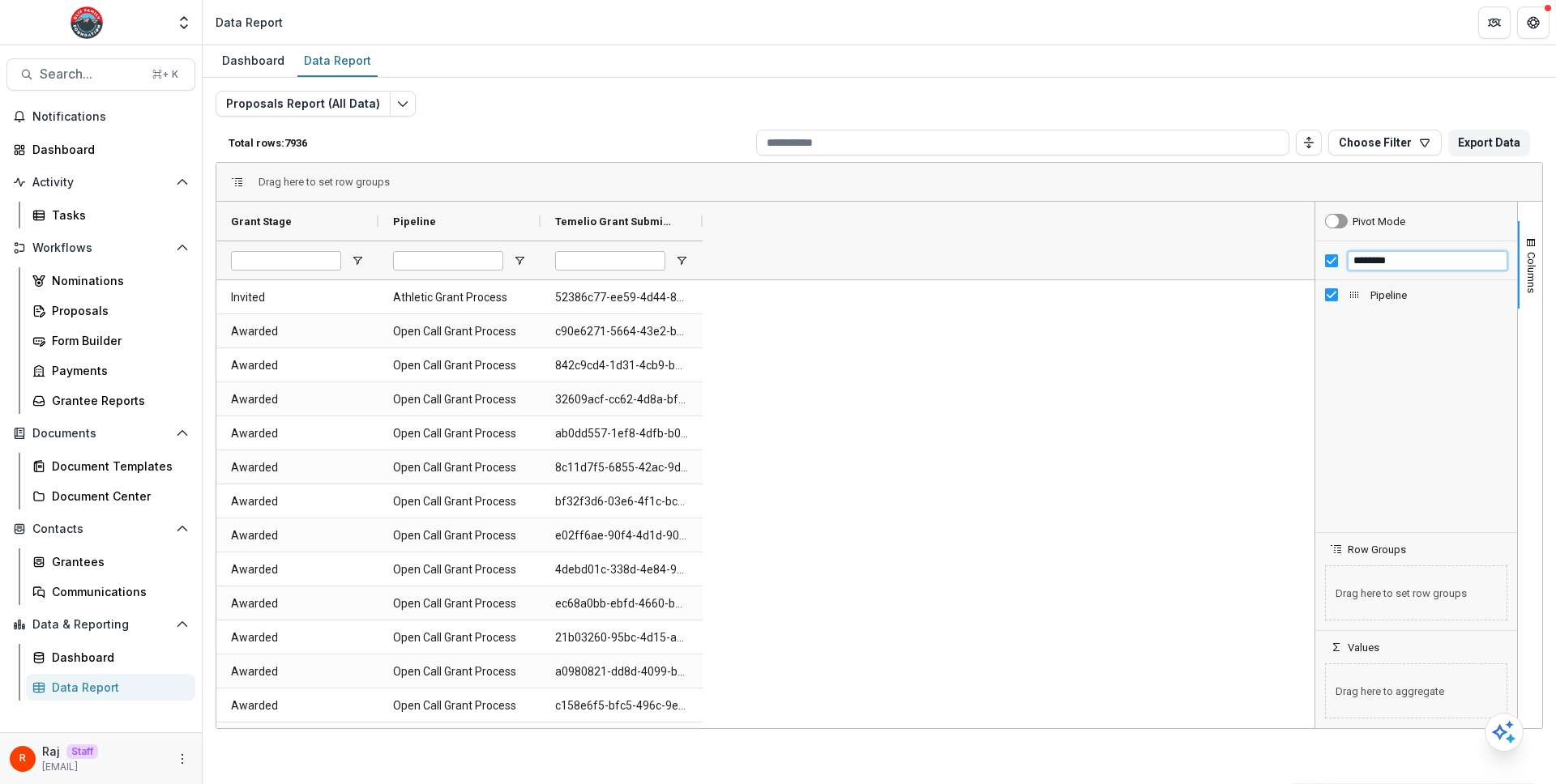 click on "********" at bounding box center [1427, 261] 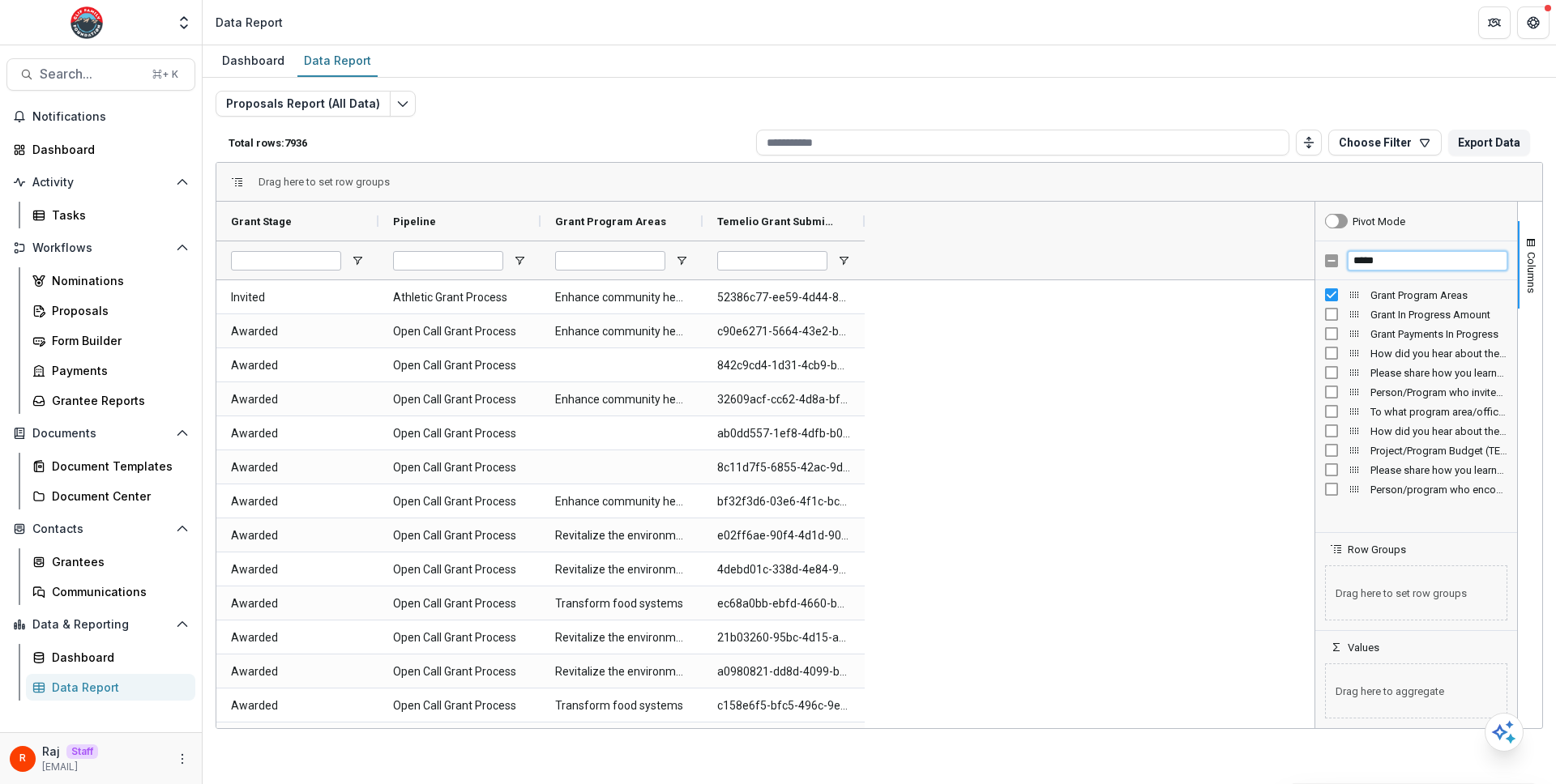 click on "*****" at bounding box center (1427, 261) 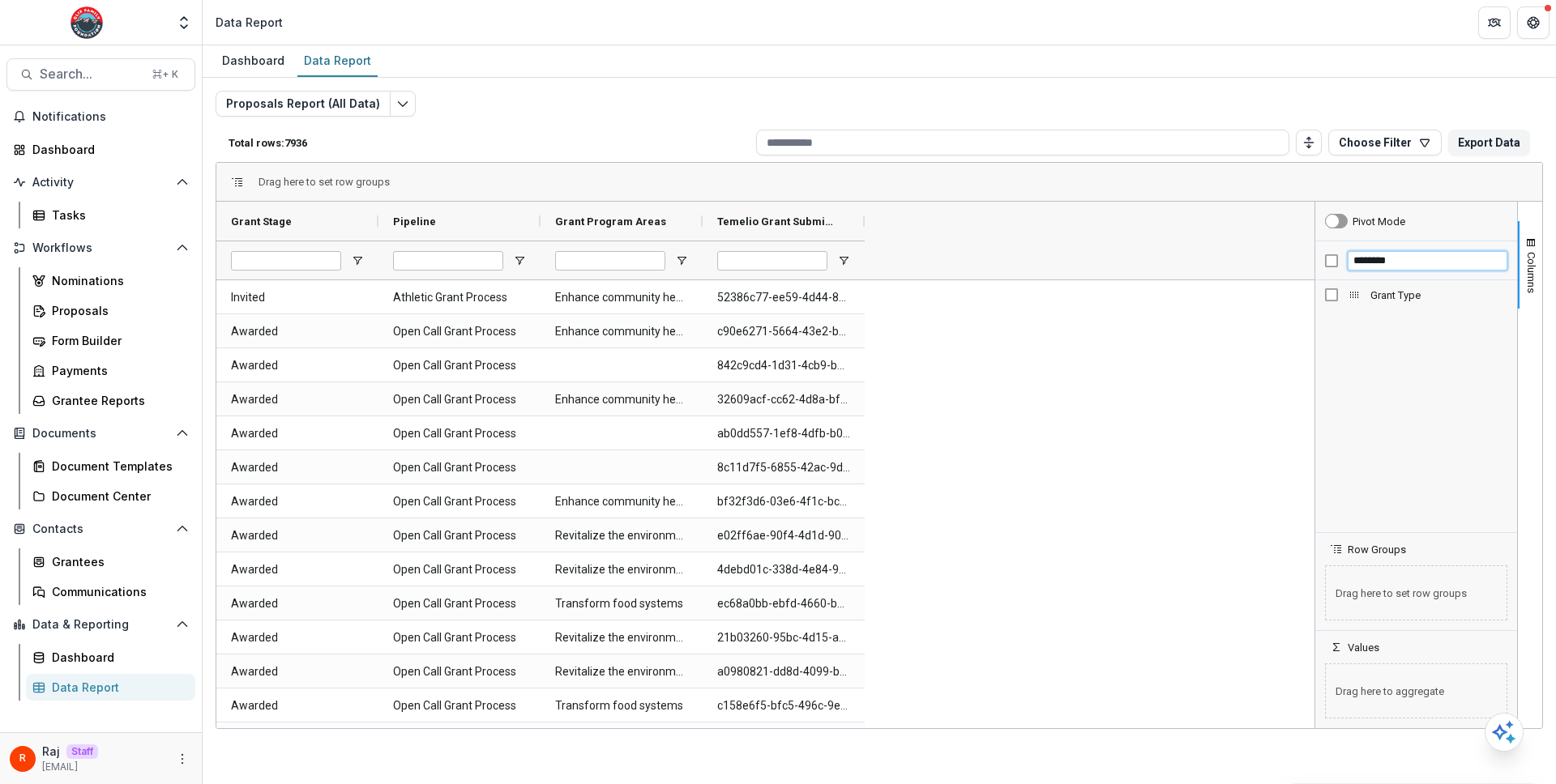 type on "********" 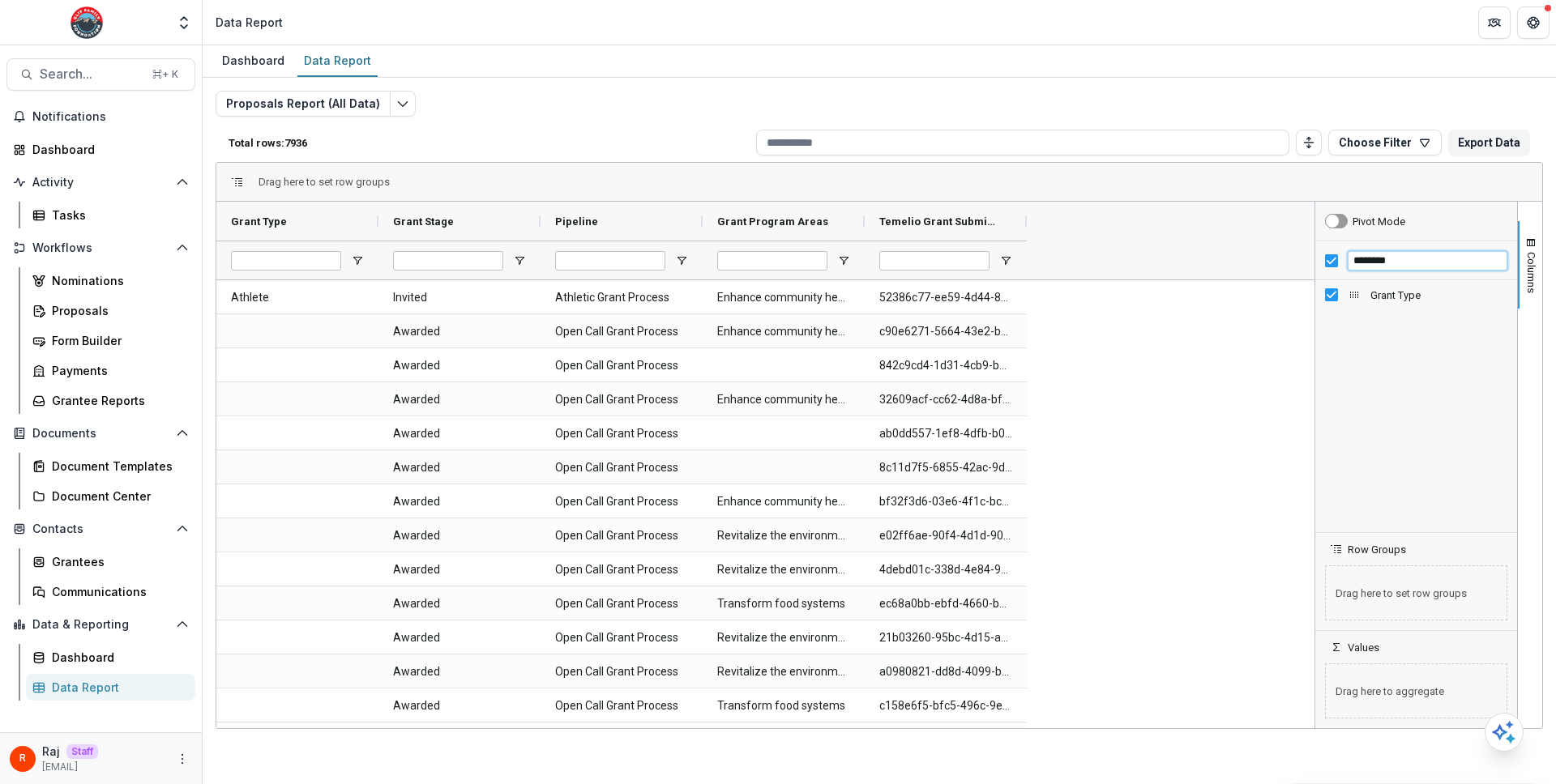 click on "********" at bounding box center (1427, 261) 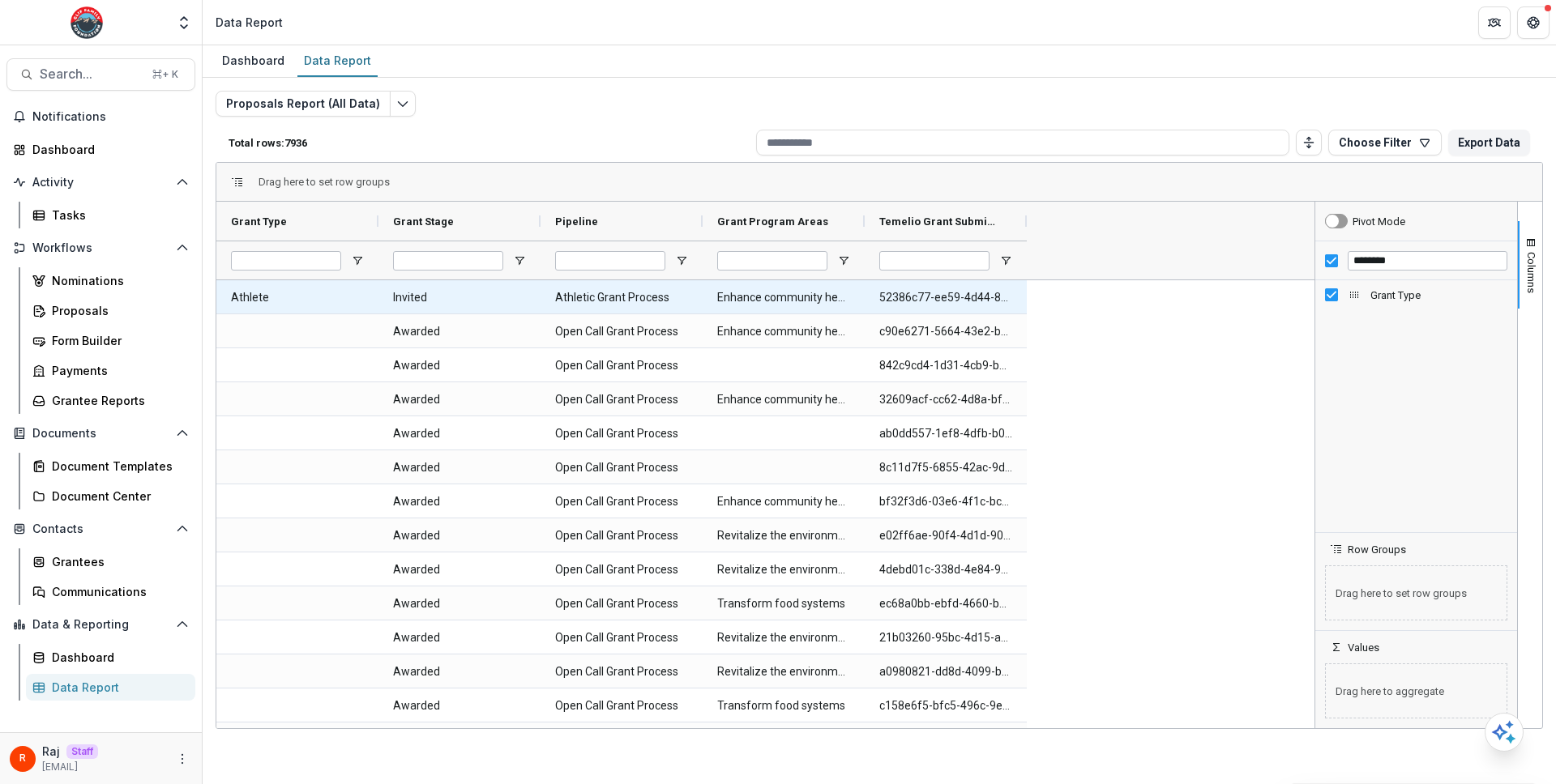 click at bounding box center (772, 260) 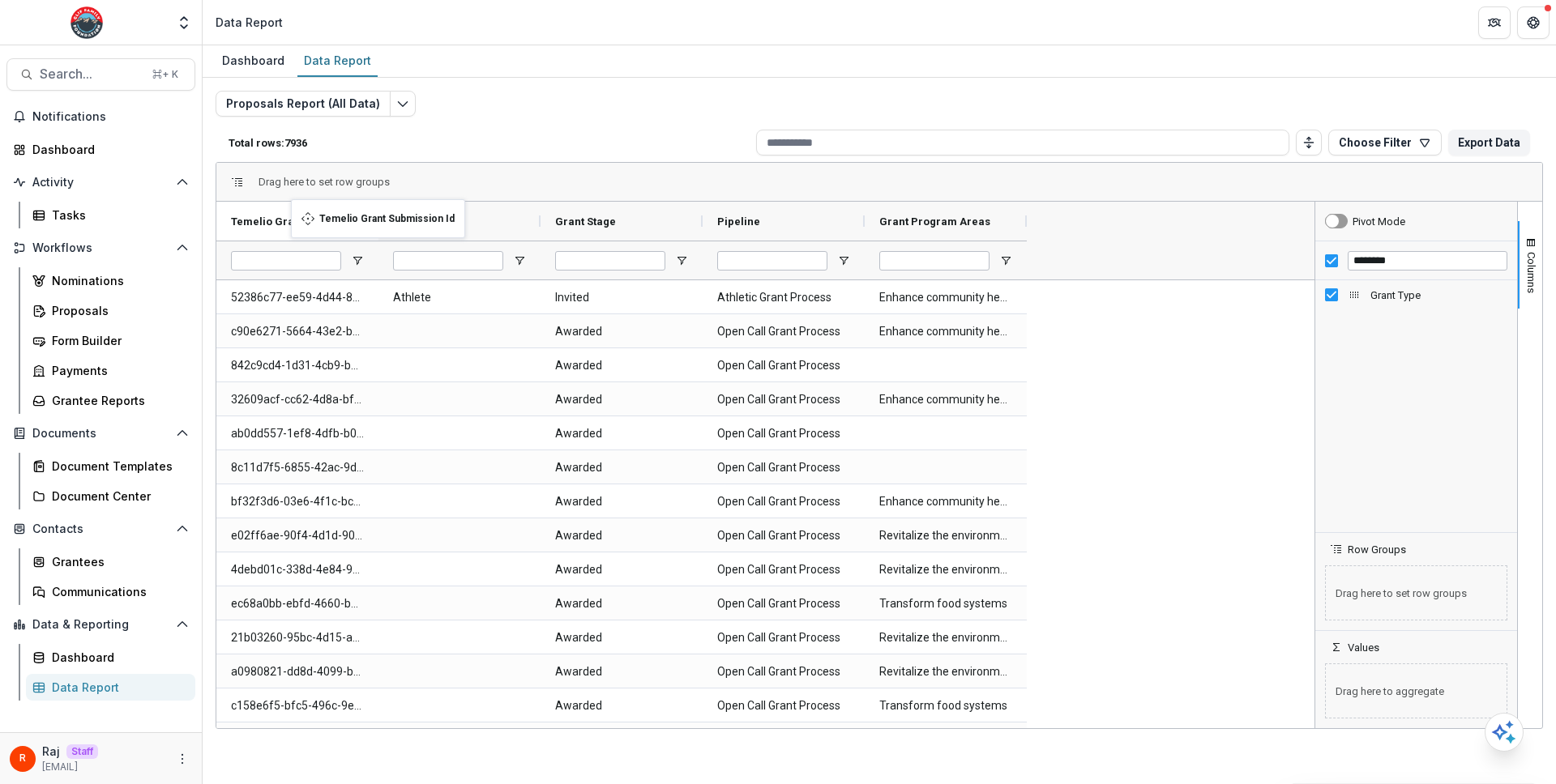 drag, startPoint x: 947, startPoint y: 217, endPoint x: 299, endPoint y: 209, distance: 648.0494 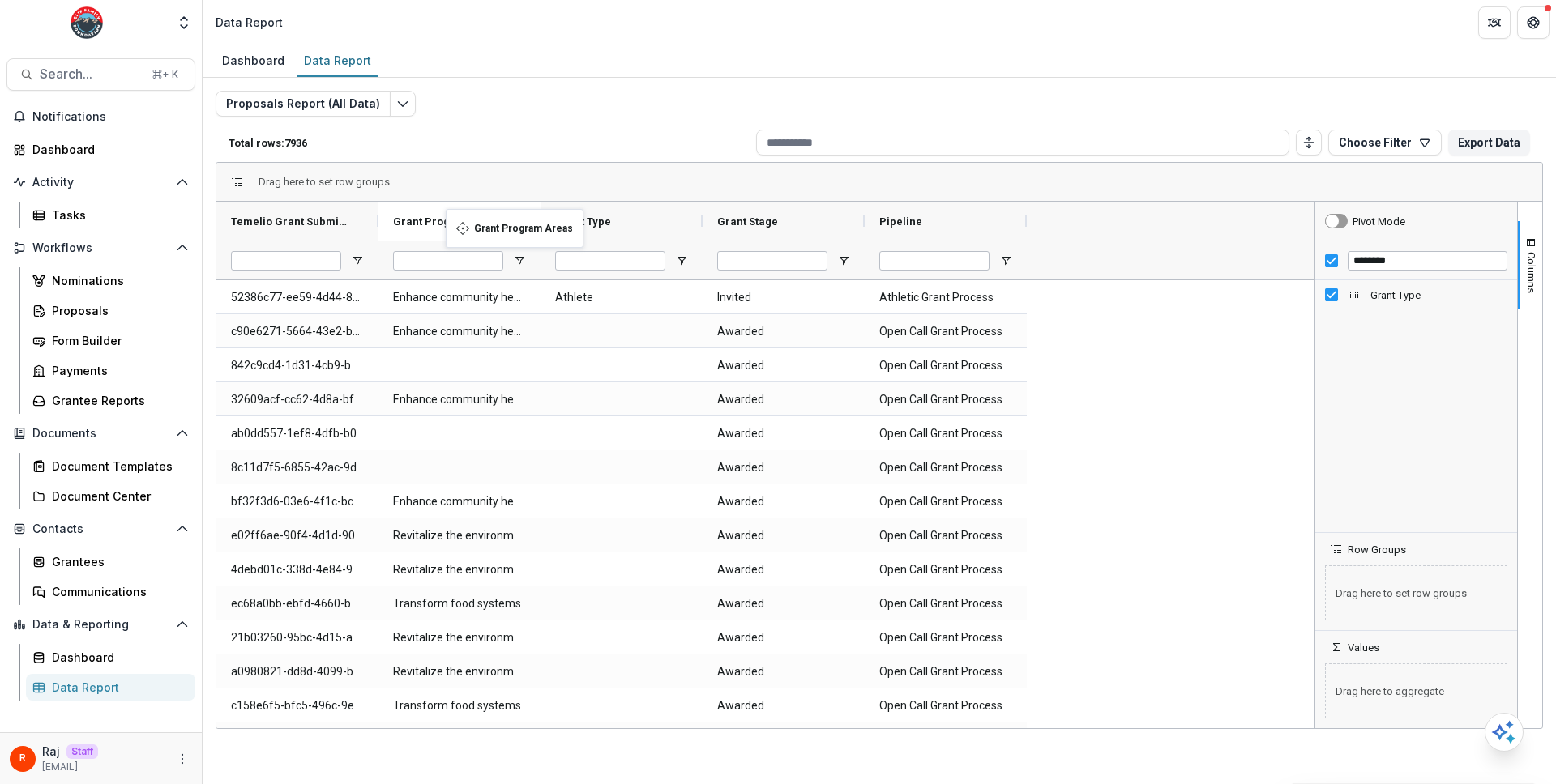 drag, startPoint x: 938, startPoint y: 219, endPoint x: 452, endPoint y: 219, distance: 486 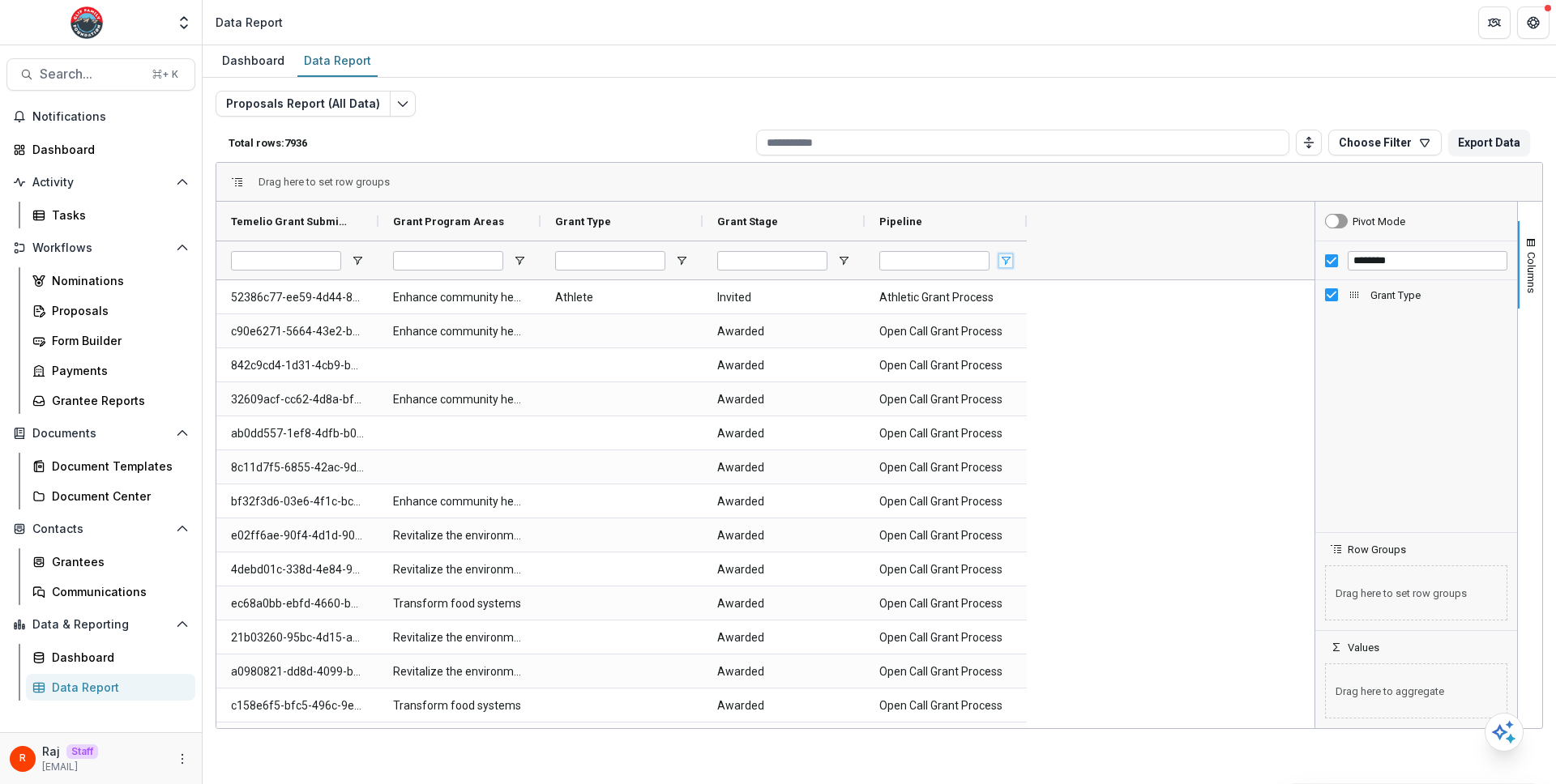 click at bounding box center (1006, 261) 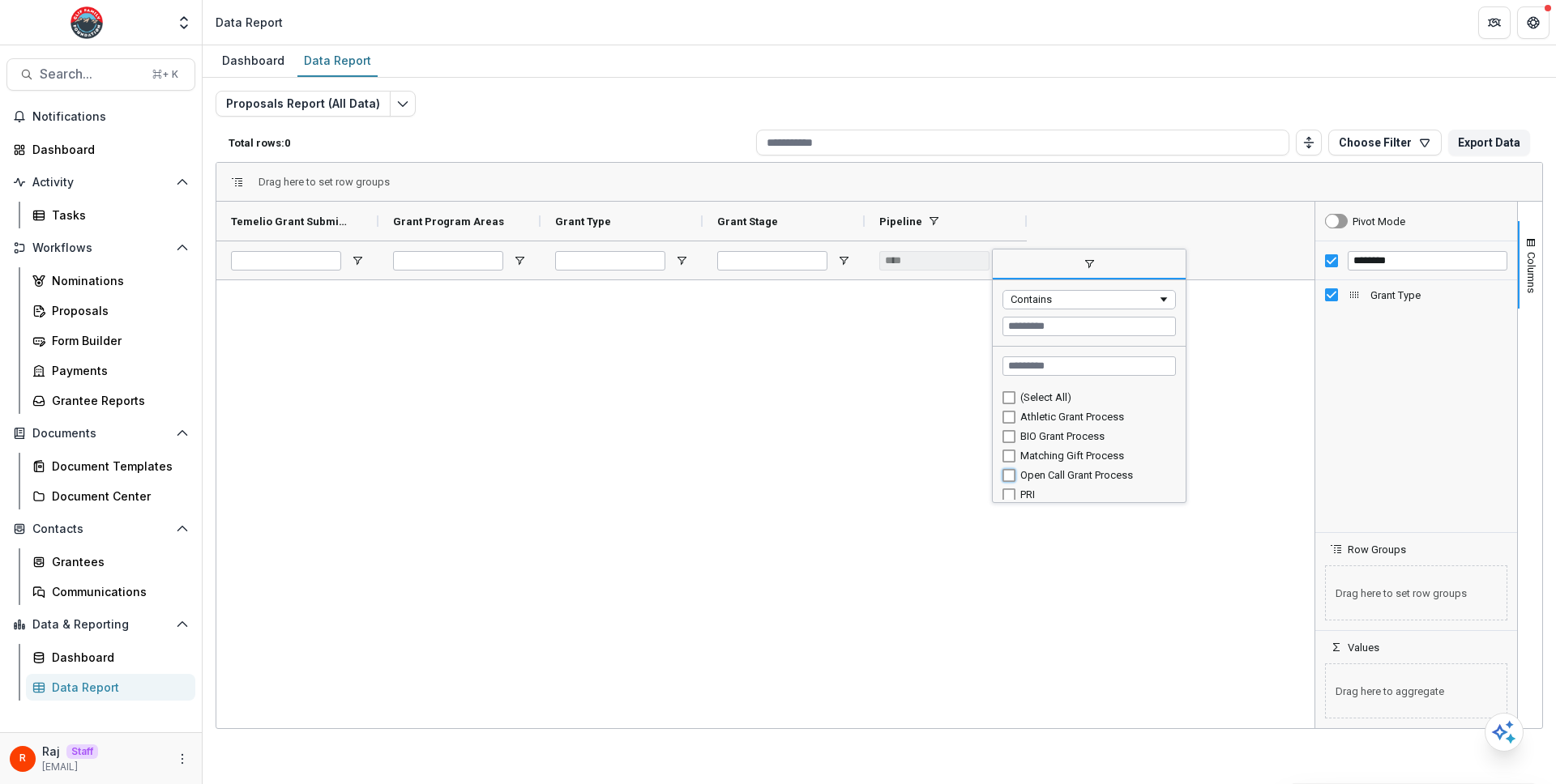type on "**********" 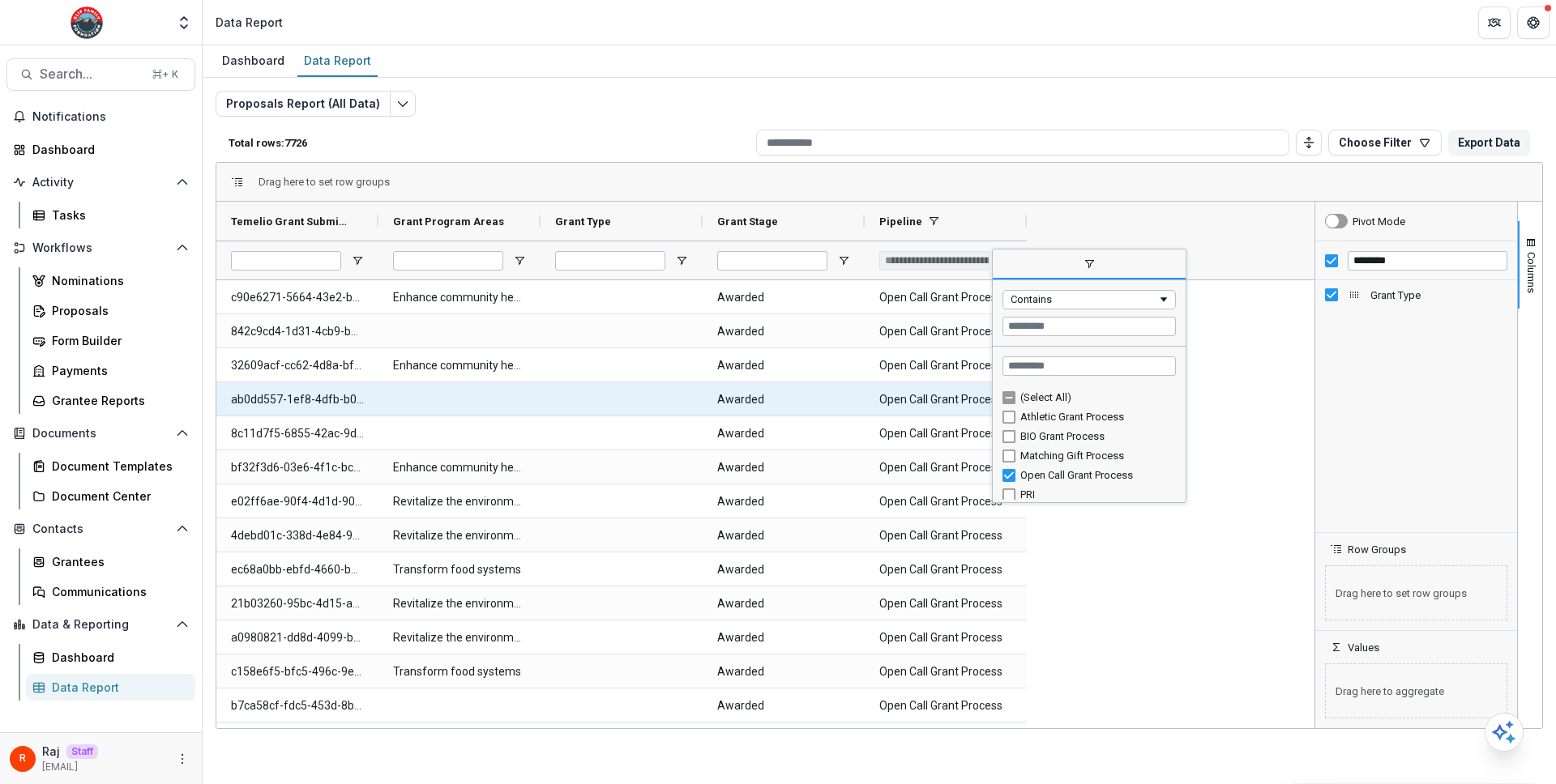 click at bounding box center (622, 398) 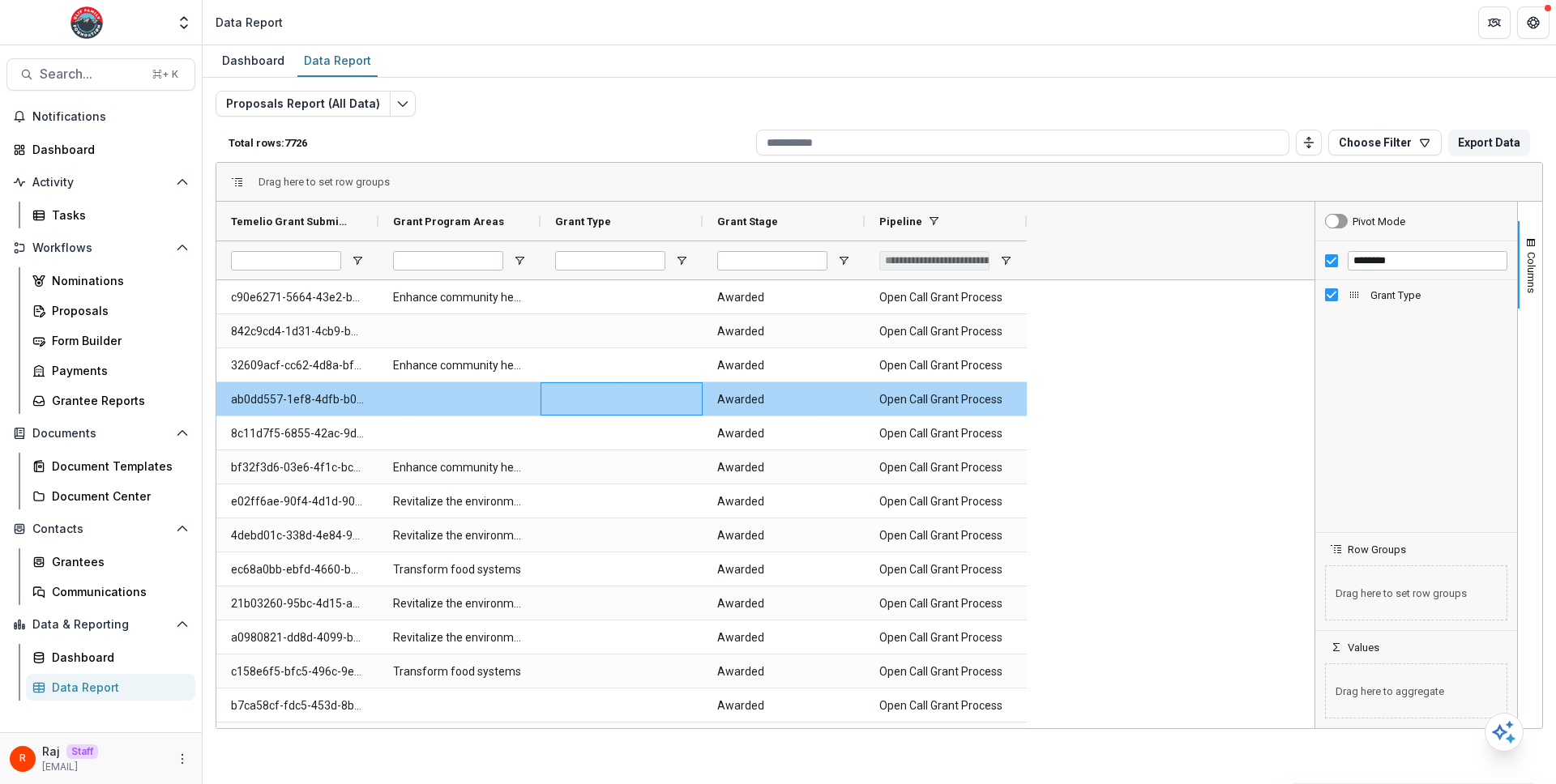 scroll, scrollTop: 811, scrollLeft: 0, axis: vertical 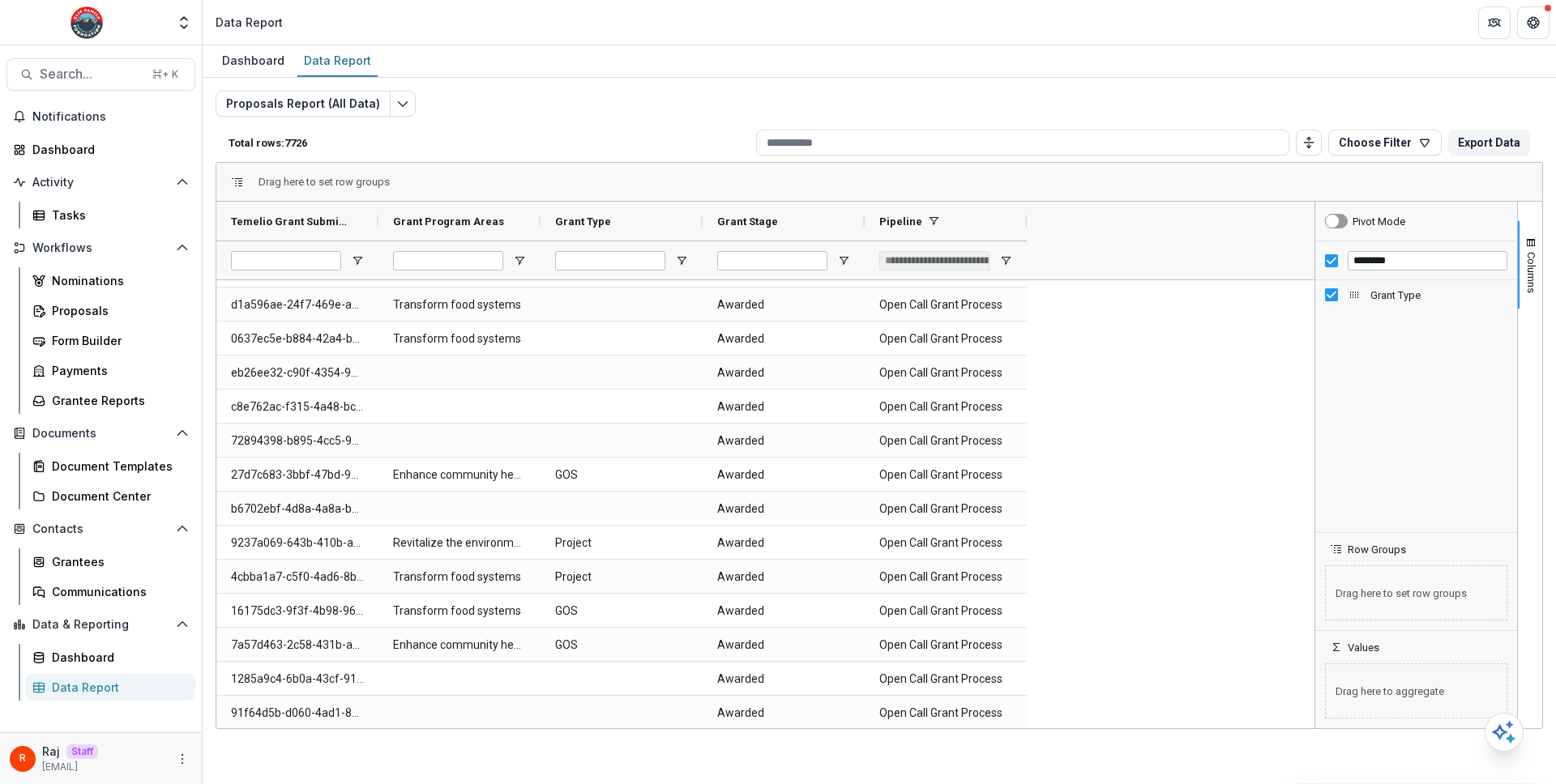 click at bounding box center [784, 260] 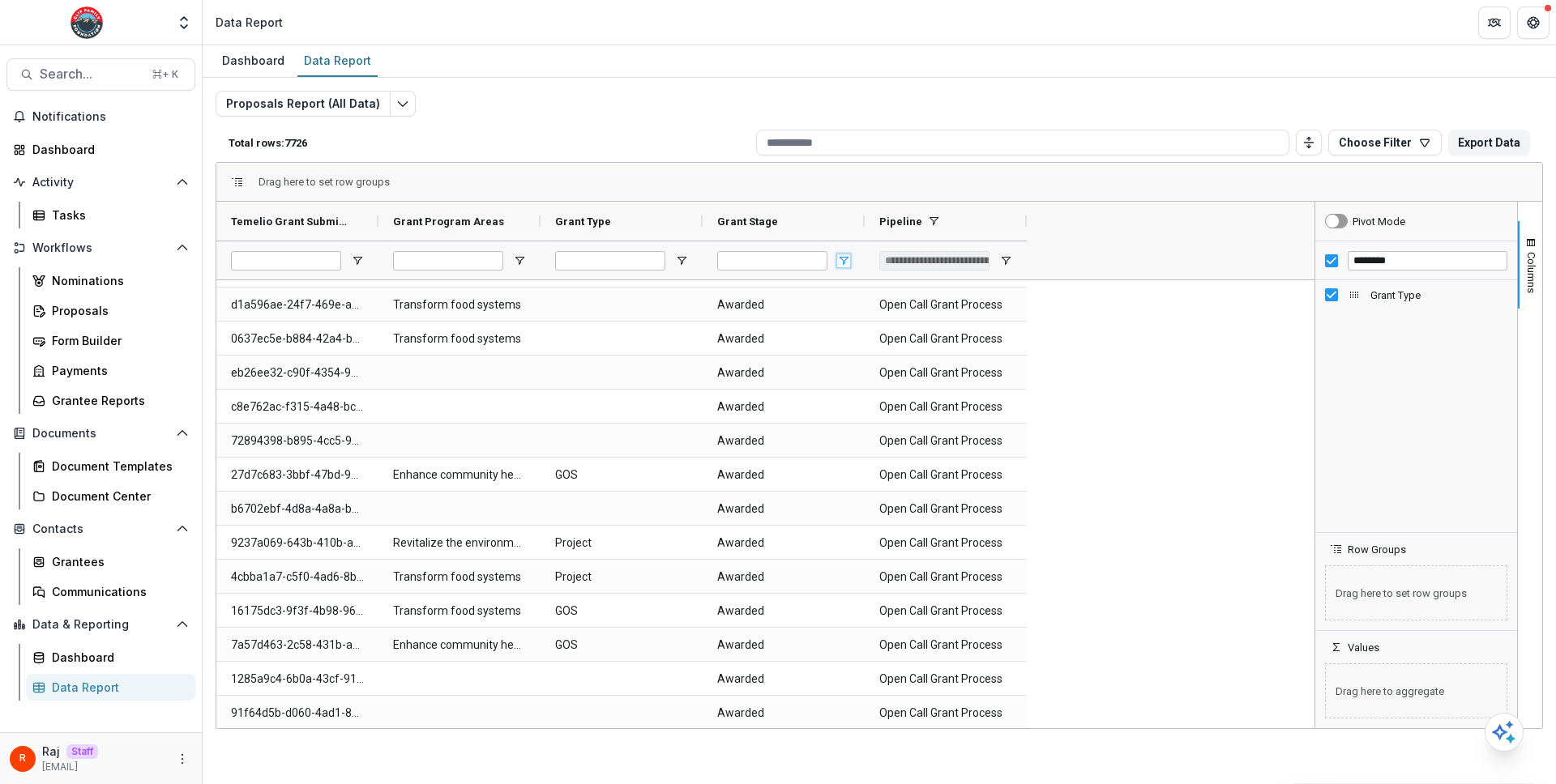click at bounding box center (844, 261) 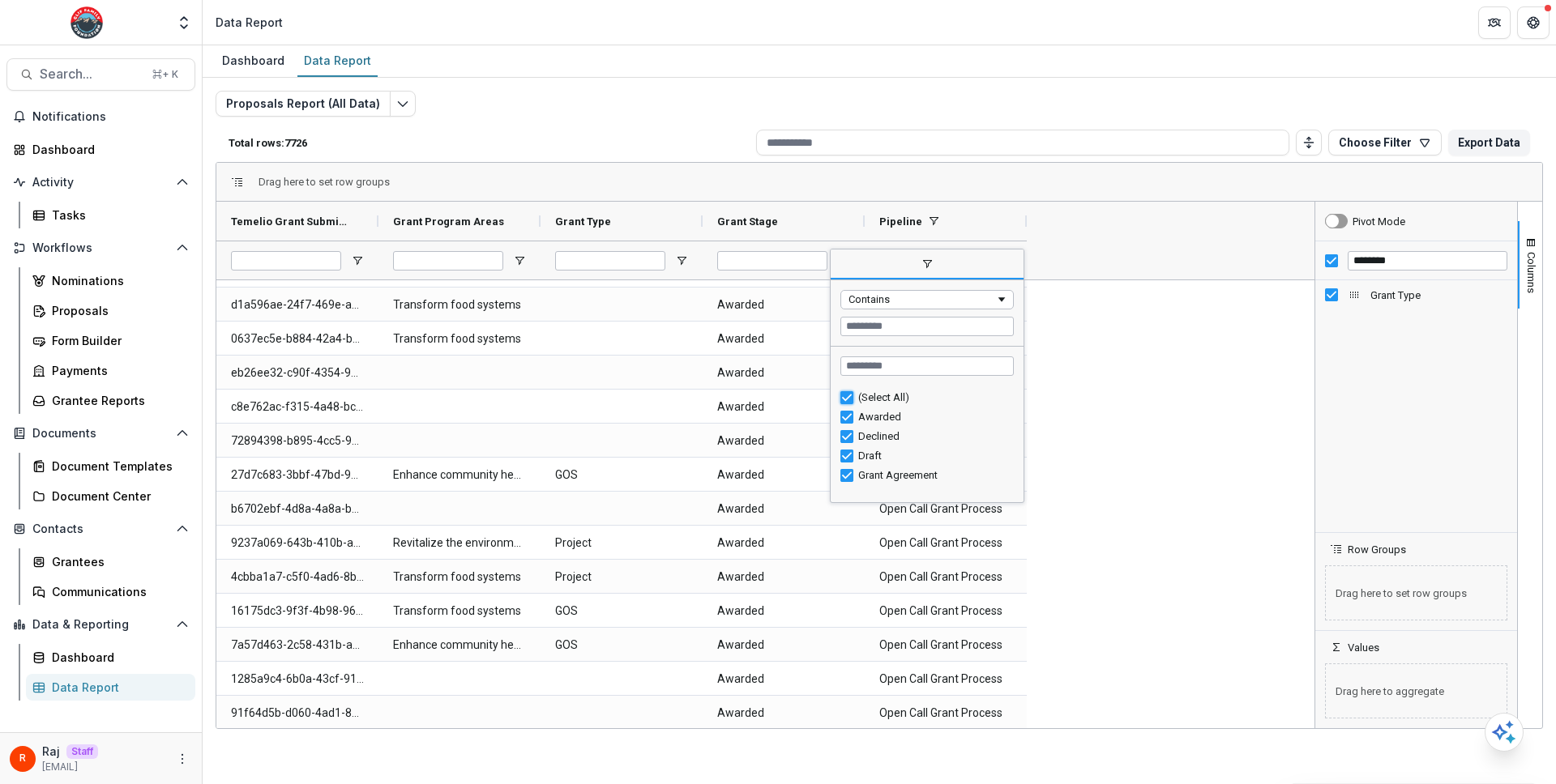type on "***" 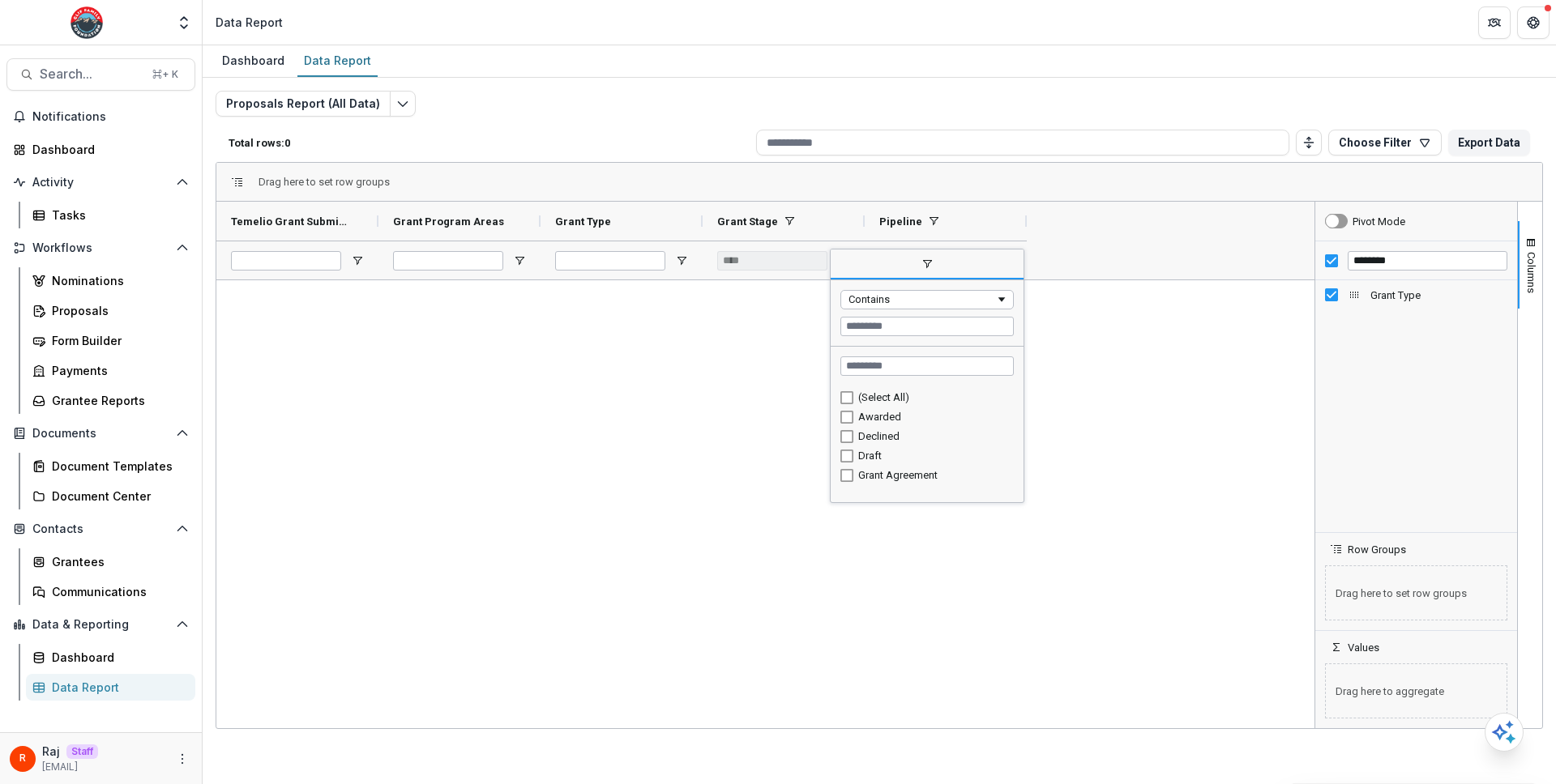 scroll, scrollTop: 0, scrollLeft: 0, axis: both 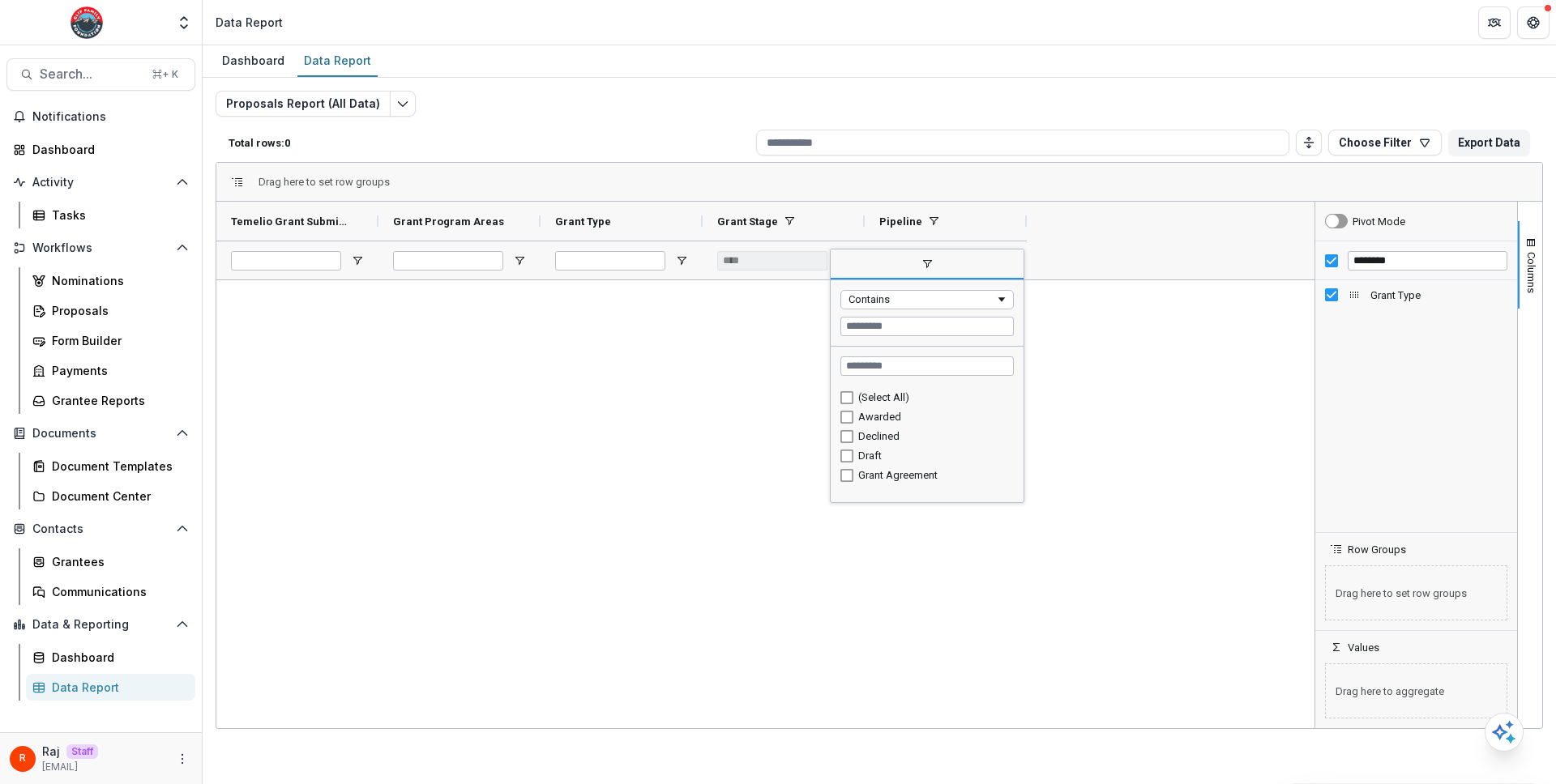 click at bounding box center [765, 504] 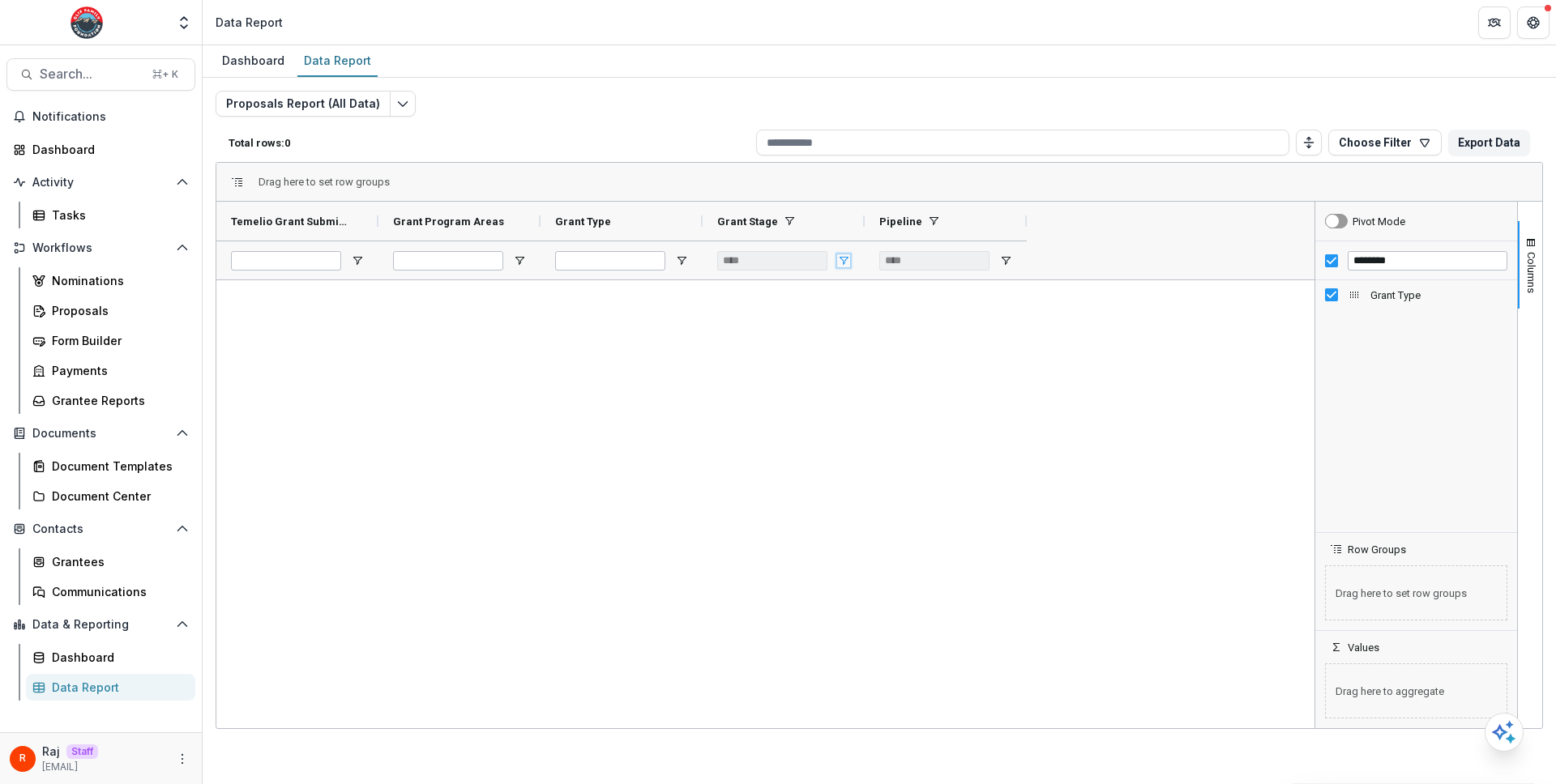 click at bounding box center [844, 261] 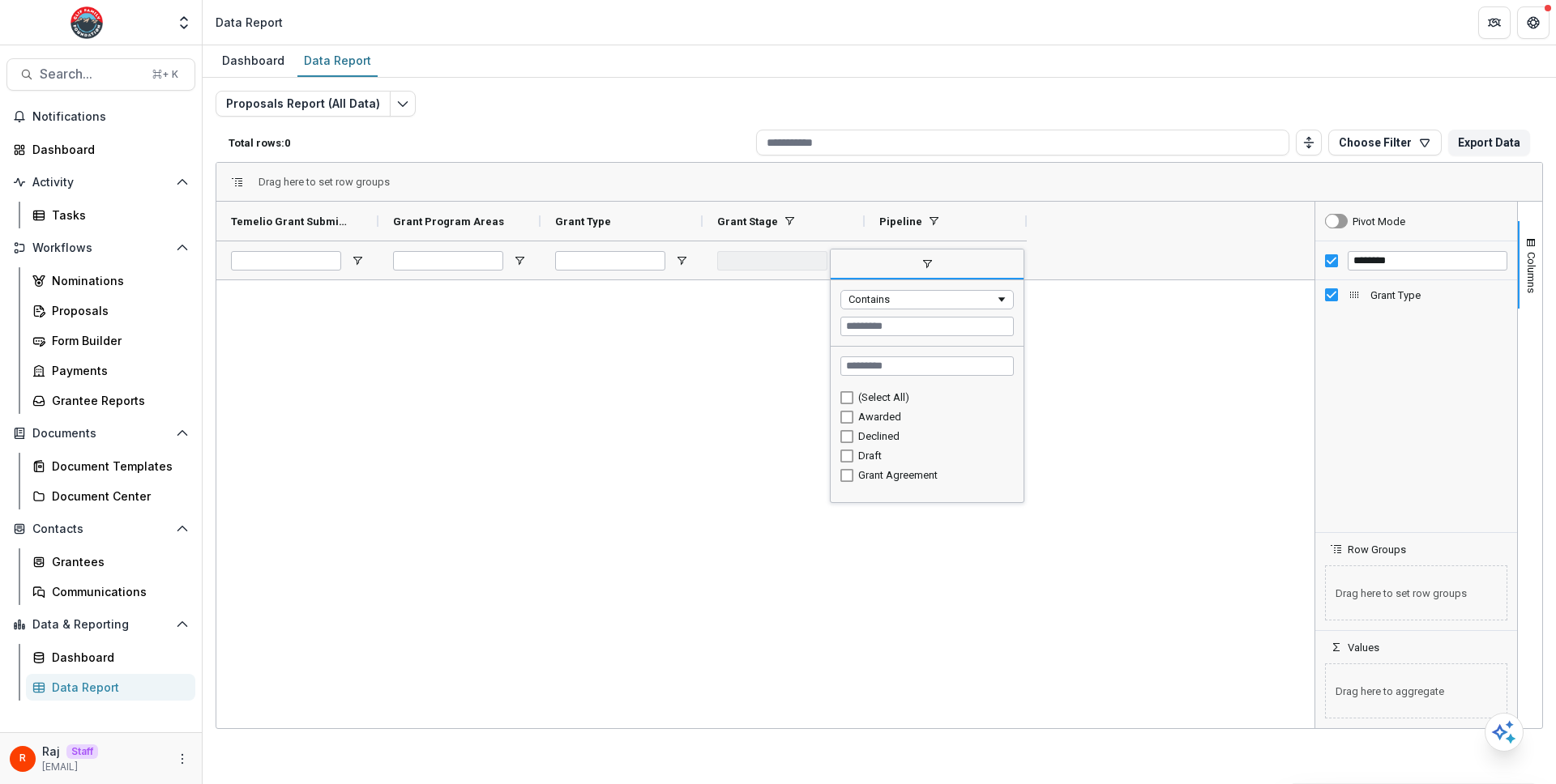 type on "**********" 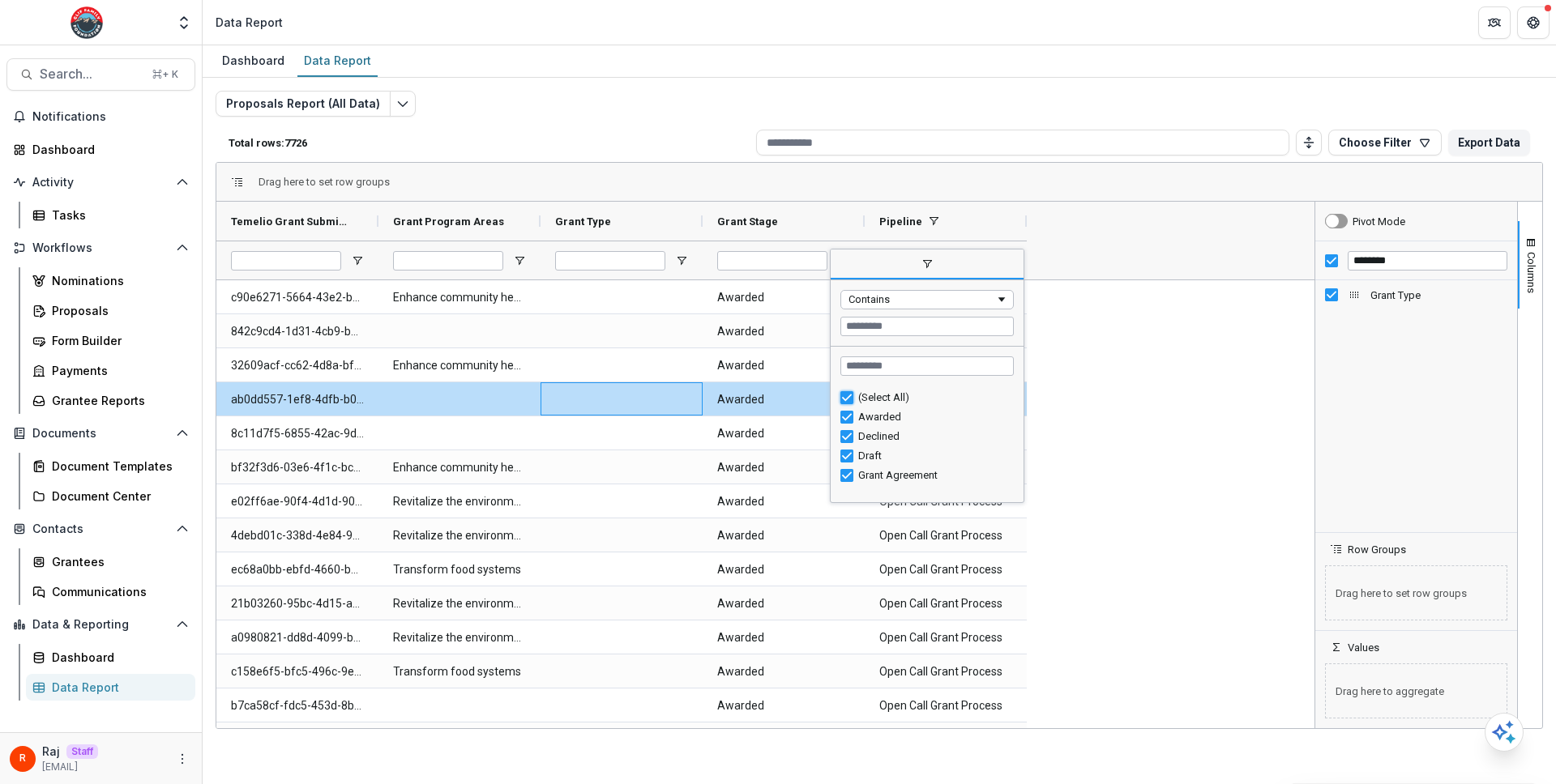 type on "***" 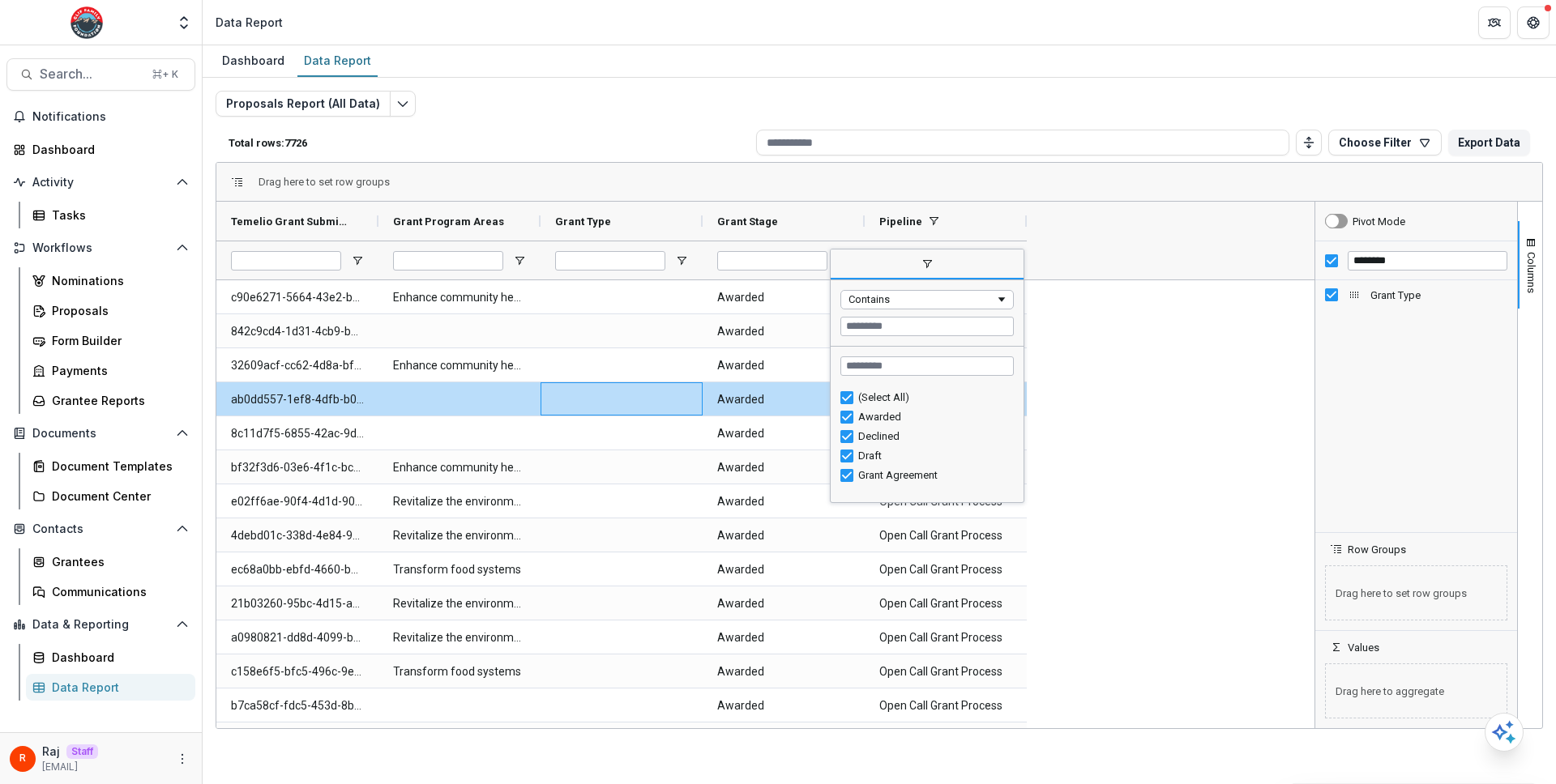type on "***" 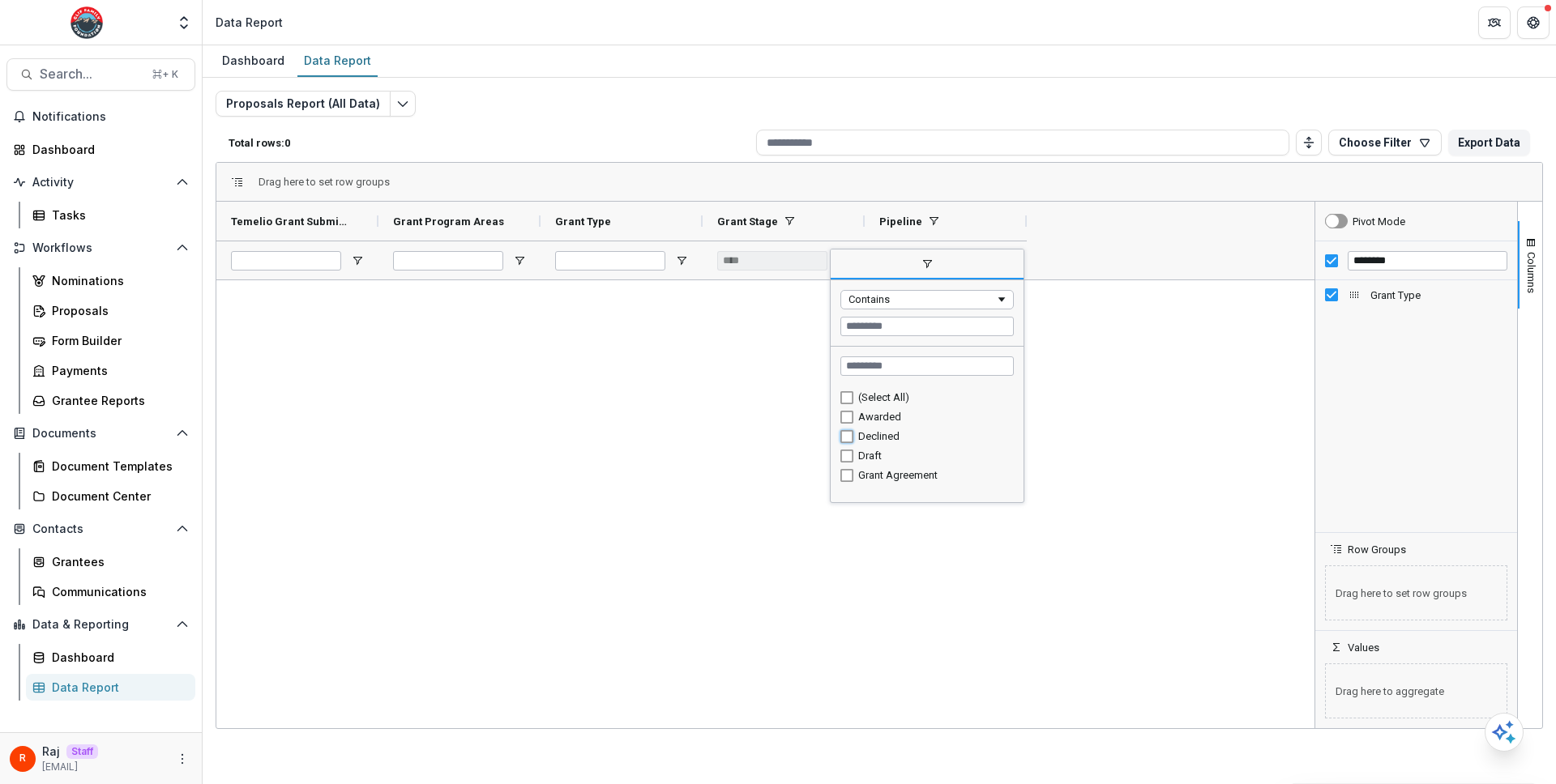 type on "**********" 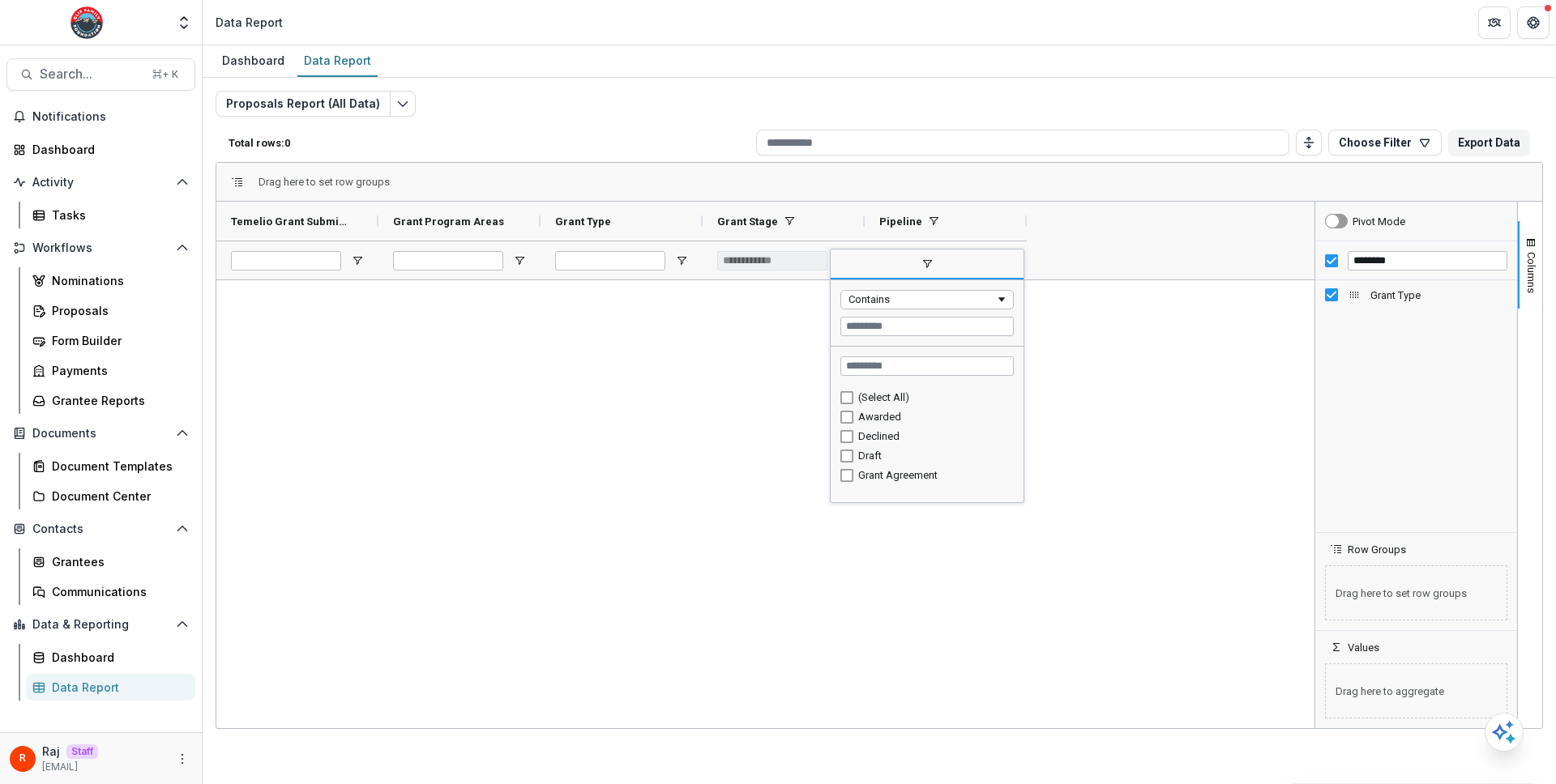 type on "**********" 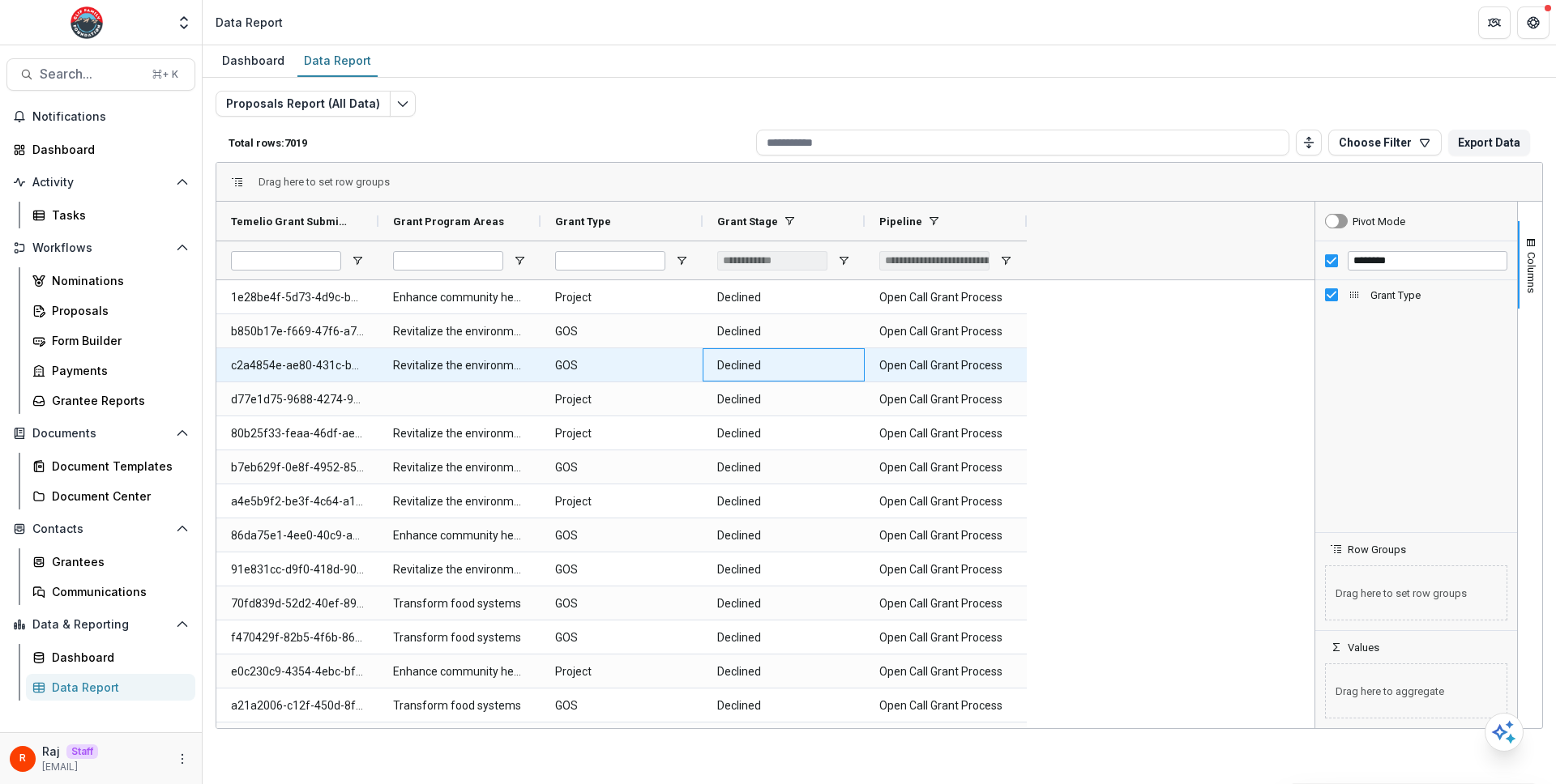 click on "Declined" at bounding box center [784, 365] 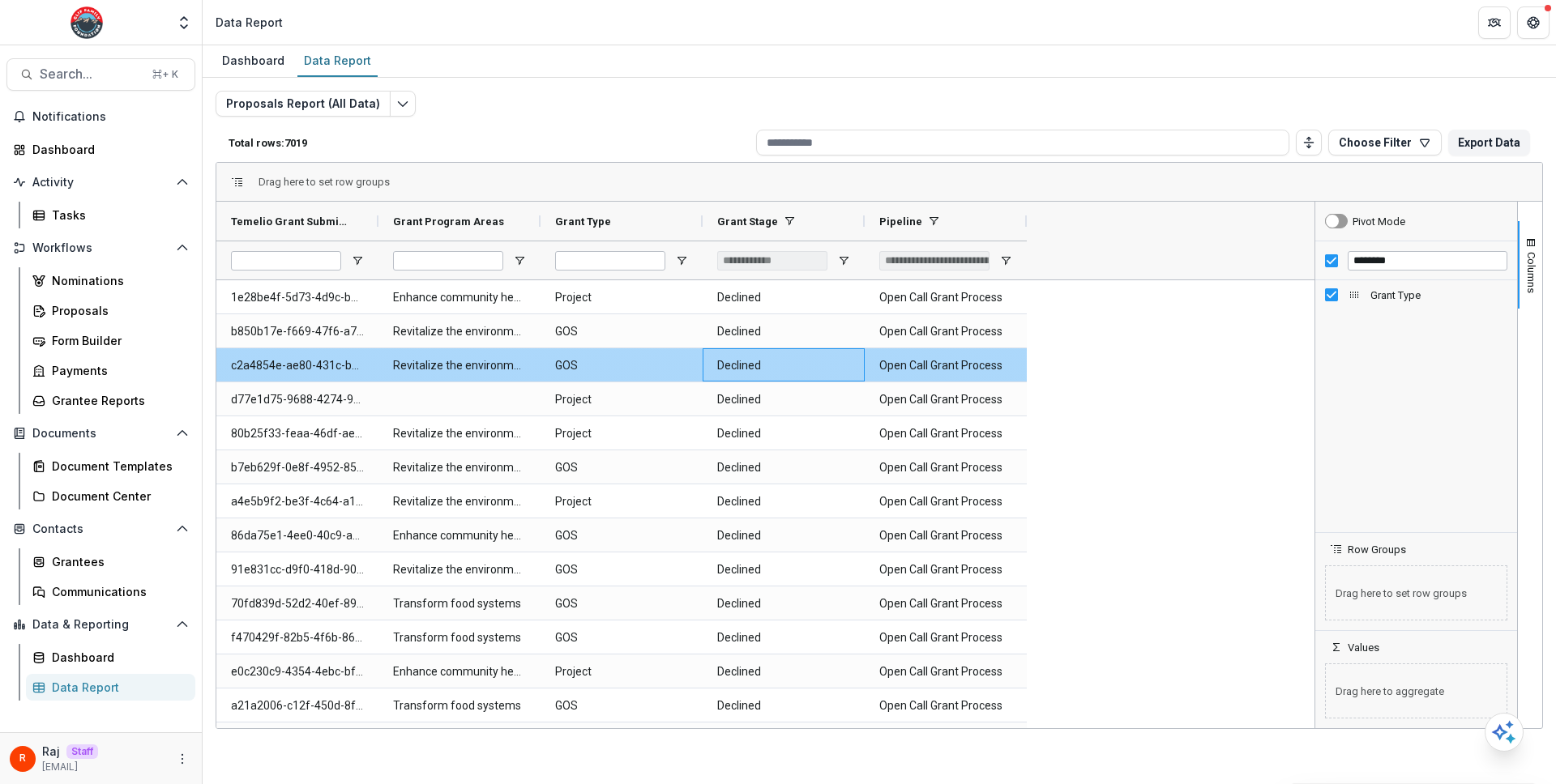 scroll, scrollTop: 739, scrollLeft: 0, axis: vertical 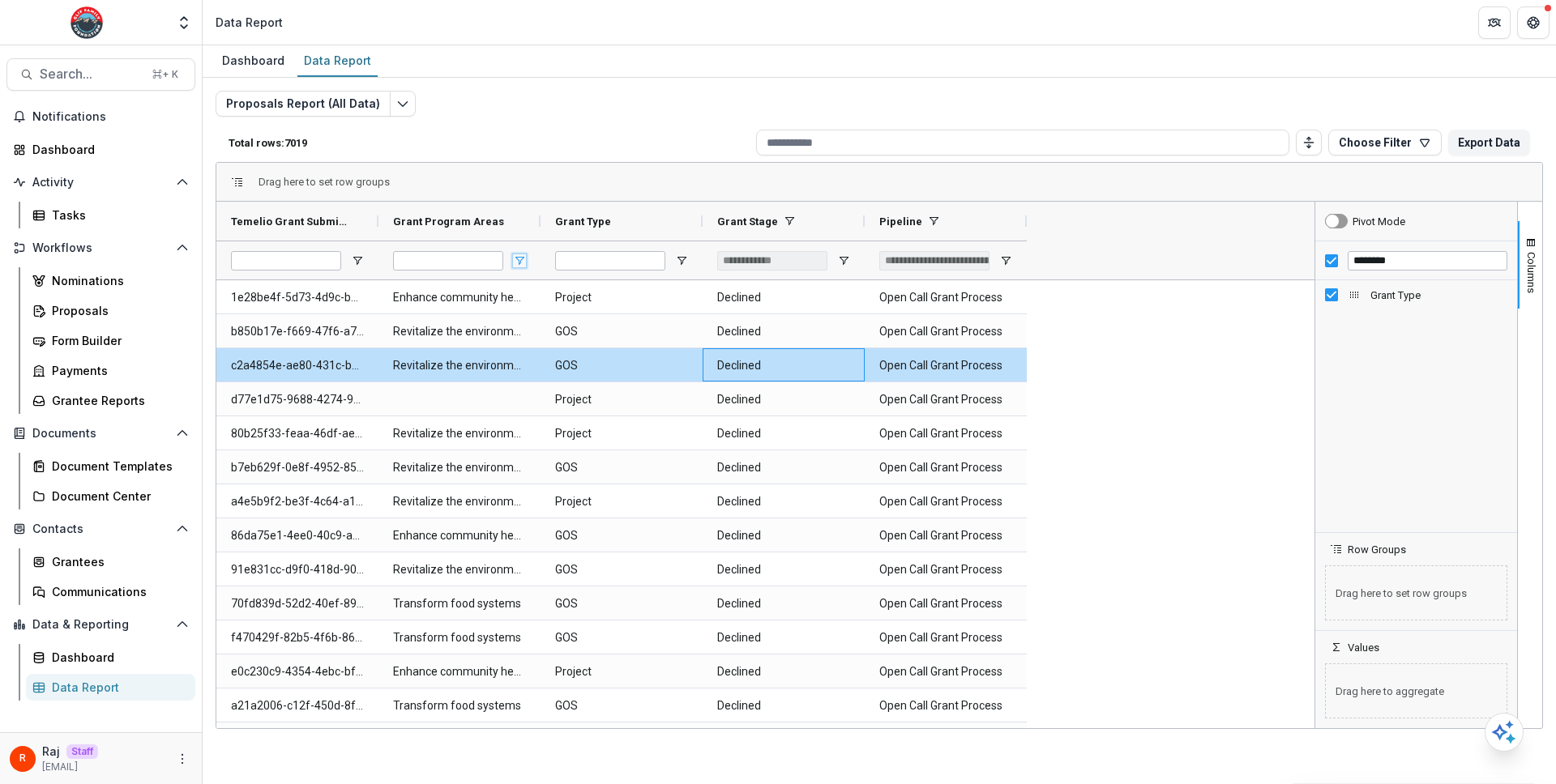 click at bounding box center (519, 261) 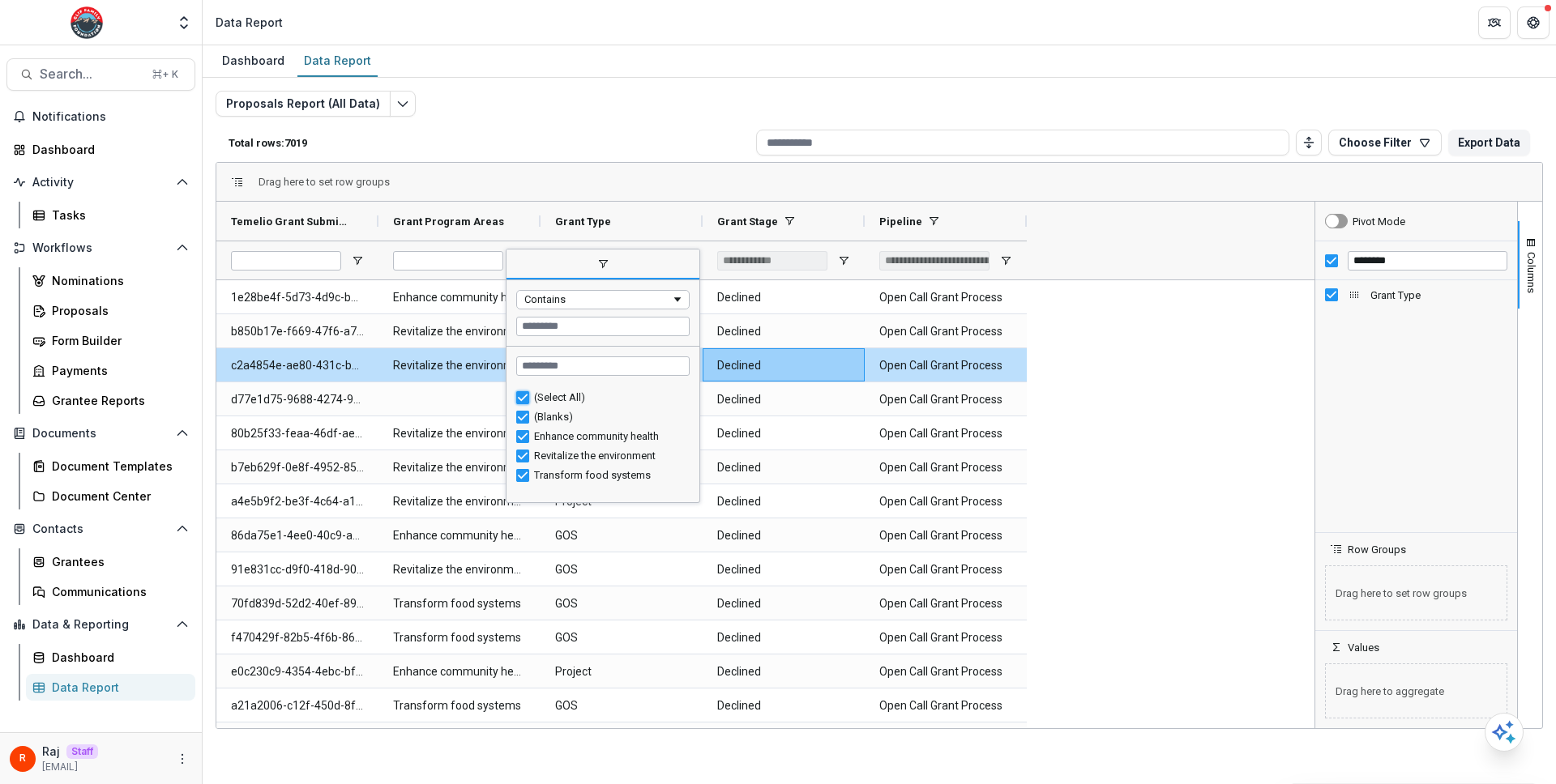 type on "***" 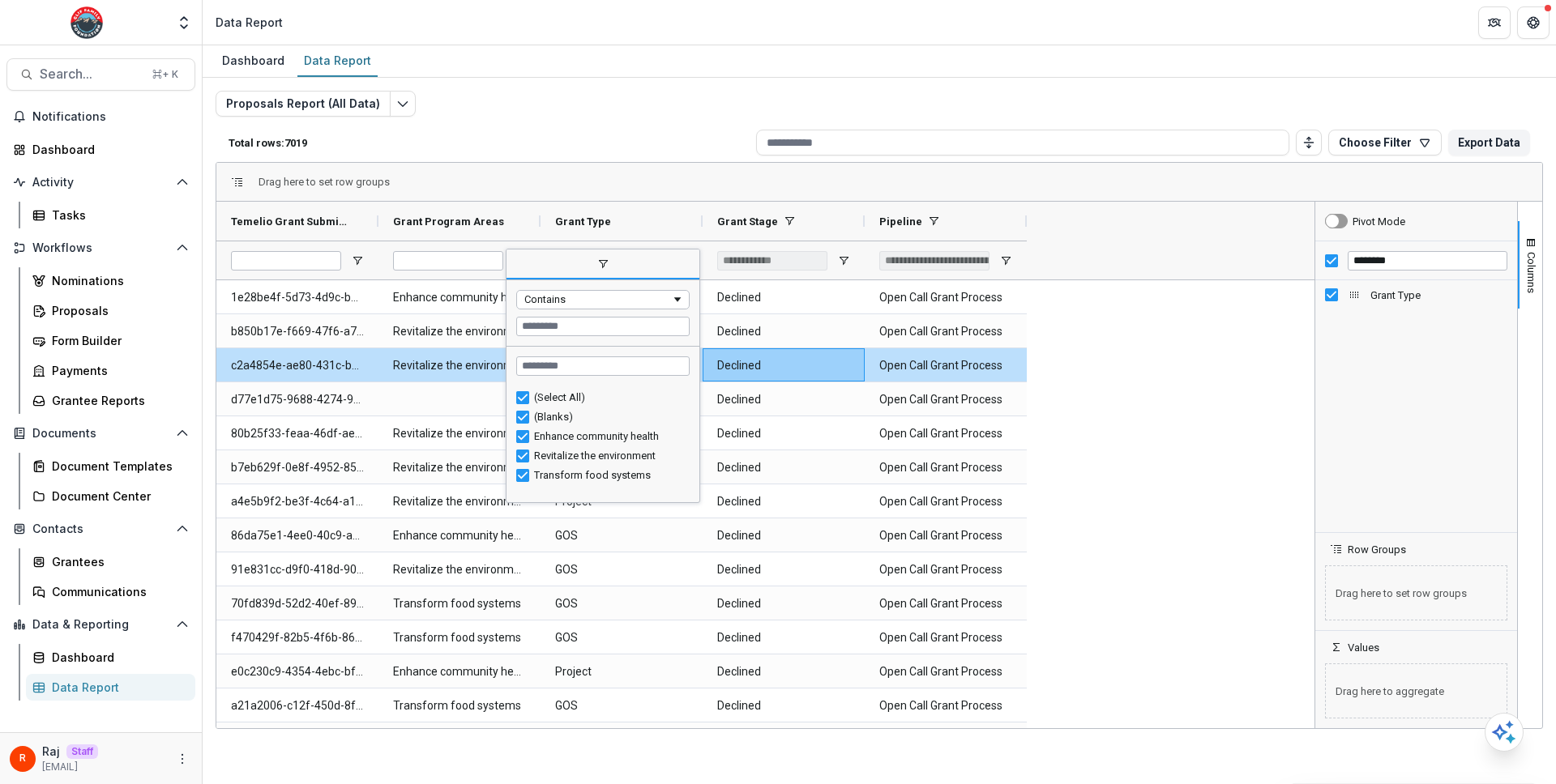 type on "***" 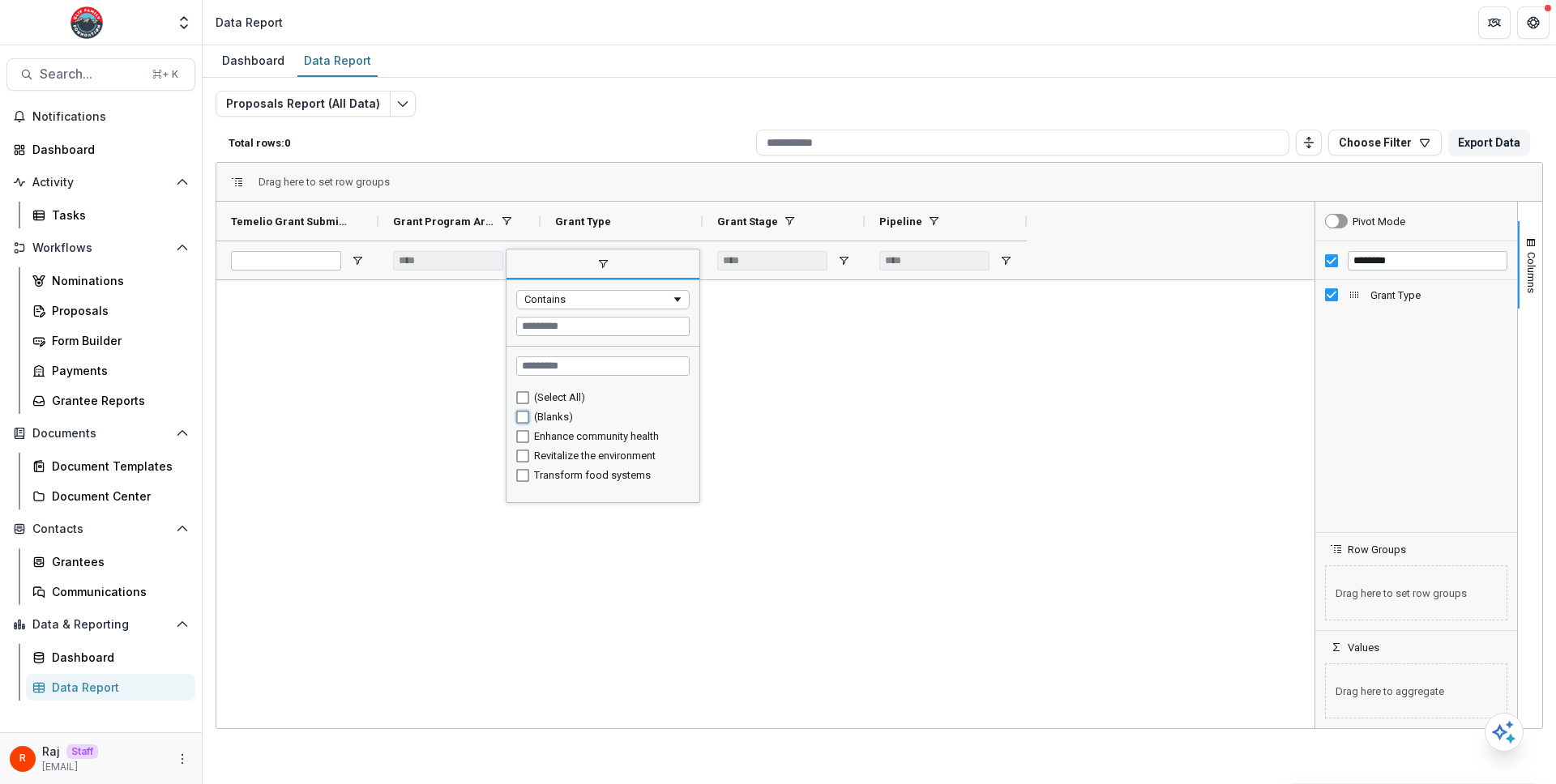 type on "**********" 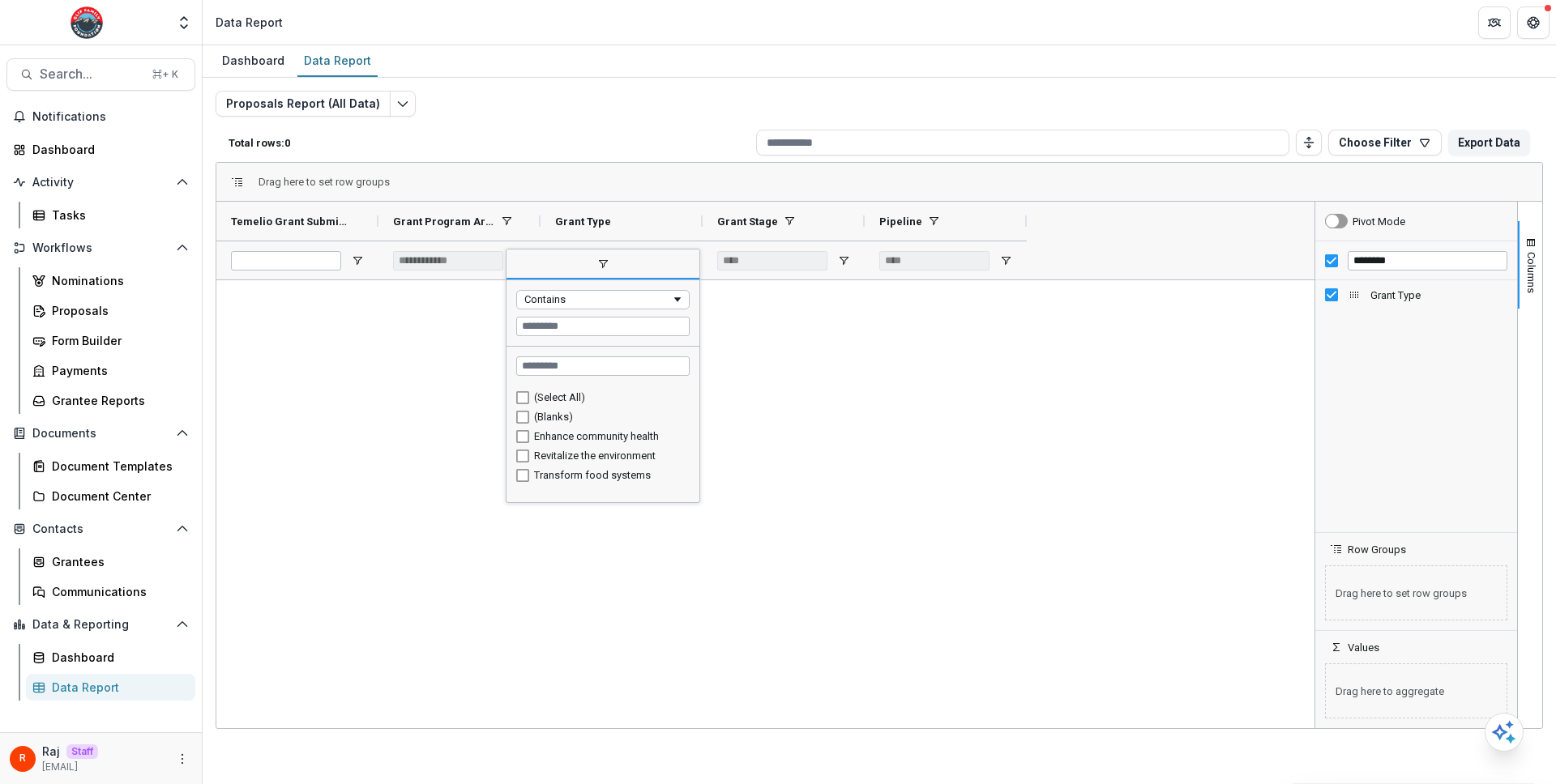 type on "**********" 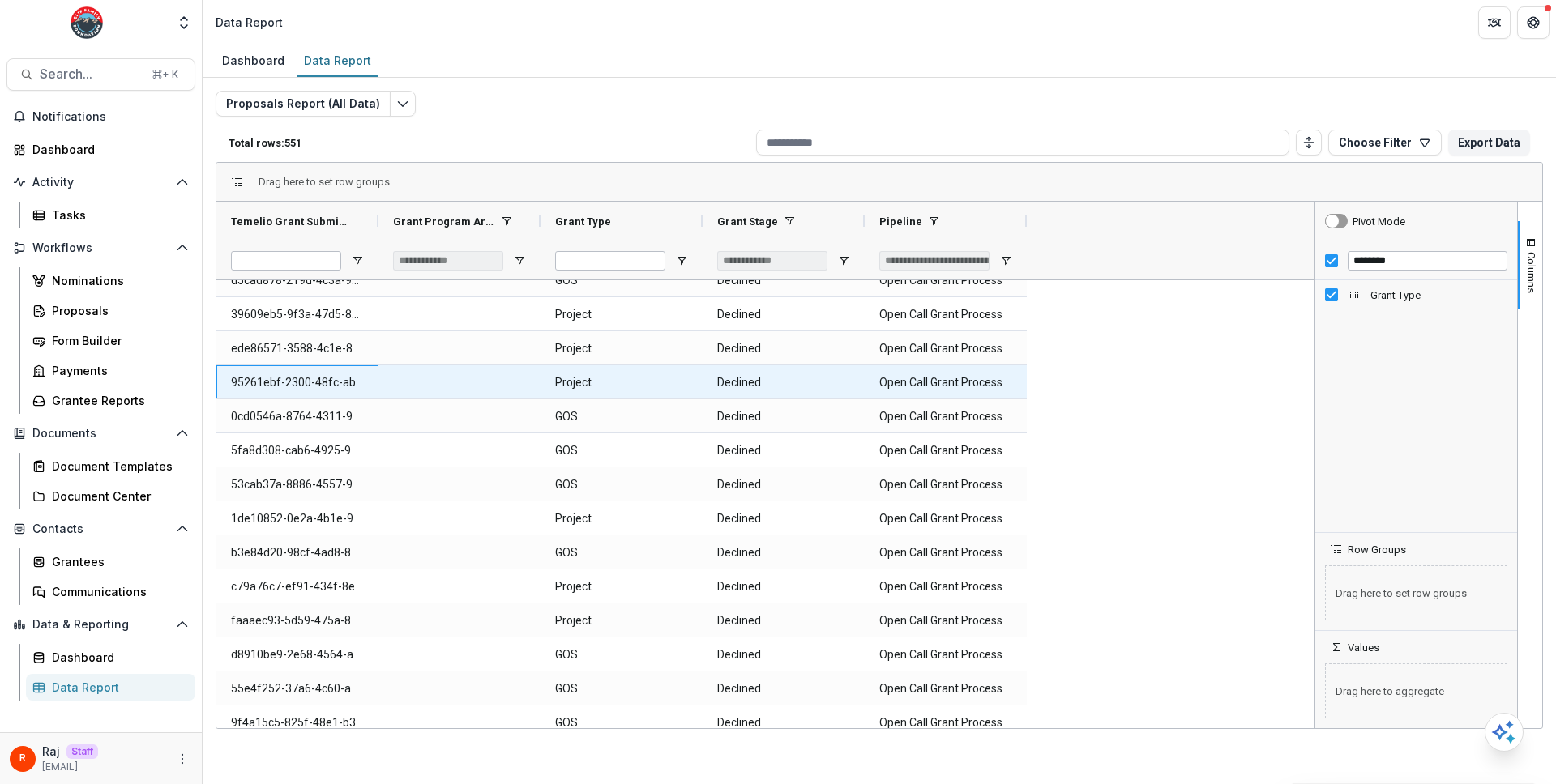 click on "95261ebf-2300-48fc-ab76-1407270829f8" at bounding box center [297, 382] 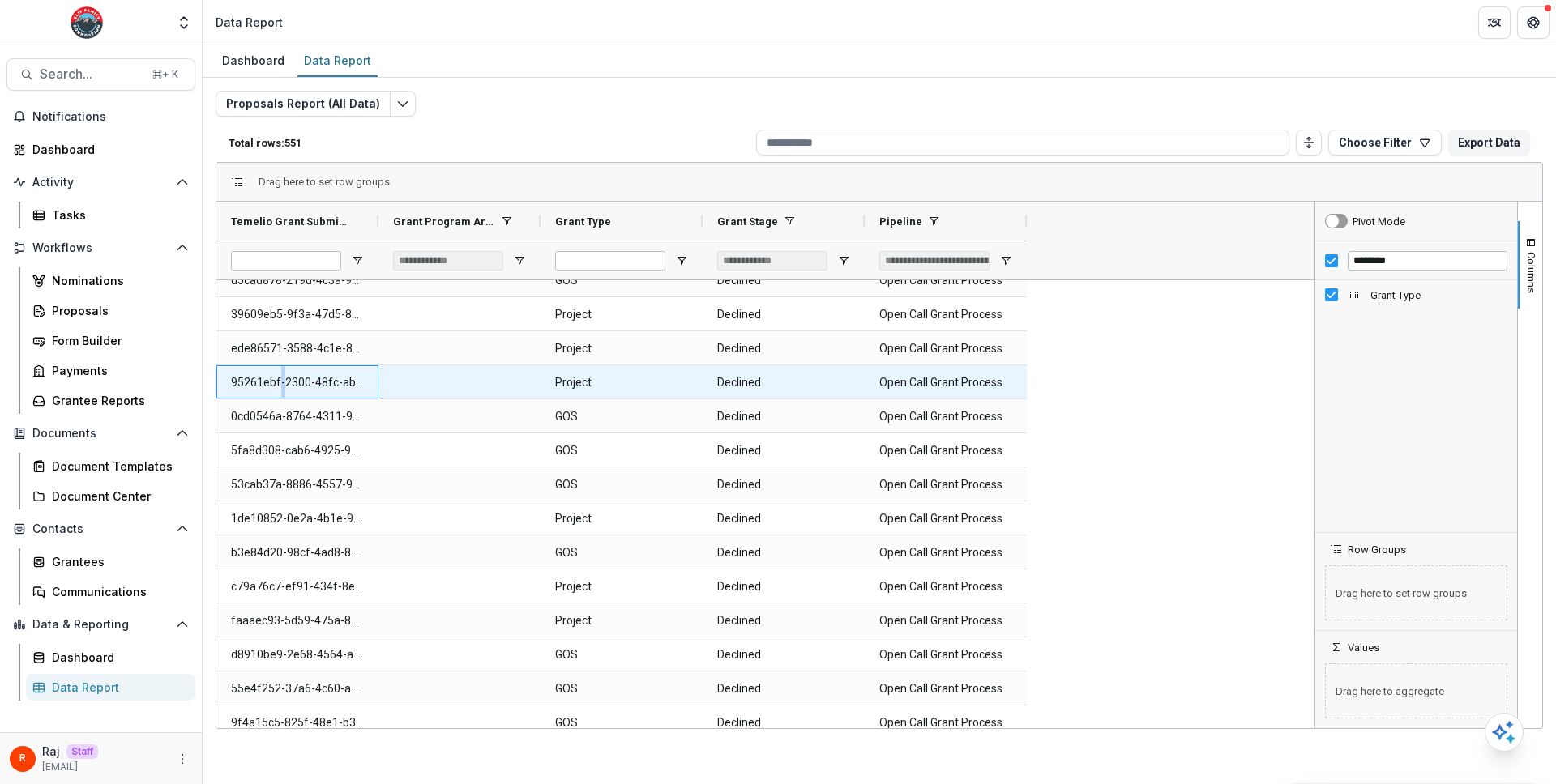 click on "95261ebf-2300-48fc-ab76-1407270829f8" at bounding box center [297, 382] 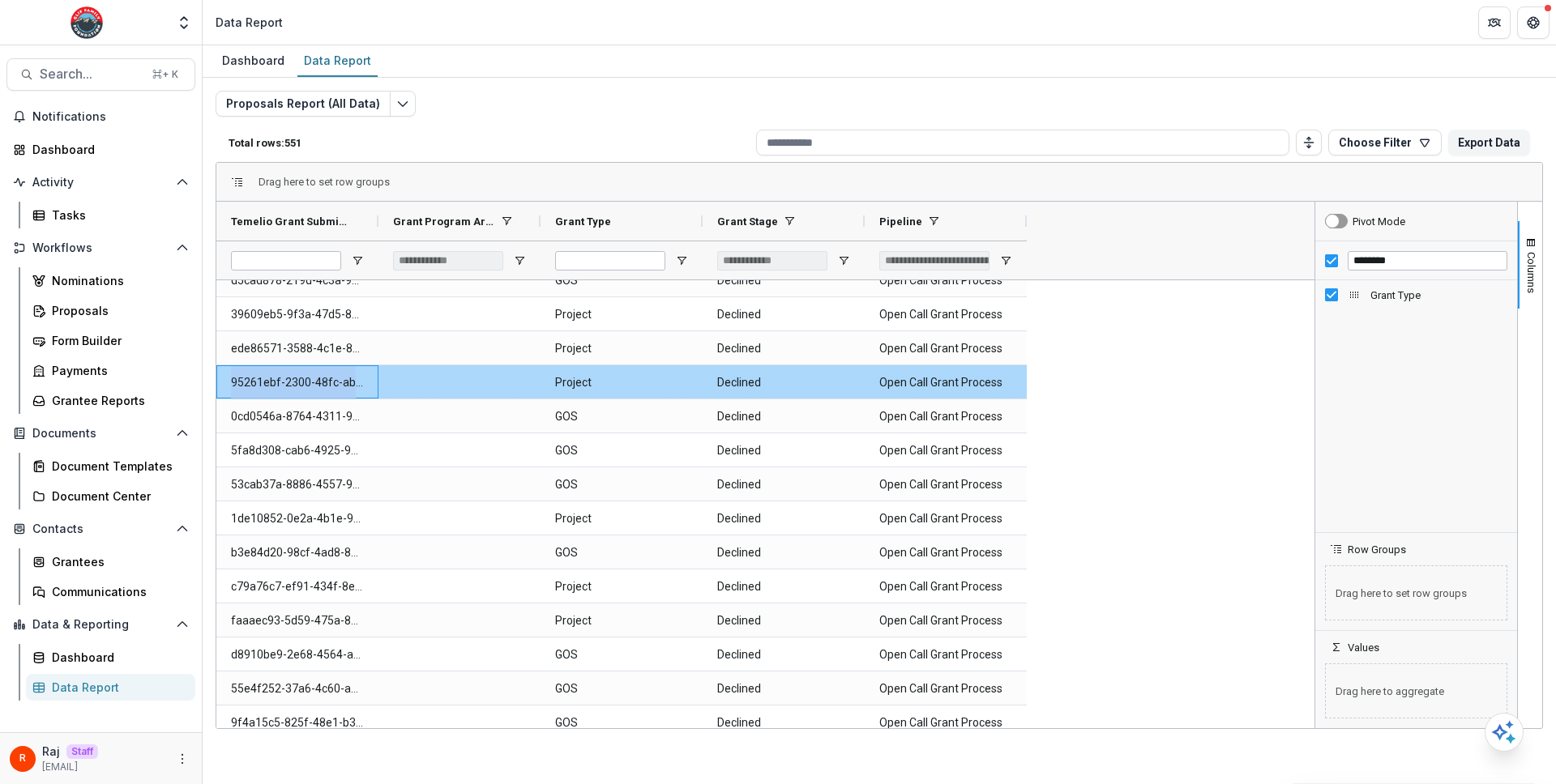click on "95261ebf-2300-48fc-ab76-1407270829f8" at bounding box center (297, 382) 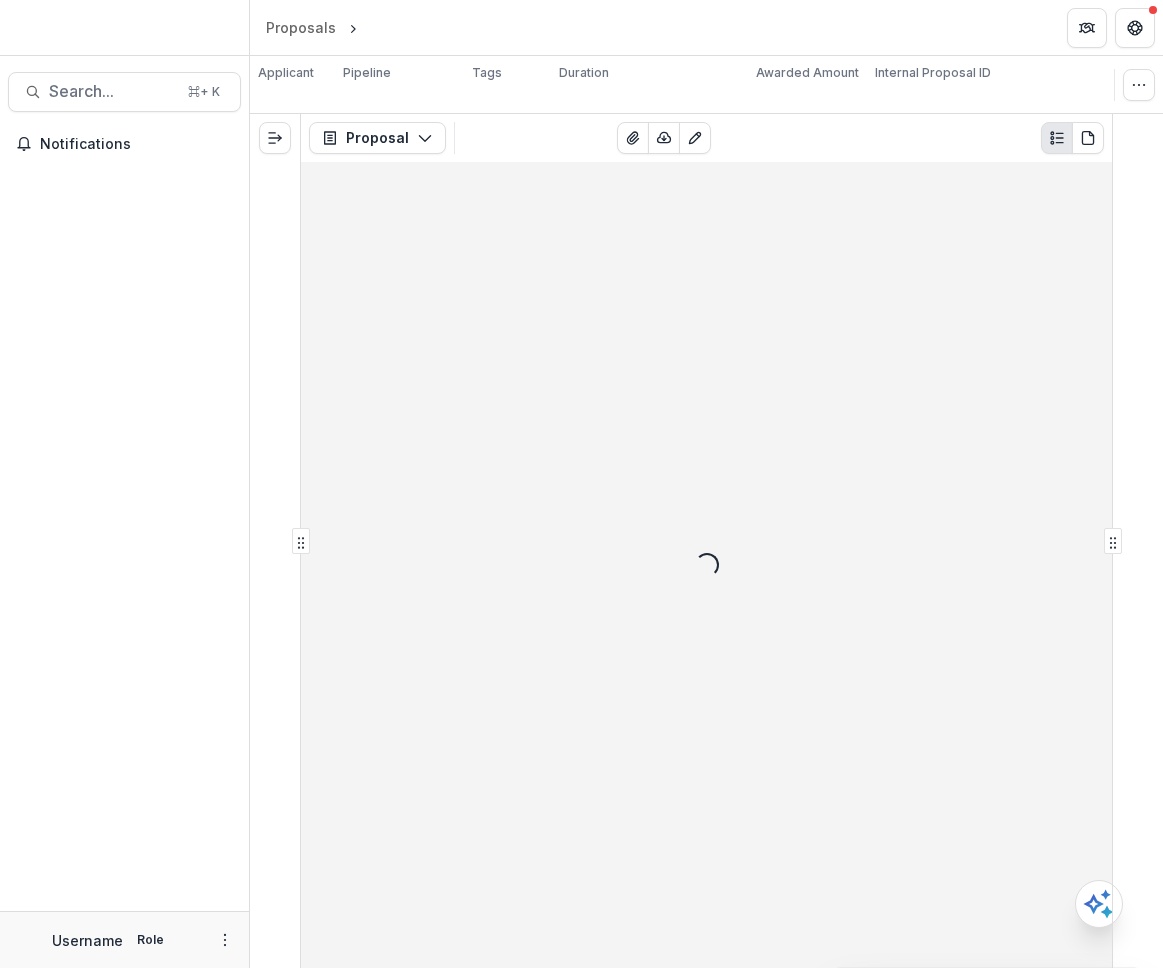 scroll, scrollTop: 0, scrollLeft: 0, axis: both 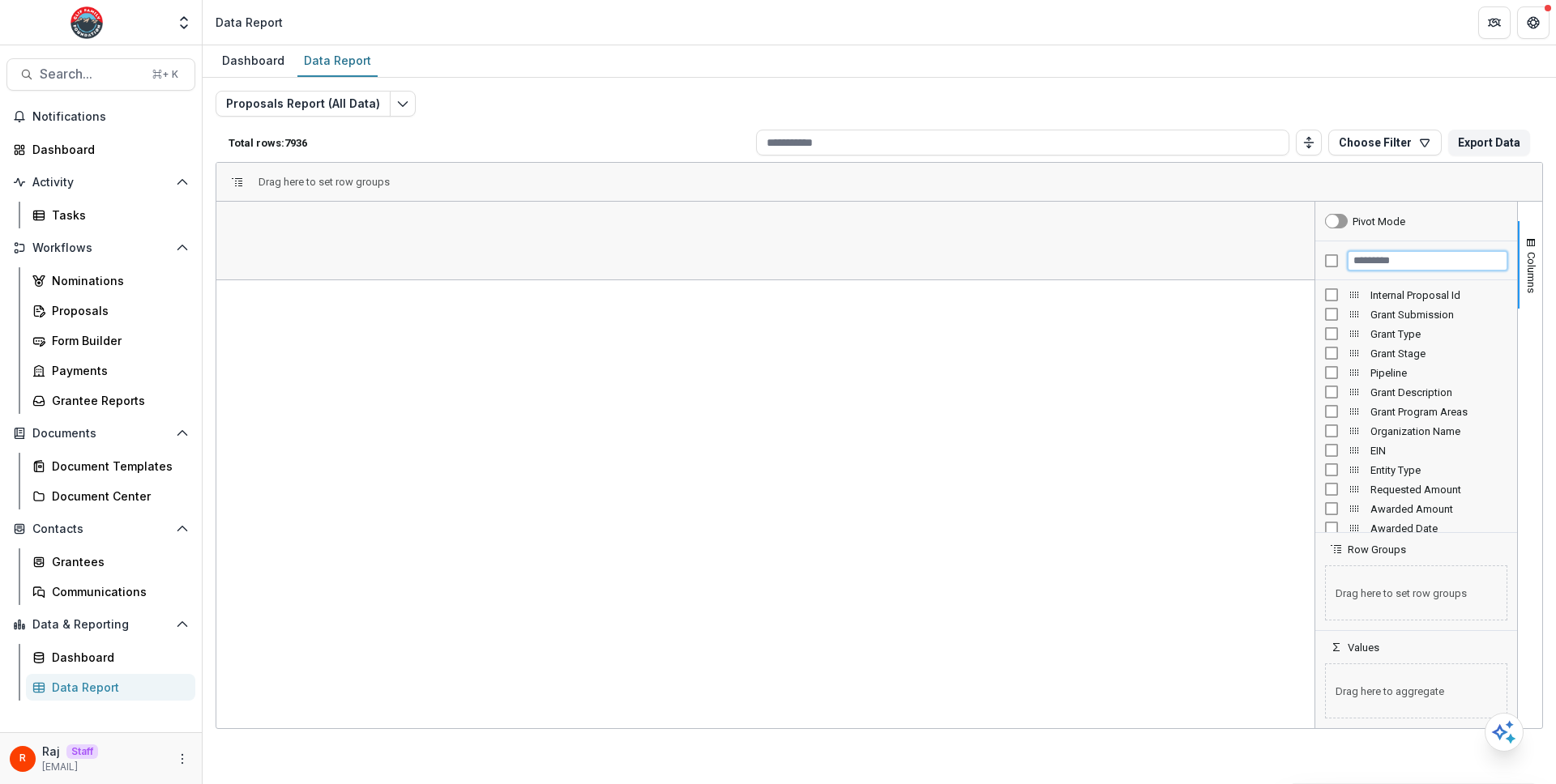 click at bounding box center [1427, 261] 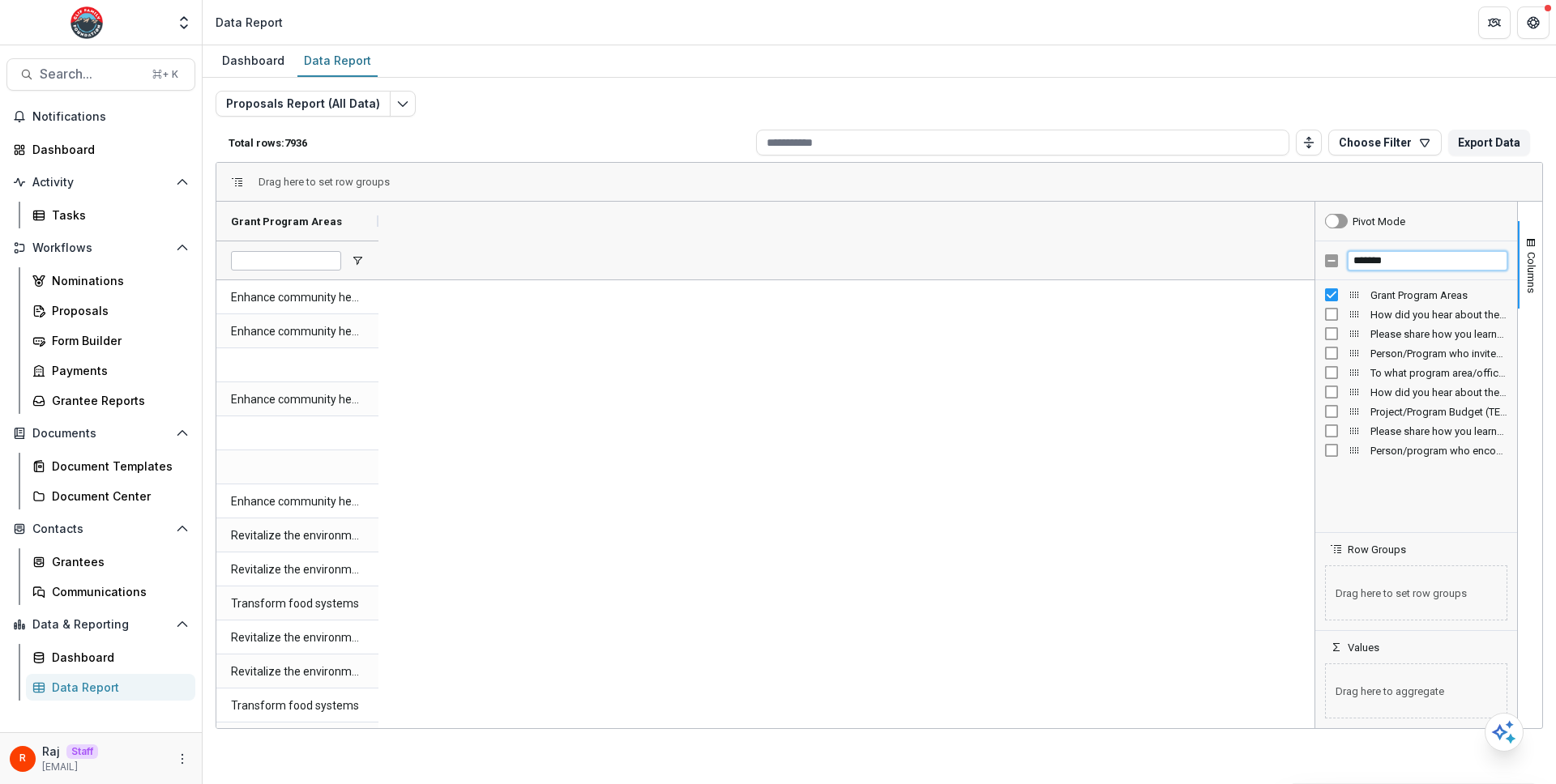 click on "*******" at bounding box center [1427, 261] 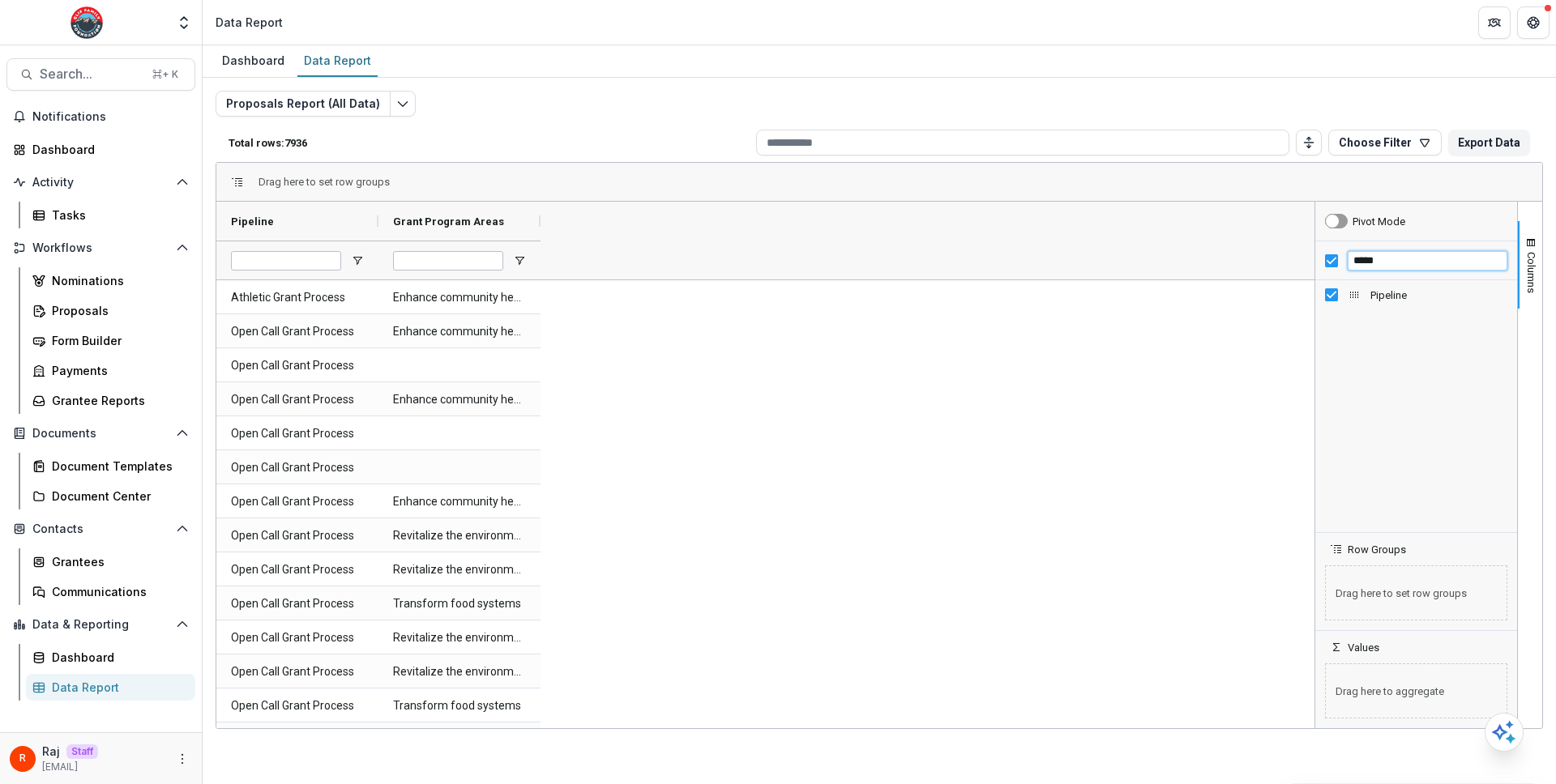 click on "*****" at bounding box center [1427, 261] 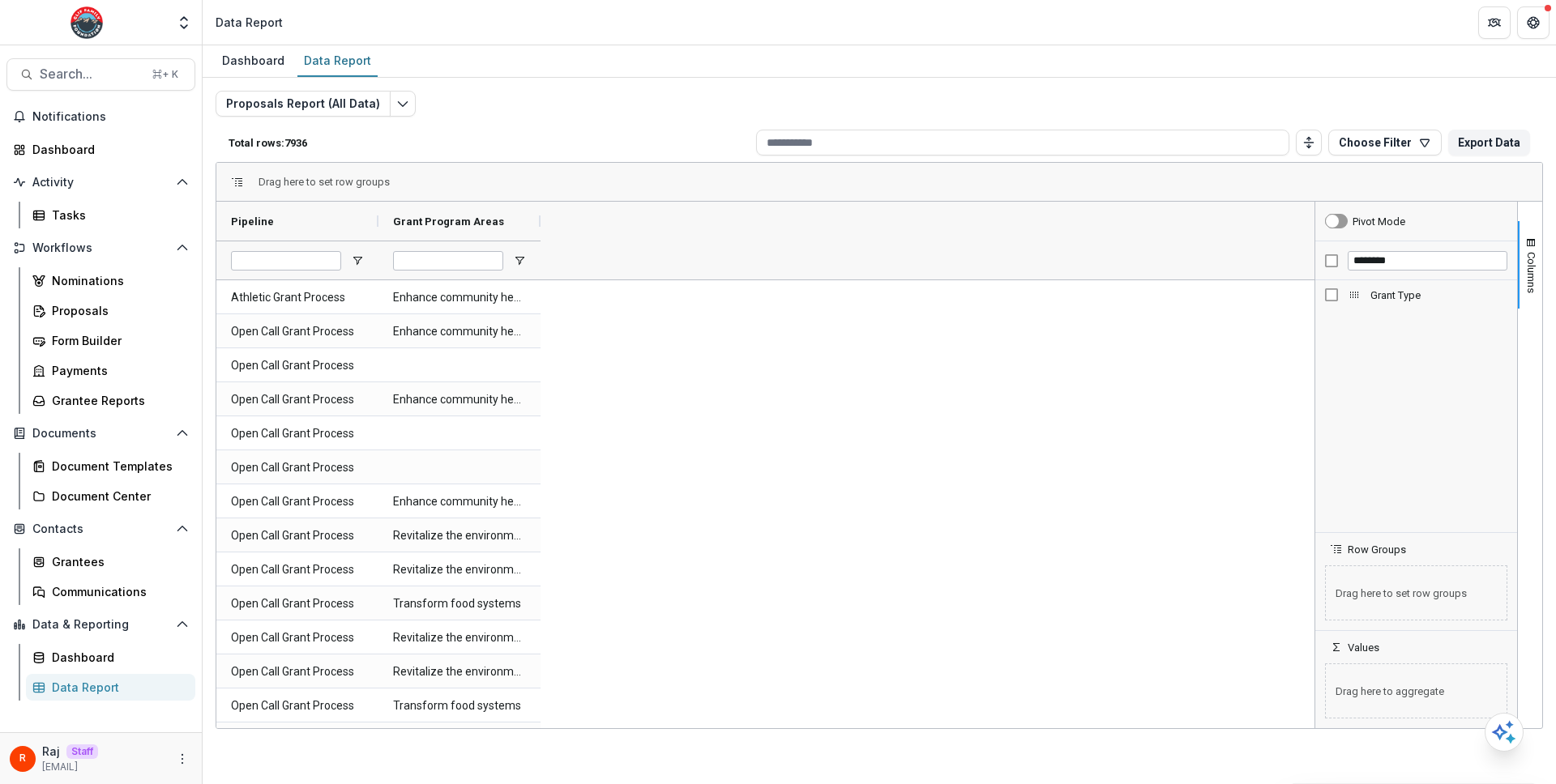 click on "Grant Type" at bounding box center [1416, 295] 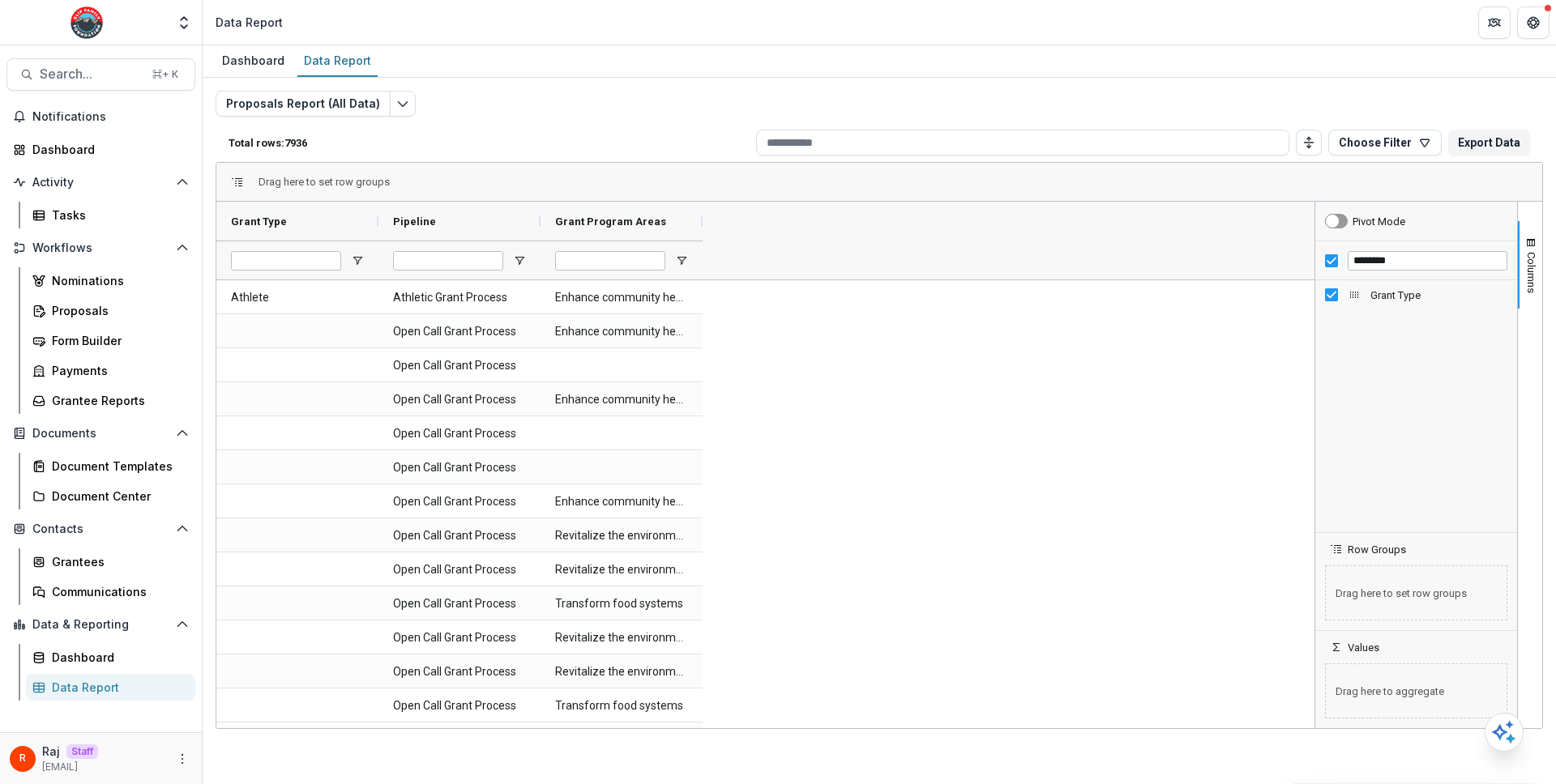 click on "********" at bounding box center [1416, 261] 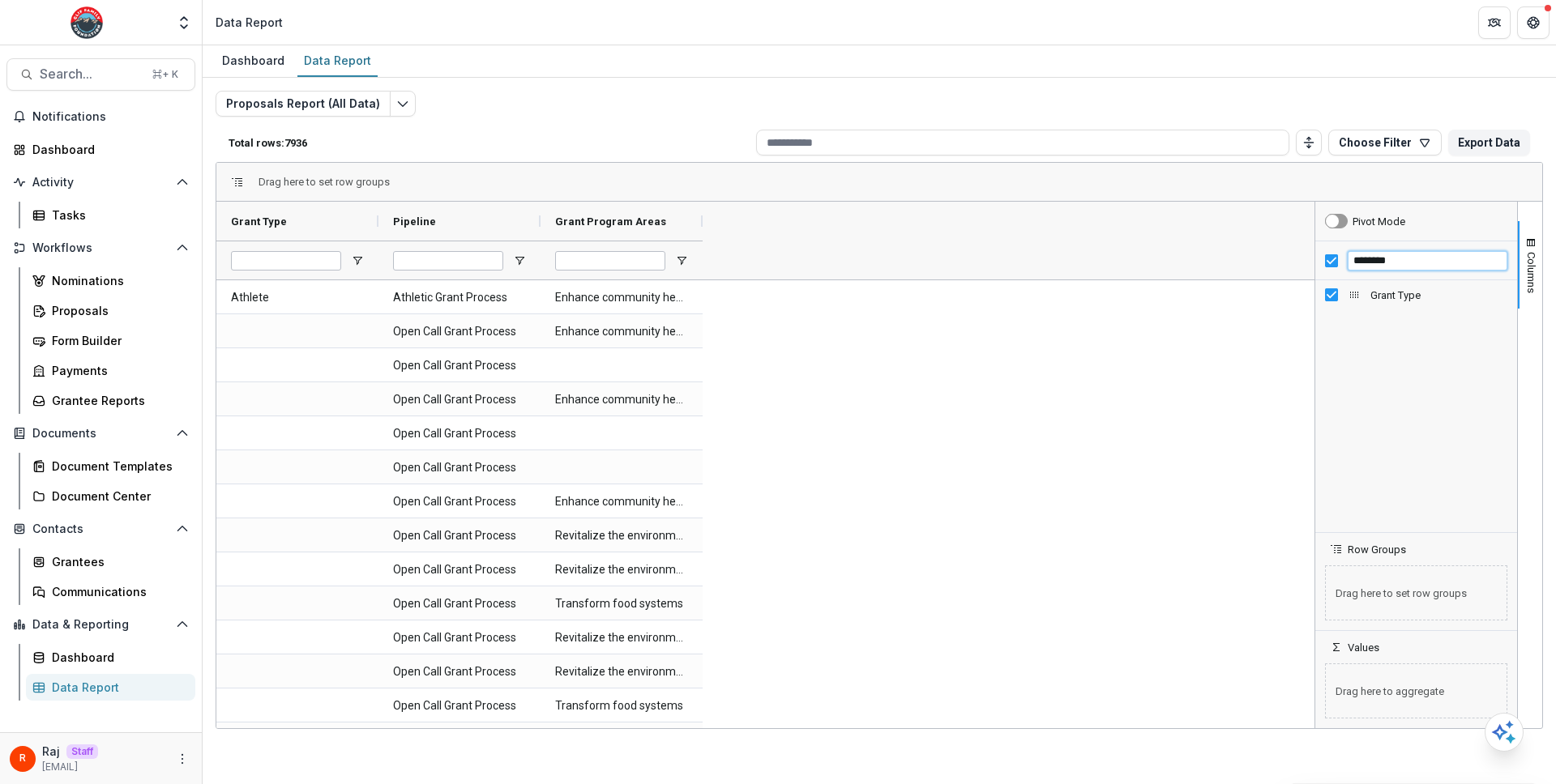 click on "********" at bounding box center (1427, 261) 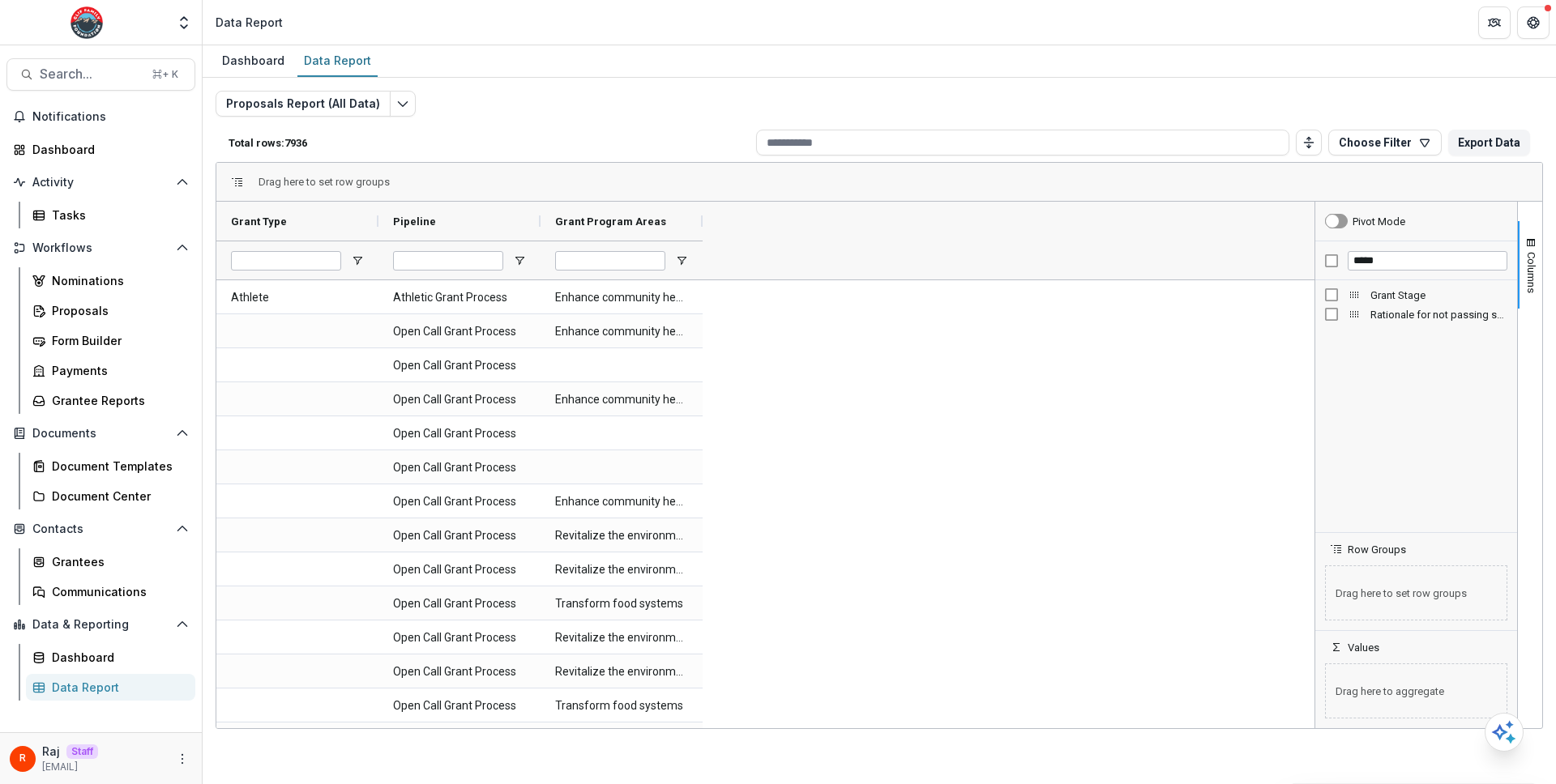 click on "Grant Stage" at bounding box center (1416, 295) 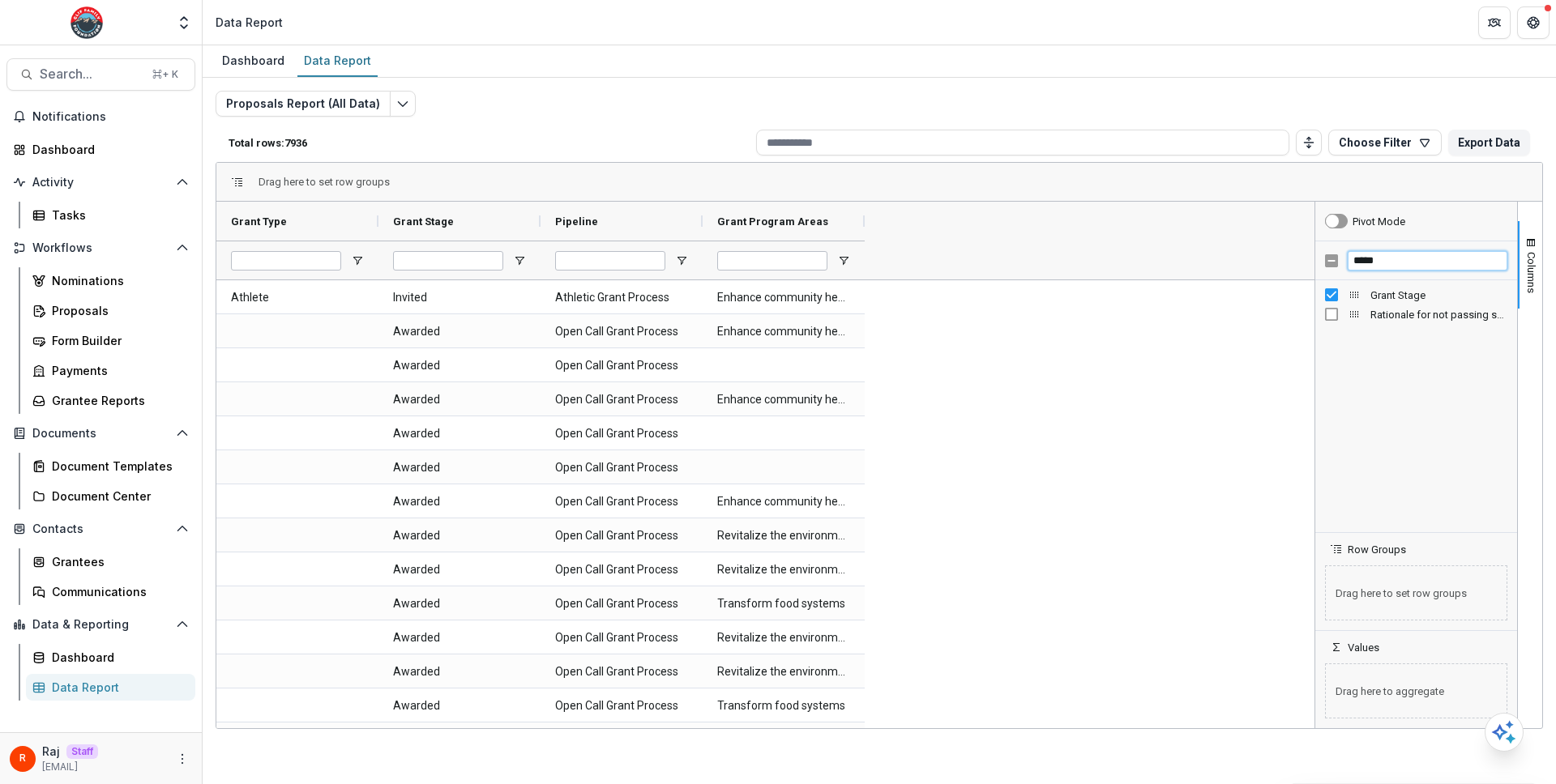 click on "*****" at bounding box center [1427, 261] 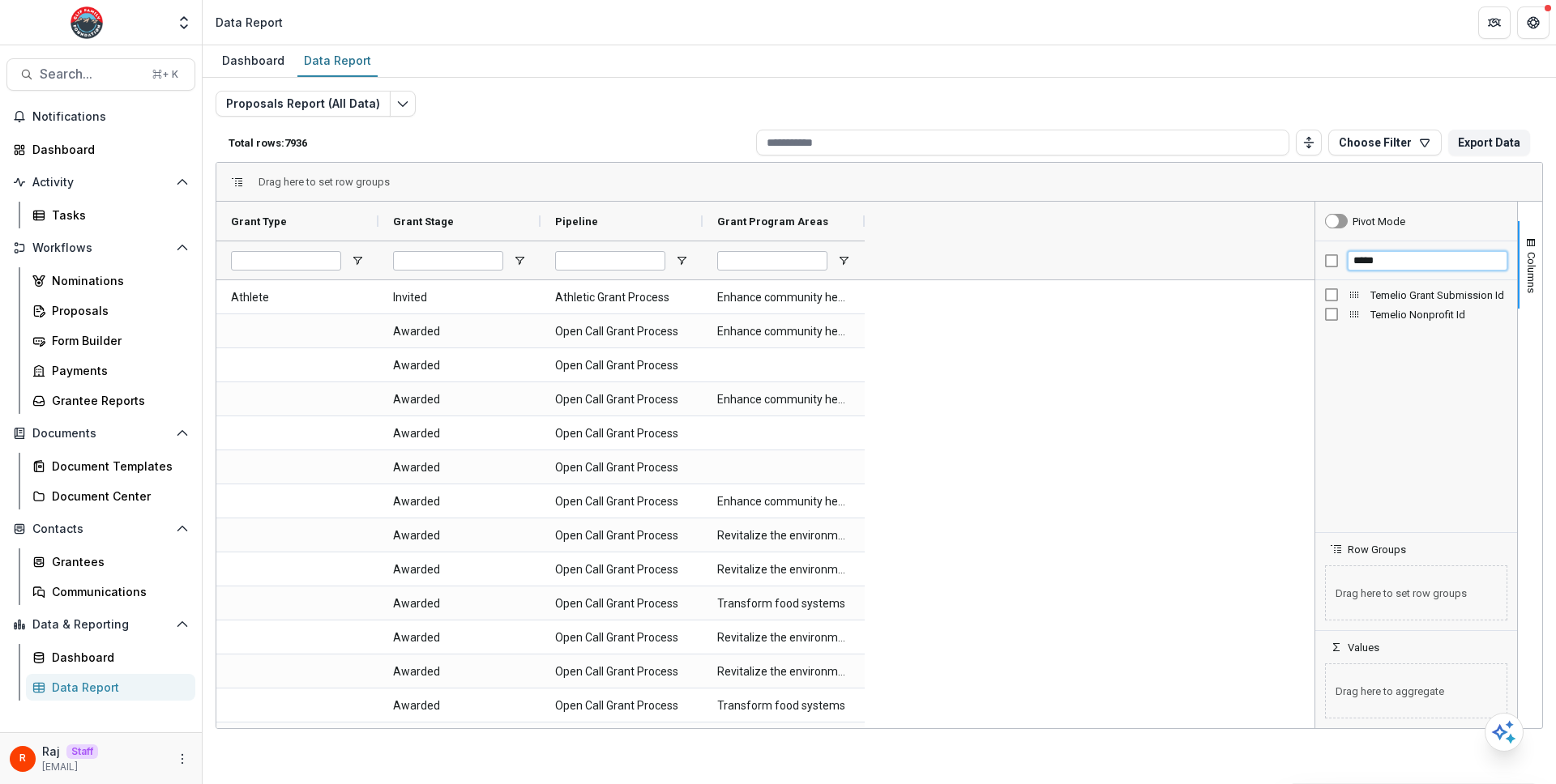 type on "*****" 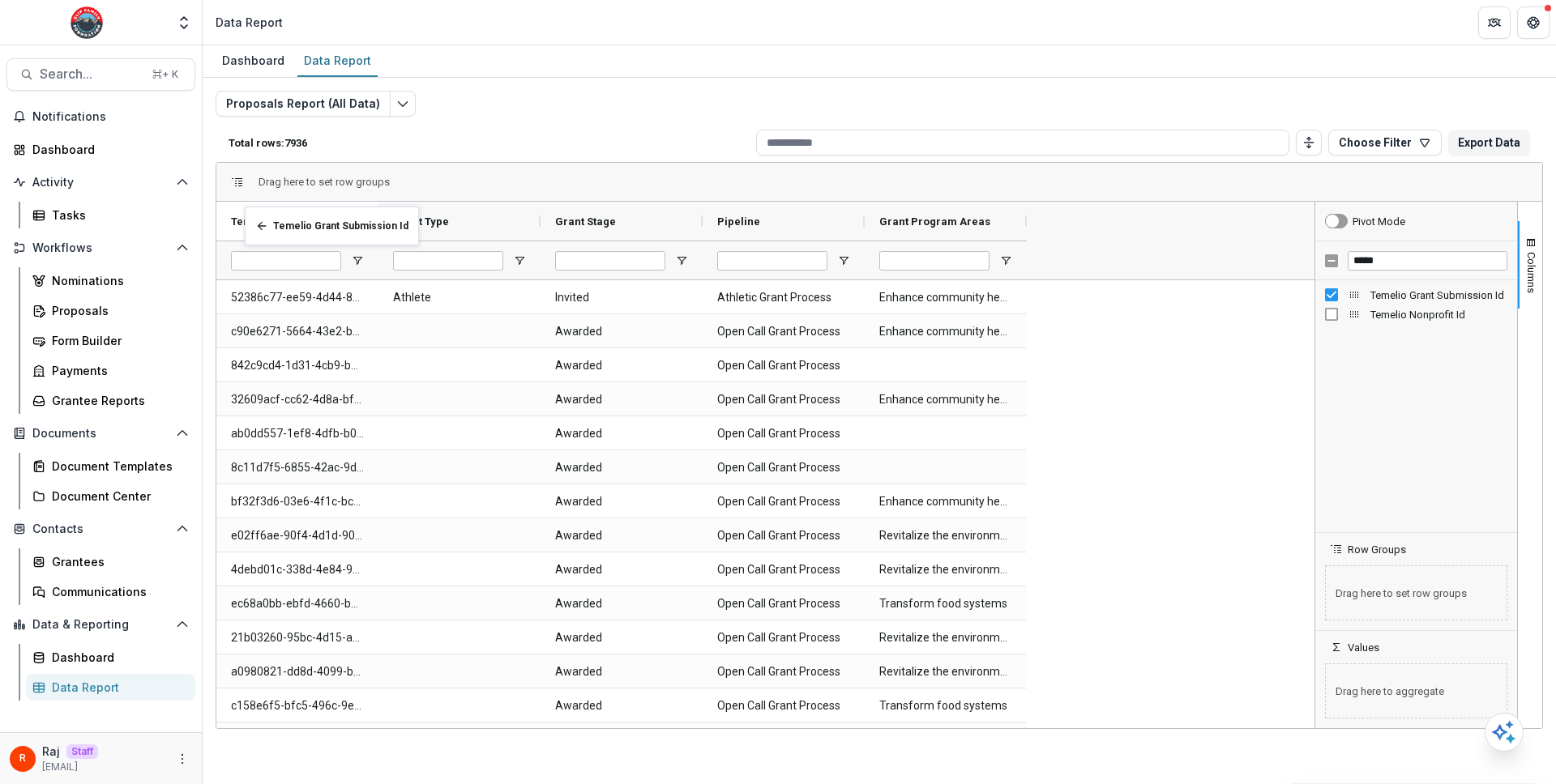 drag, startPoint x: 937, startPoint y: 211, endPoint x: 254, endPoint y: 217, distance: 683.0264 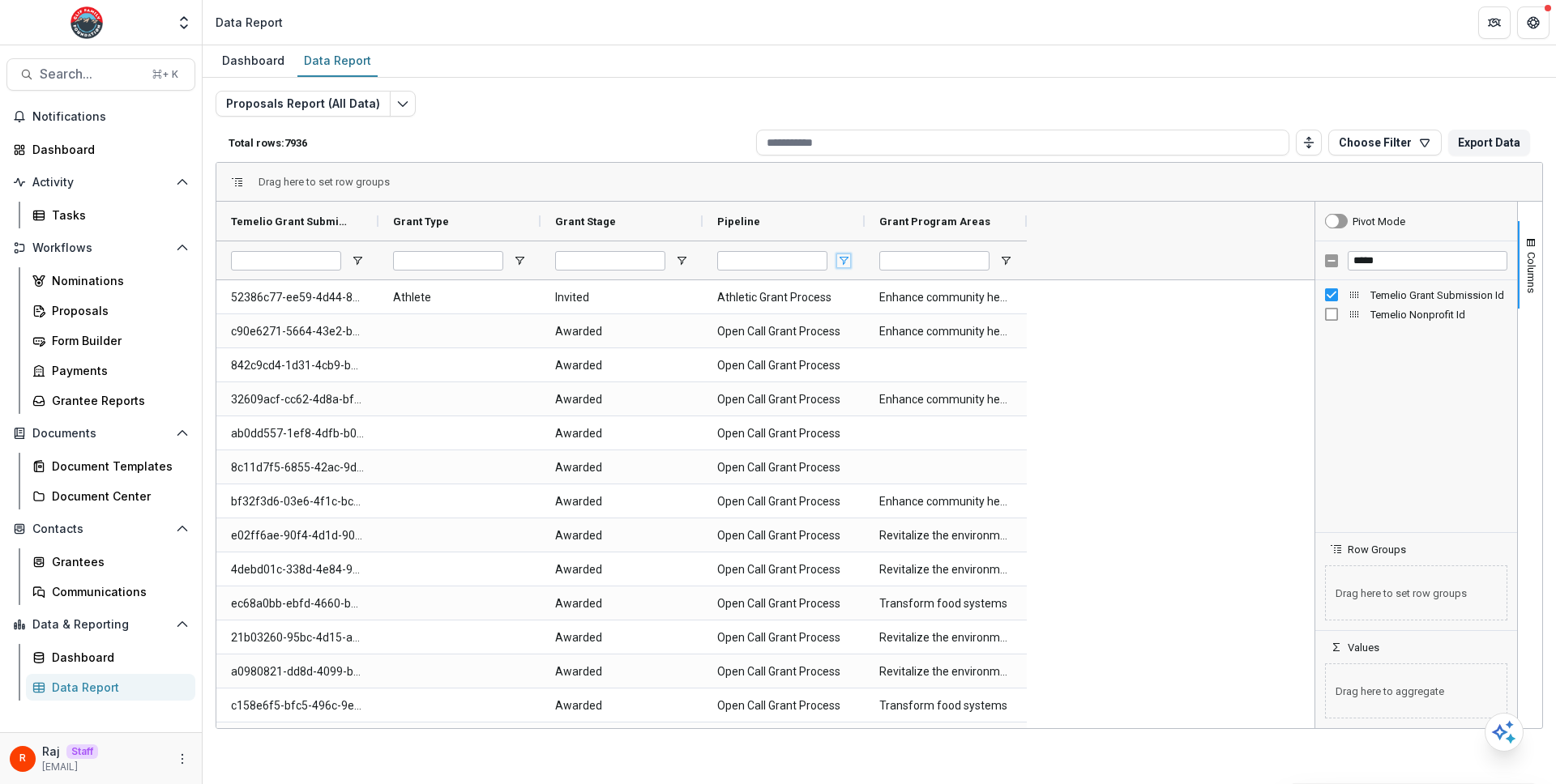 click at bounding box center [844, 261] 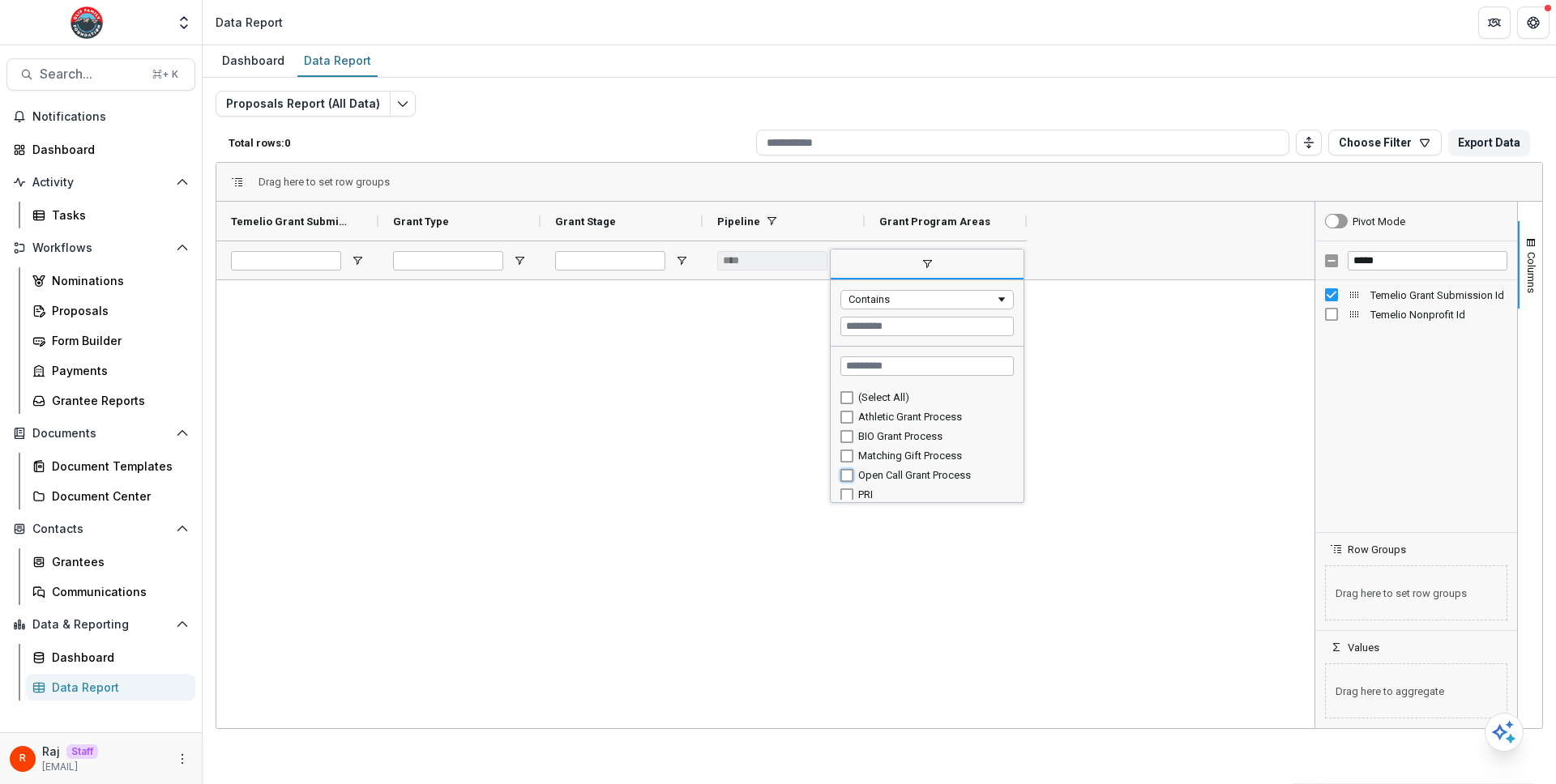 type on "**********" 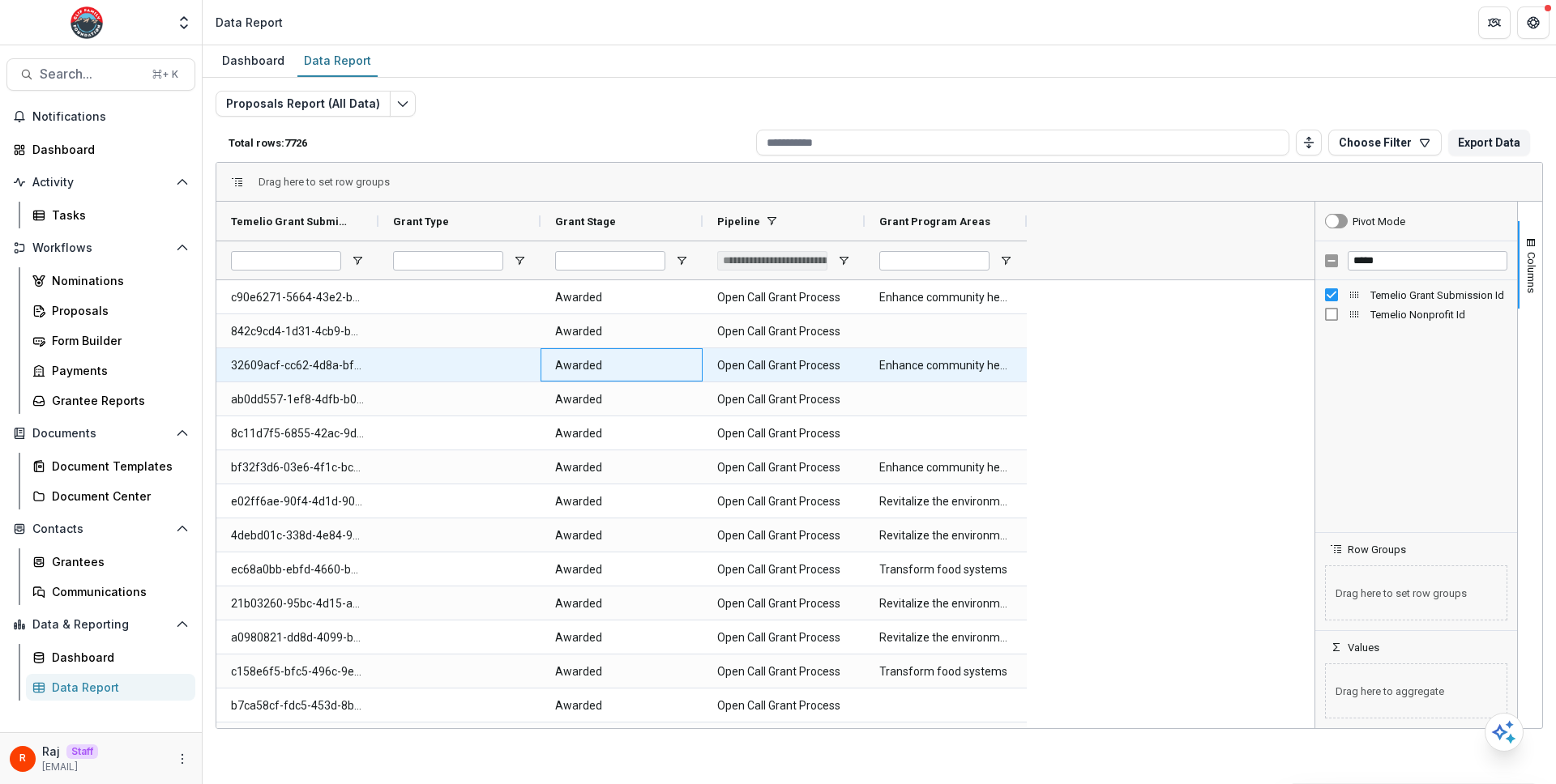 click on "Awarded" at bounding box center (622, 364) 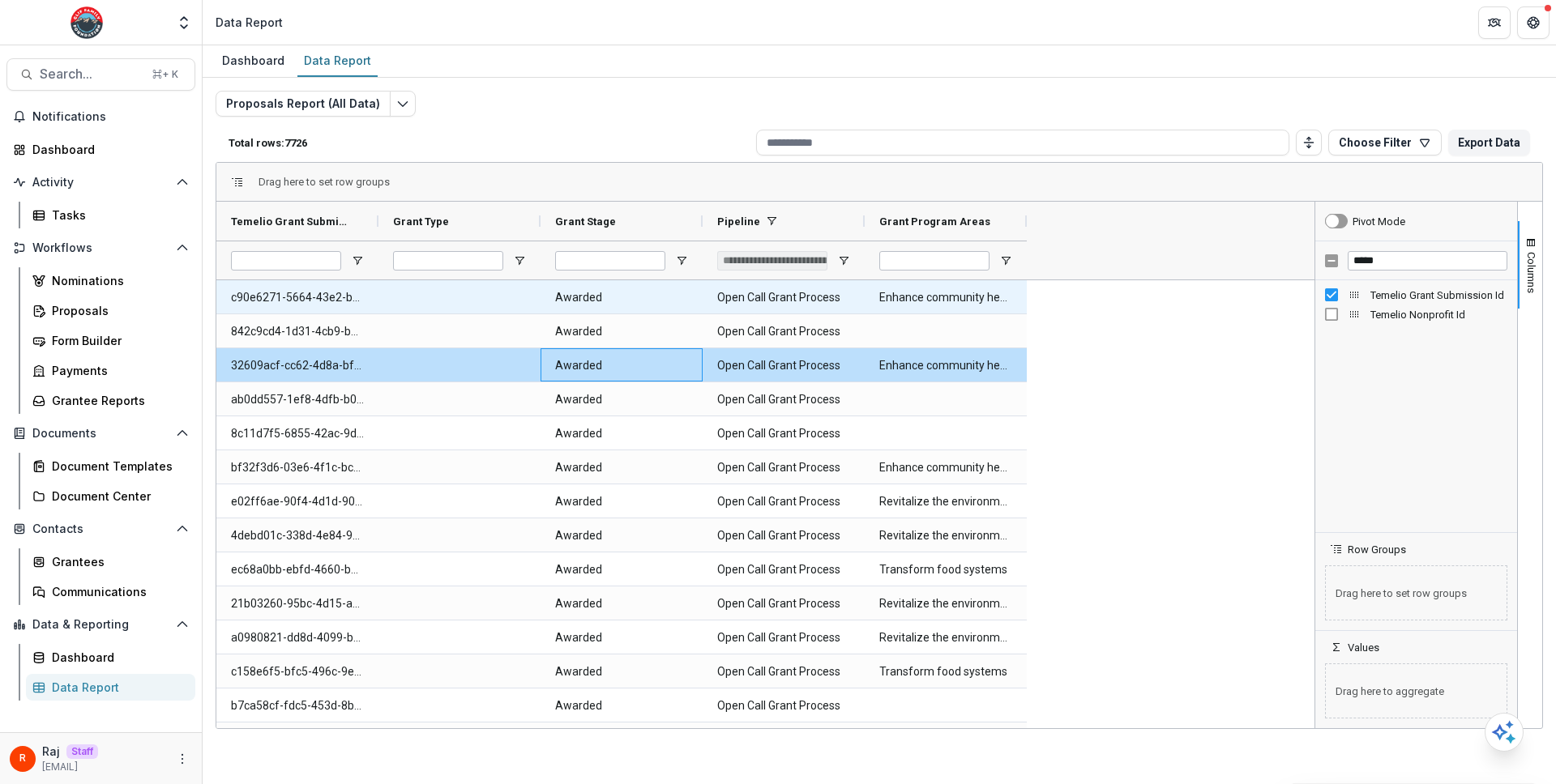scroll, scrollTop: 296, scrollLeft: 0, axis: vertical 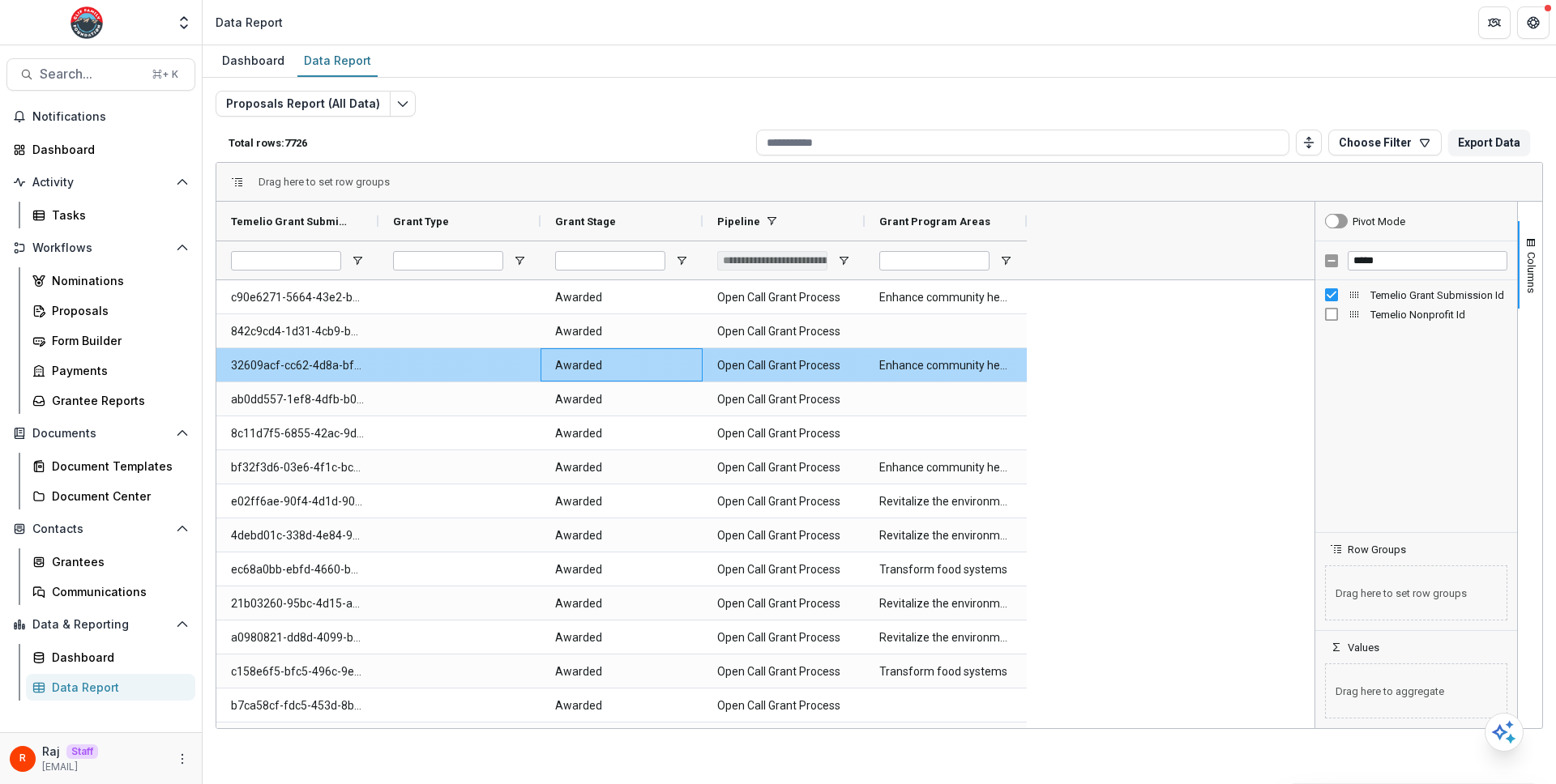 click on "32609acf-cc62-4d8a-bf58-f3ac4e5f1018" at bounding box center [297, 365] 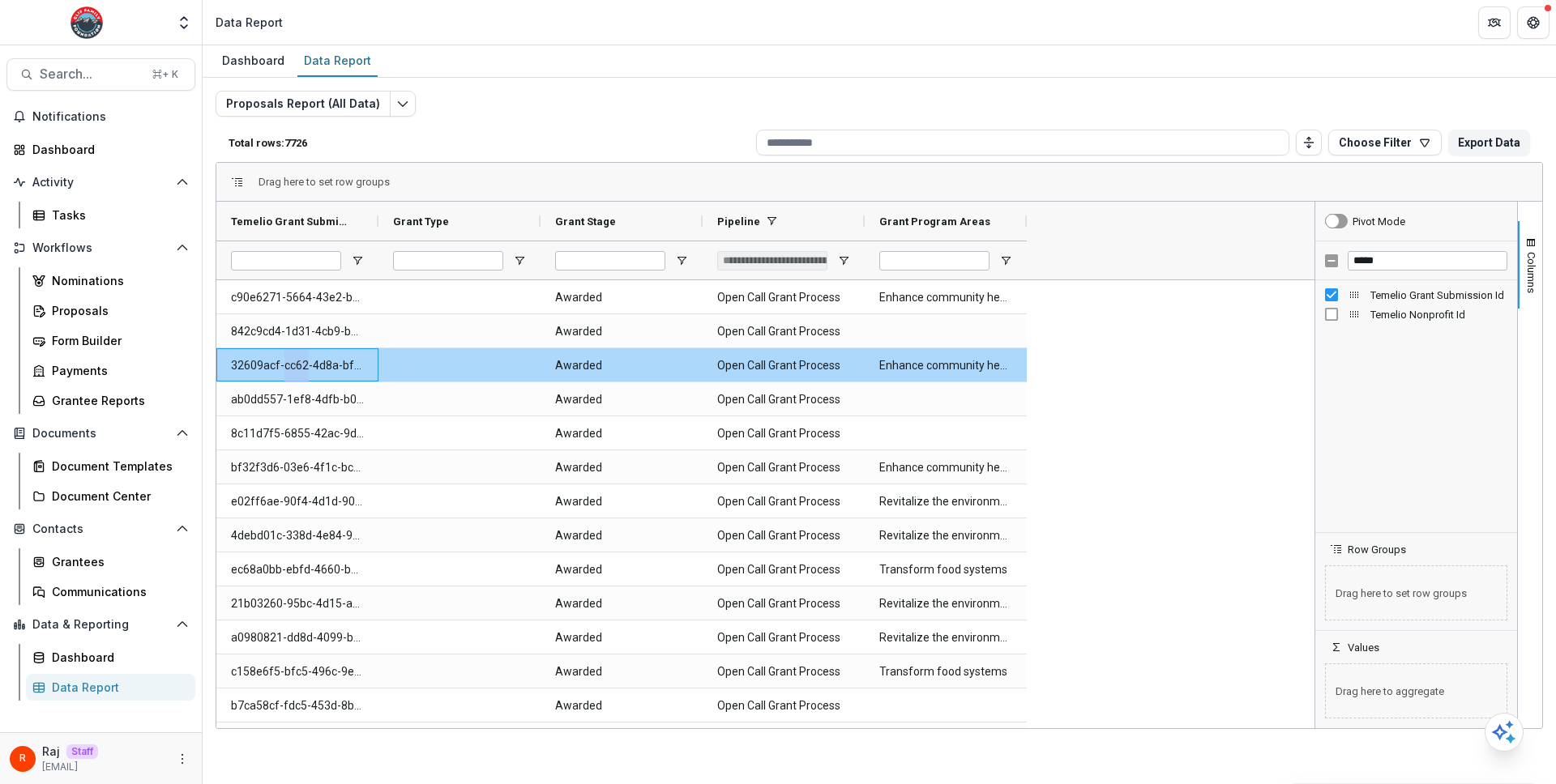 click on "32609acf-cc62-4d8a-bf58-f3ac4e5f1018" at bounding box center (297, 365) 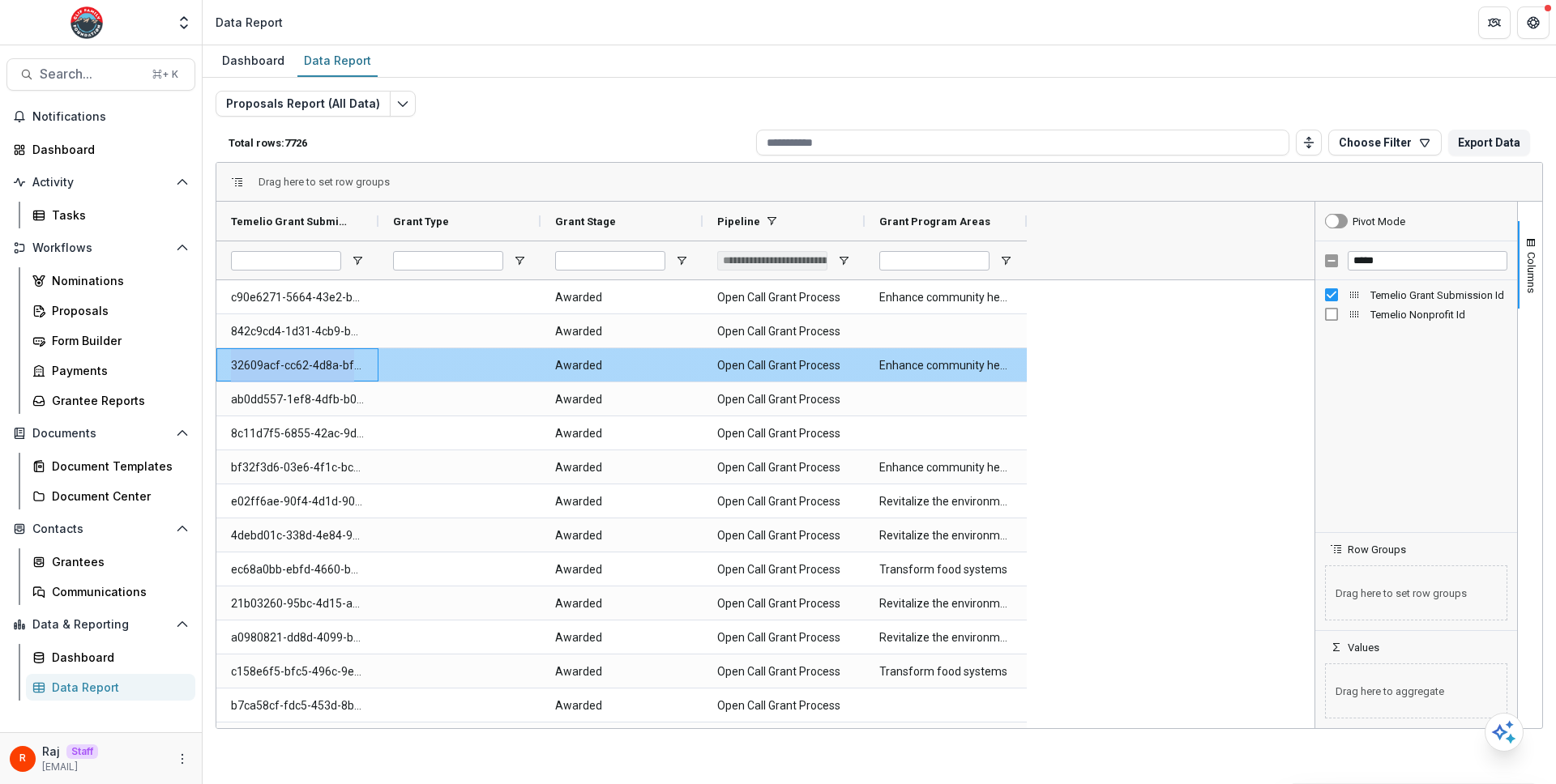 click on "32609acf-cc62-4d8a-bf58-f3ac4e5f1018" at bounding box center (297, 365) 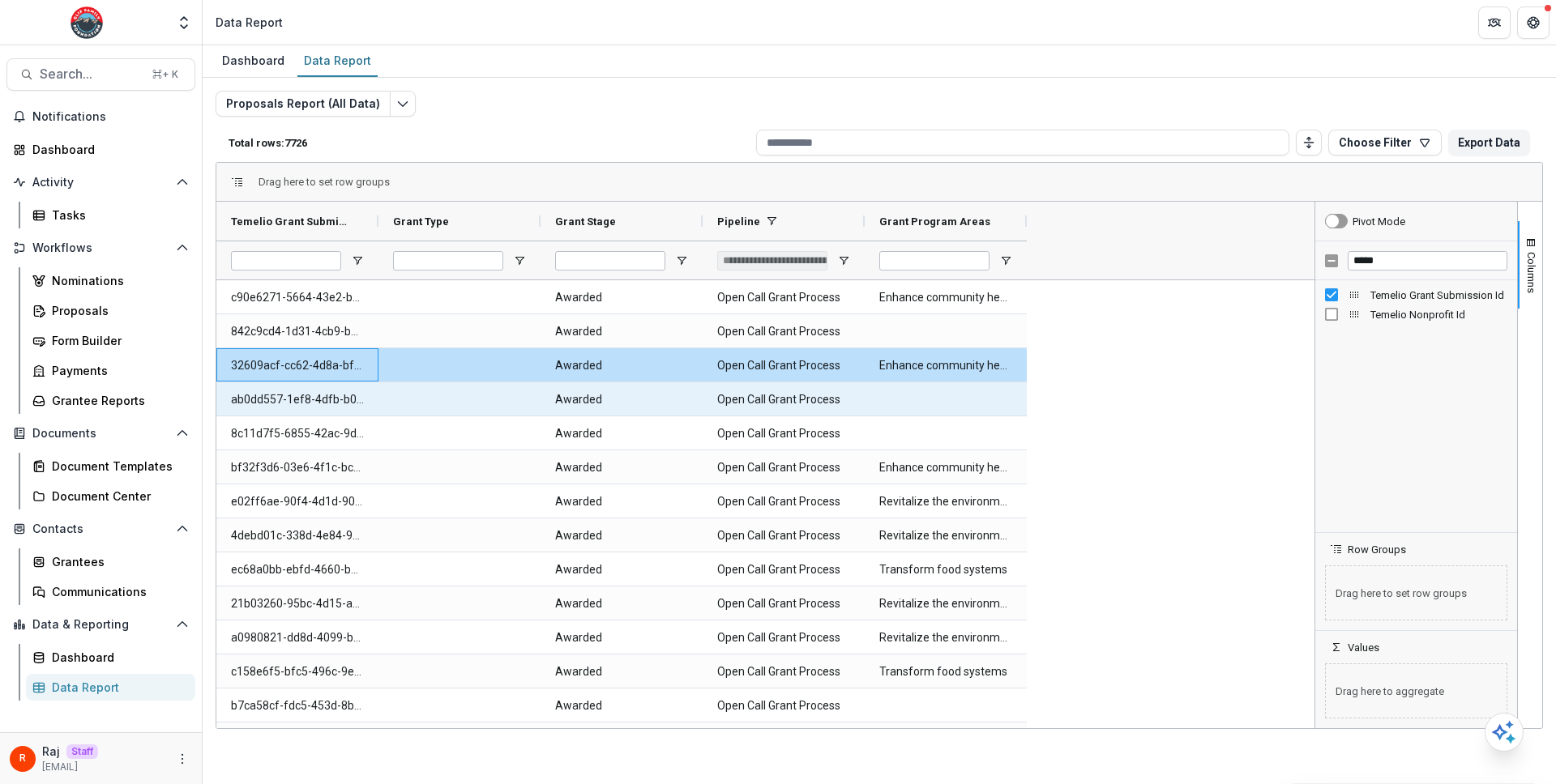 click on "ab0dd557-1ef8-4dfb-b005-8eefa02bb42e" at bounding box center (297, 399) 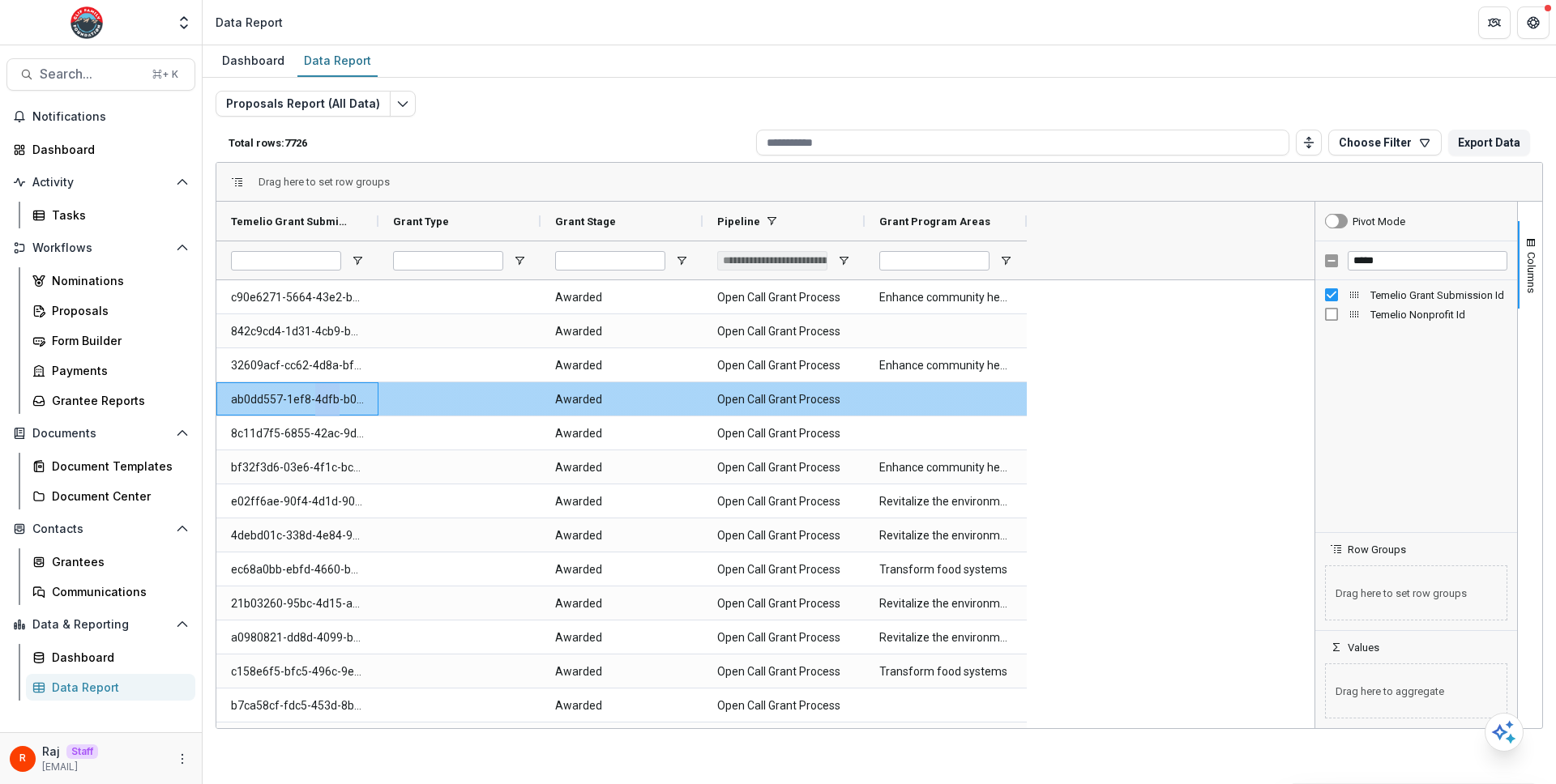 click on "ab0dd557-1ef8-4dfb-b005-8eefa02bb42e" at bounding box center (297, 399) 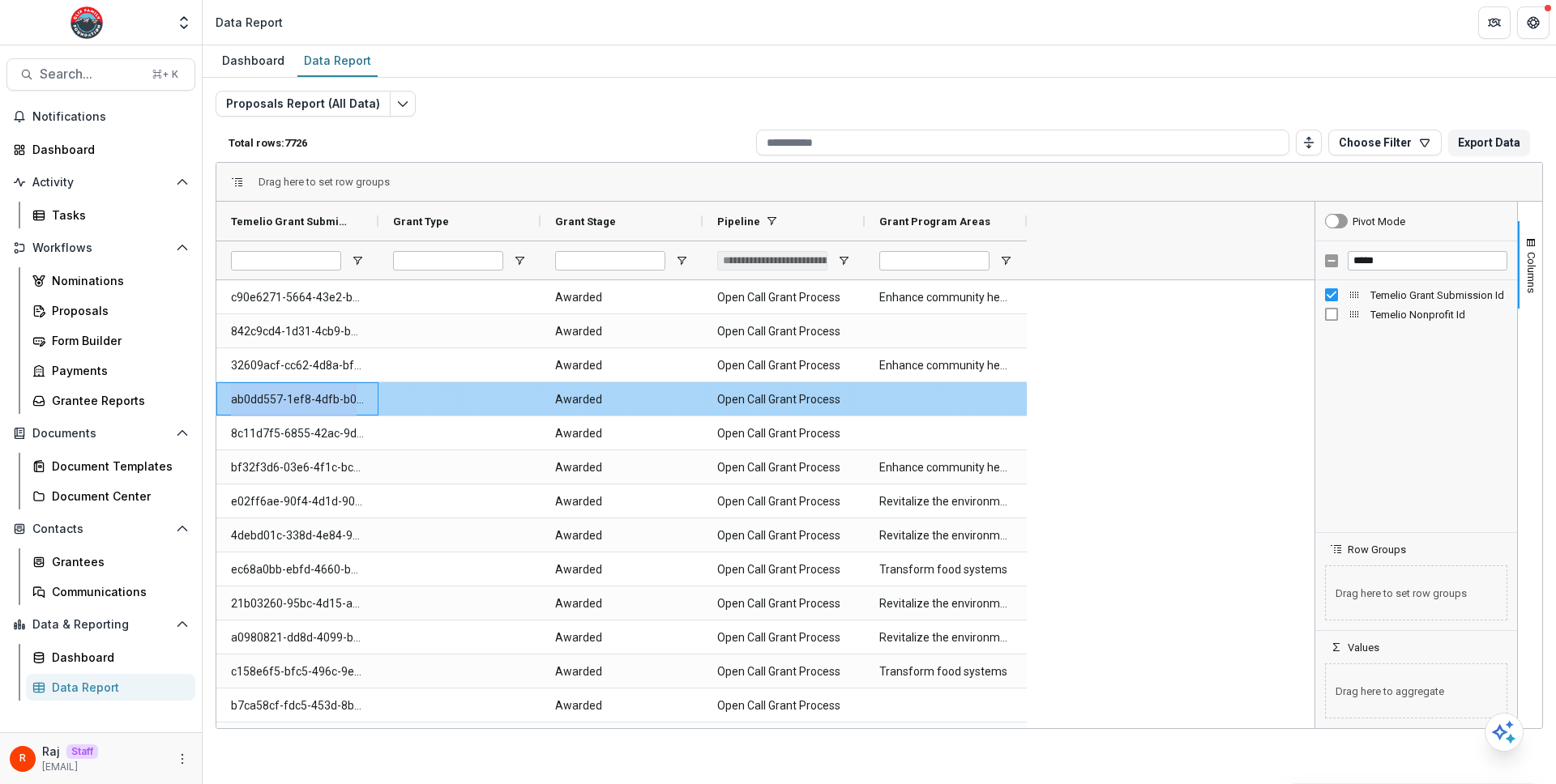 click on "ab0dd557-1ef8-4dfb-b005-8eefa02bb42e" at bounding box center (297, 399) 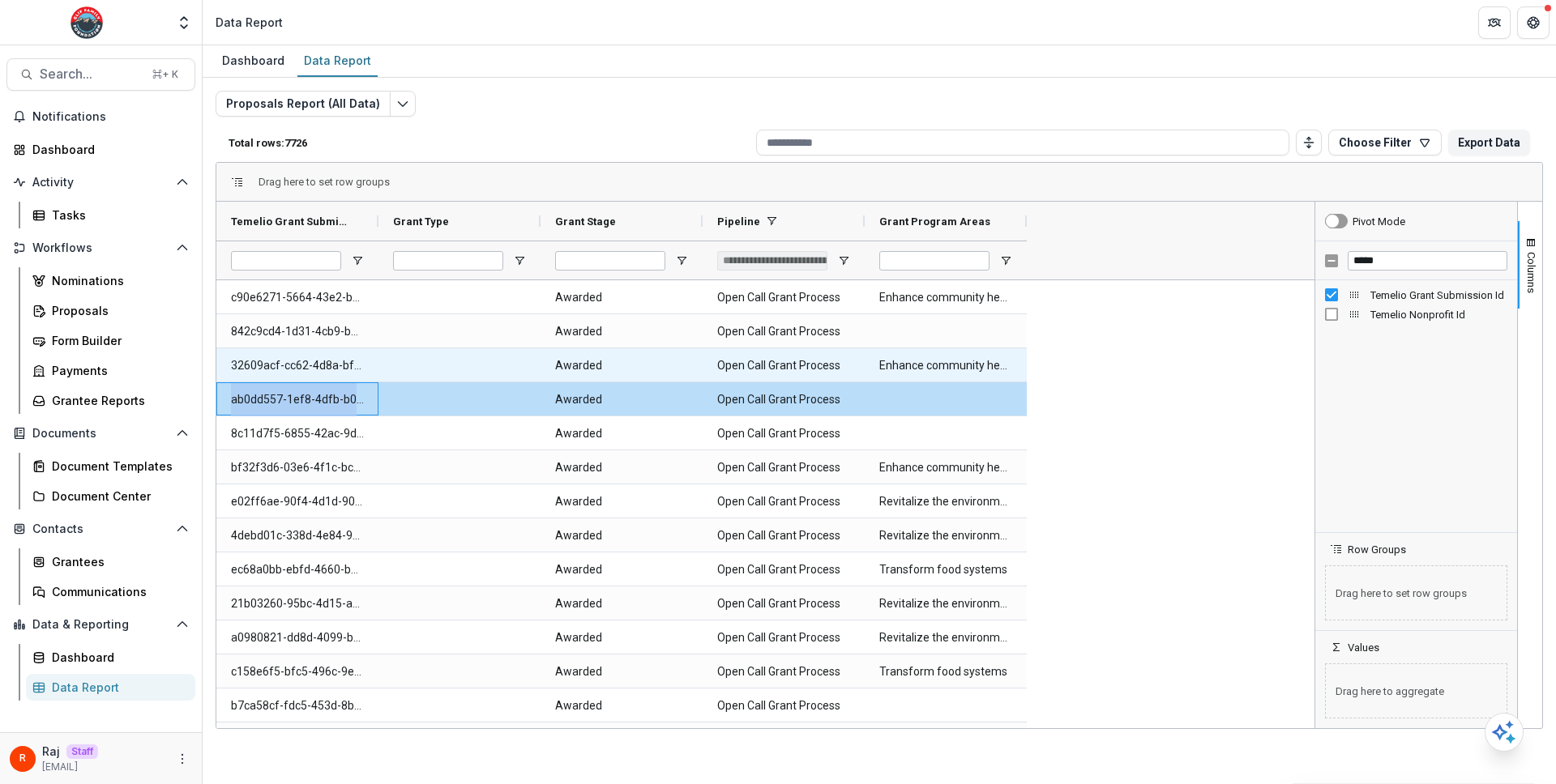 scroll, scrollTop: 476, scrollLeft: 0, axis: vertical 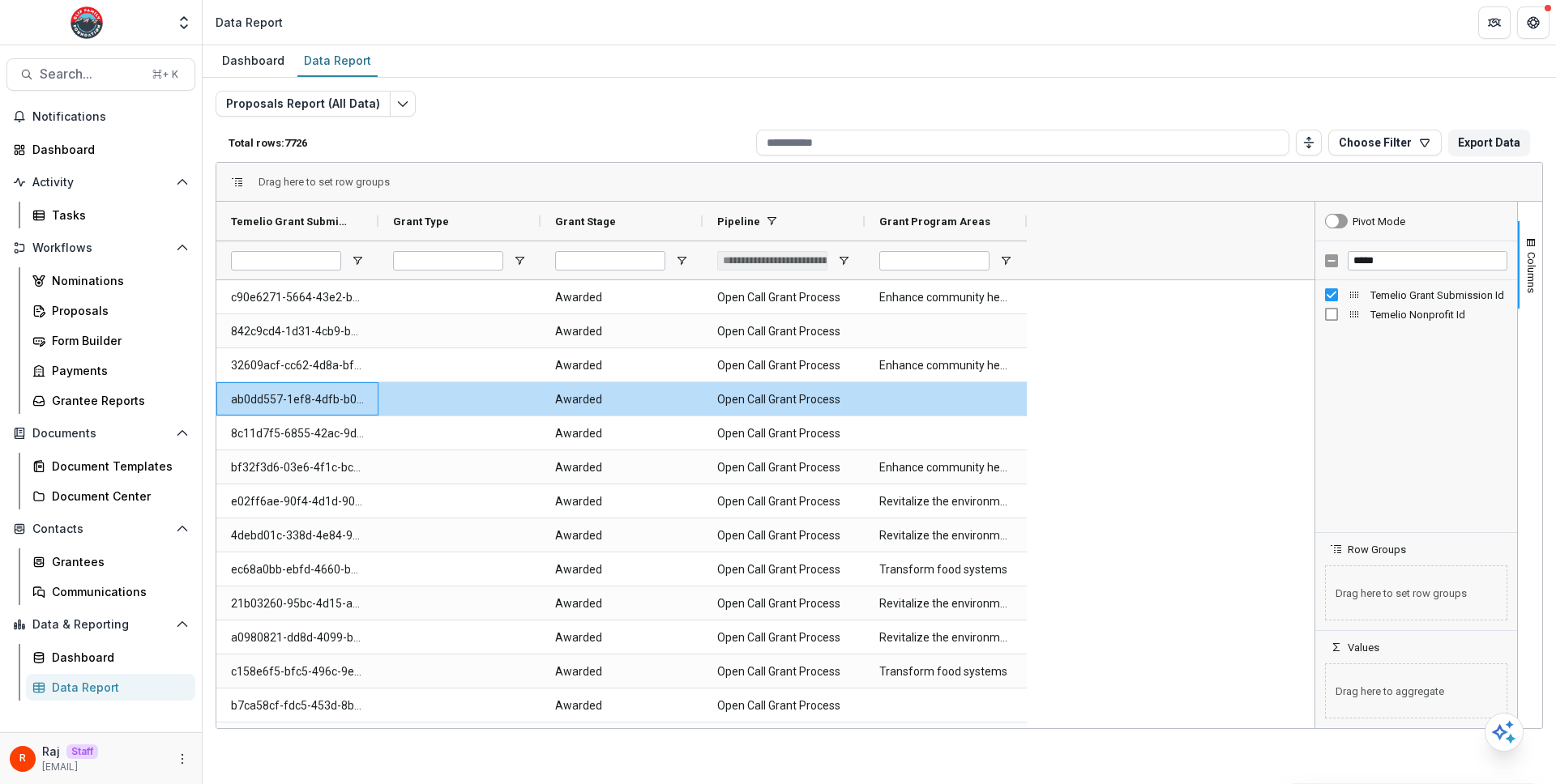 click on "Proposals Report (All Data) Total rows:  7726 Choose Filter Personal Filters Team Filters Temelio Filters No  personal  filters found. Add Personal Filter Filter 0  (Proposals Report (All Data)) Add Team Filter Amendment Form   ( Proposals Report (All Data) ) Athlete Scholarship Application  ( Proposals Report (All Data) ) Athletic Program Portal Questions  ( Proposals Report (All Data) ) BIO Grant Application  ( Proposals Report (All Data) ) BIO Recommendation Form  ( Proposals Report (All Data) ) Clif Family Foundation Eligibility Quiz Open Call  ( Proposals Report (All Data) ) Due Diligence  ( Proposals Report (All Data) ) Grantee Check In   ( Proposals Report (All Data) ) Internal Form Template  ( Proposals Report (All Data) ) Matching Gift Form  ( Proposals Report (All Data) ) Open Call Grant Application  ( Proposals Report (All Data) ) PRI   ( Proposals Report (All Data) ) Special Project Grant Application  ( Proposals Report (All Data) ) Temelio Historical Onboarding Form  ( Proposals Report (All Data)" at bounding box center (879, 390) 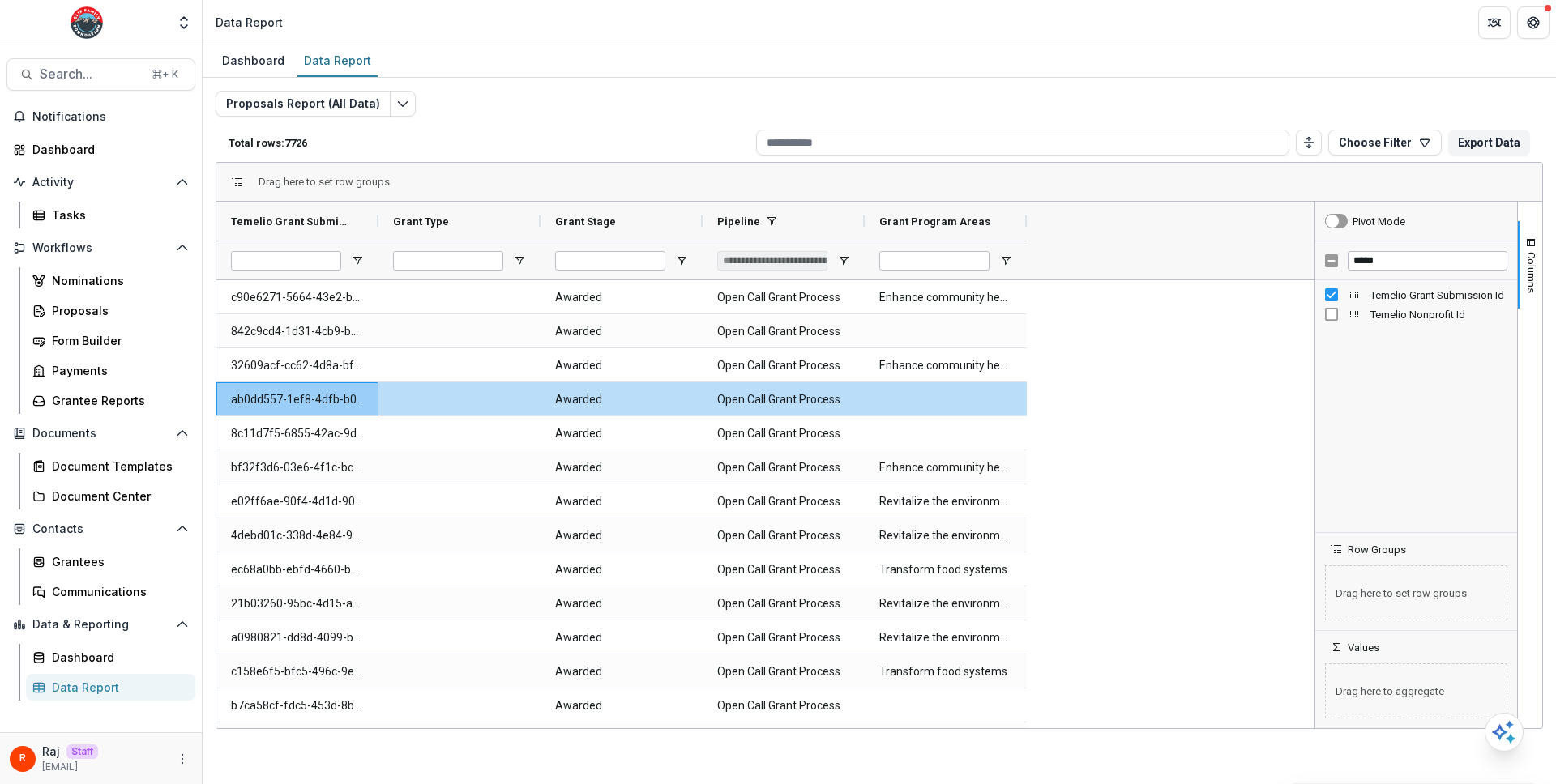scroll, scrollTop: 30, scrollLeft: 0, axis: vertical 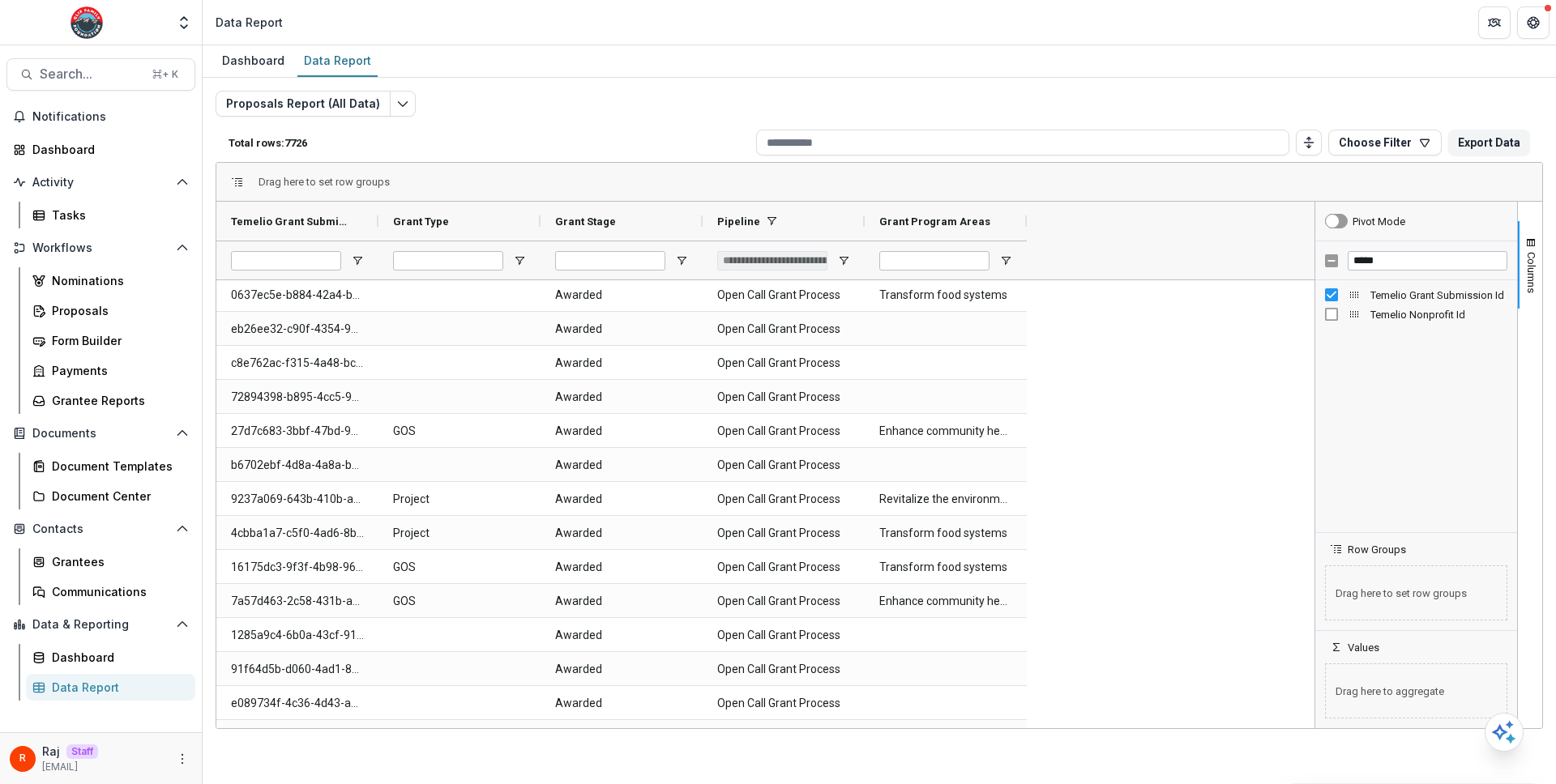 click on "b6702ebf-4d8a-4a8a-be22-6abcea3d73c8" at bounding box center [297, 465] 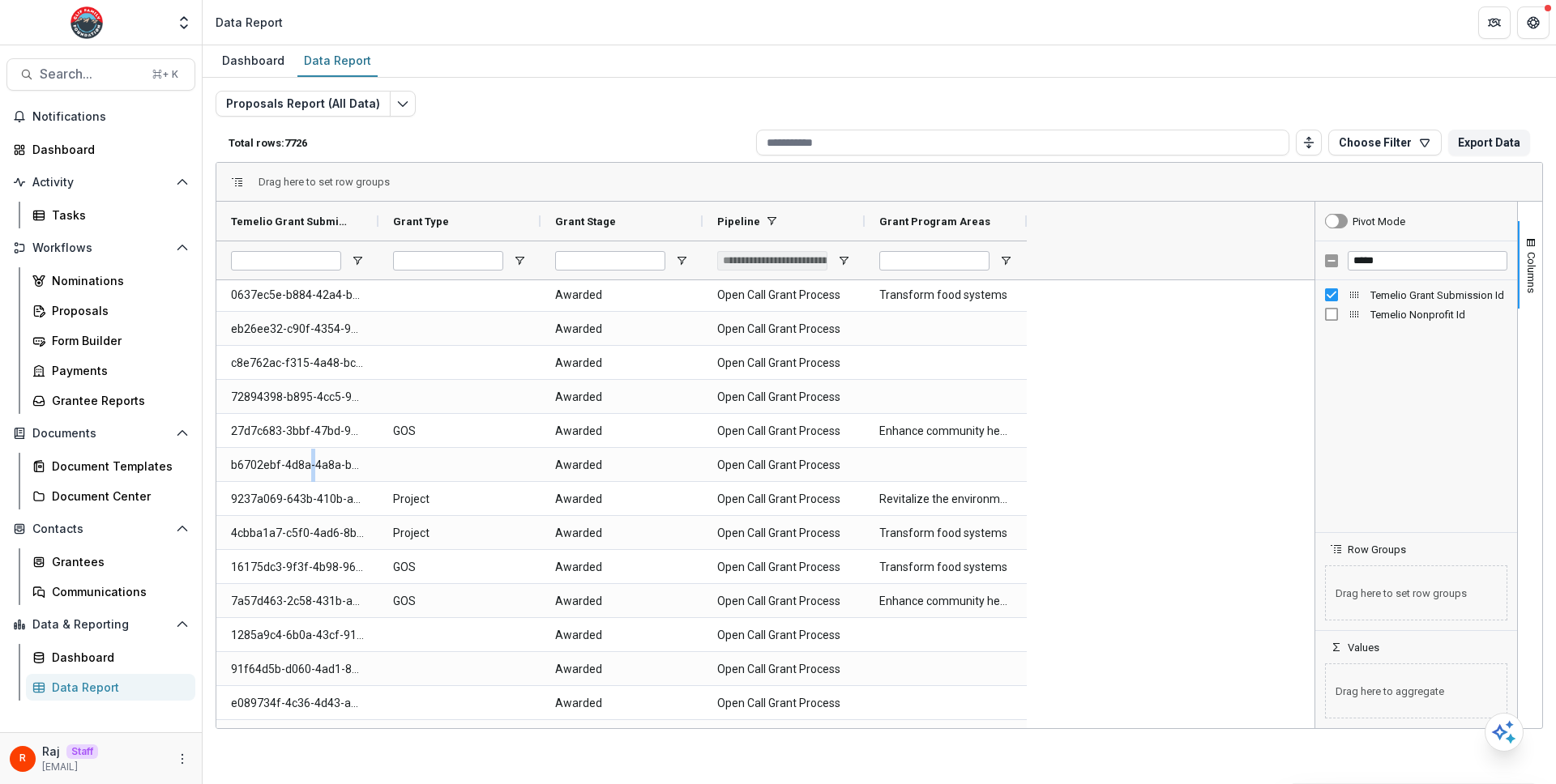 click on "b6702ebf-4d8a-4a8a-be22-6abcea3d73c8" at bounding box center (297, 465) 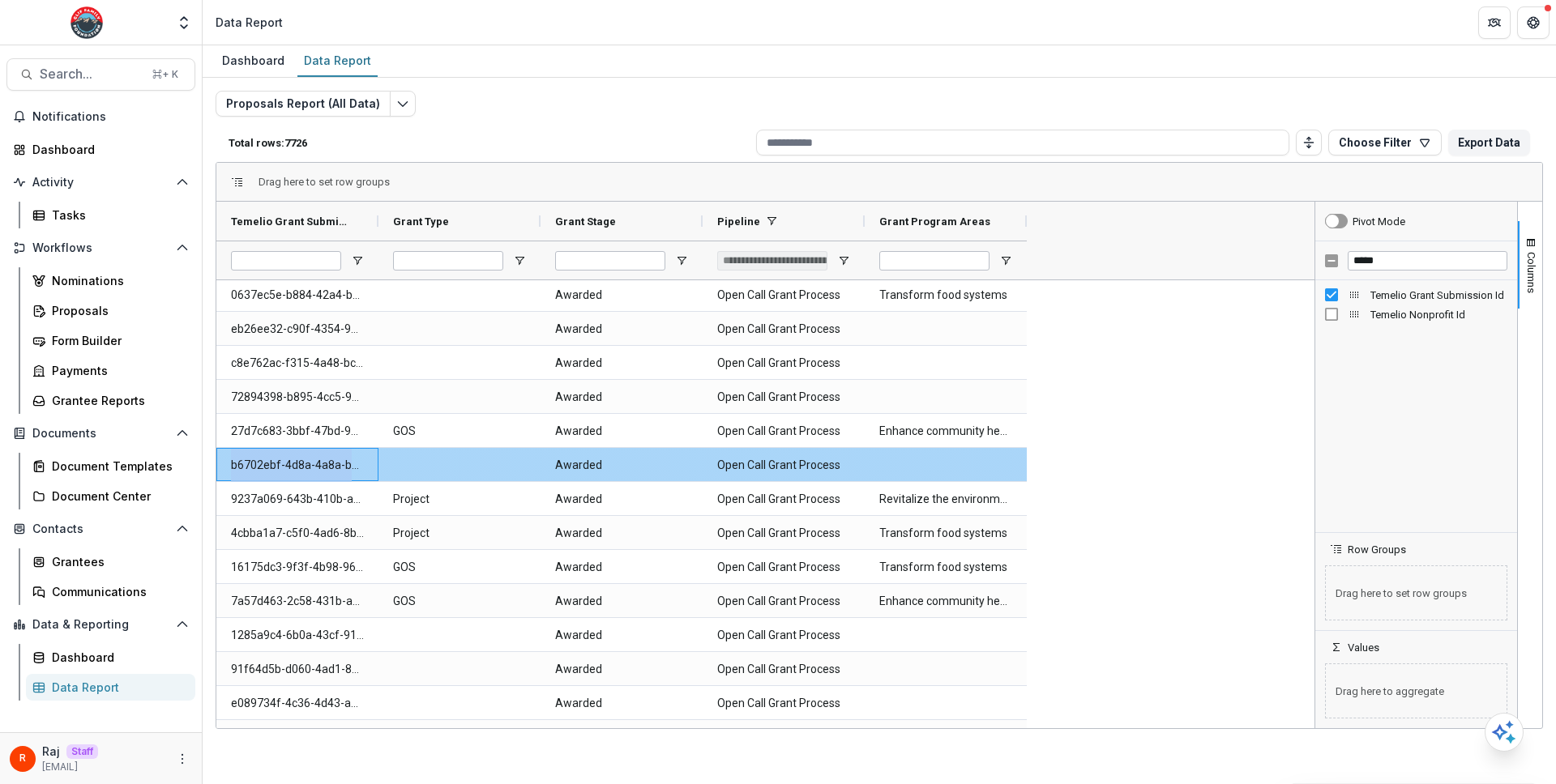 click on "b6702ebf-4d8a-4a8a-be22-6abcea3d73c8" at bounding box center (297, 465) 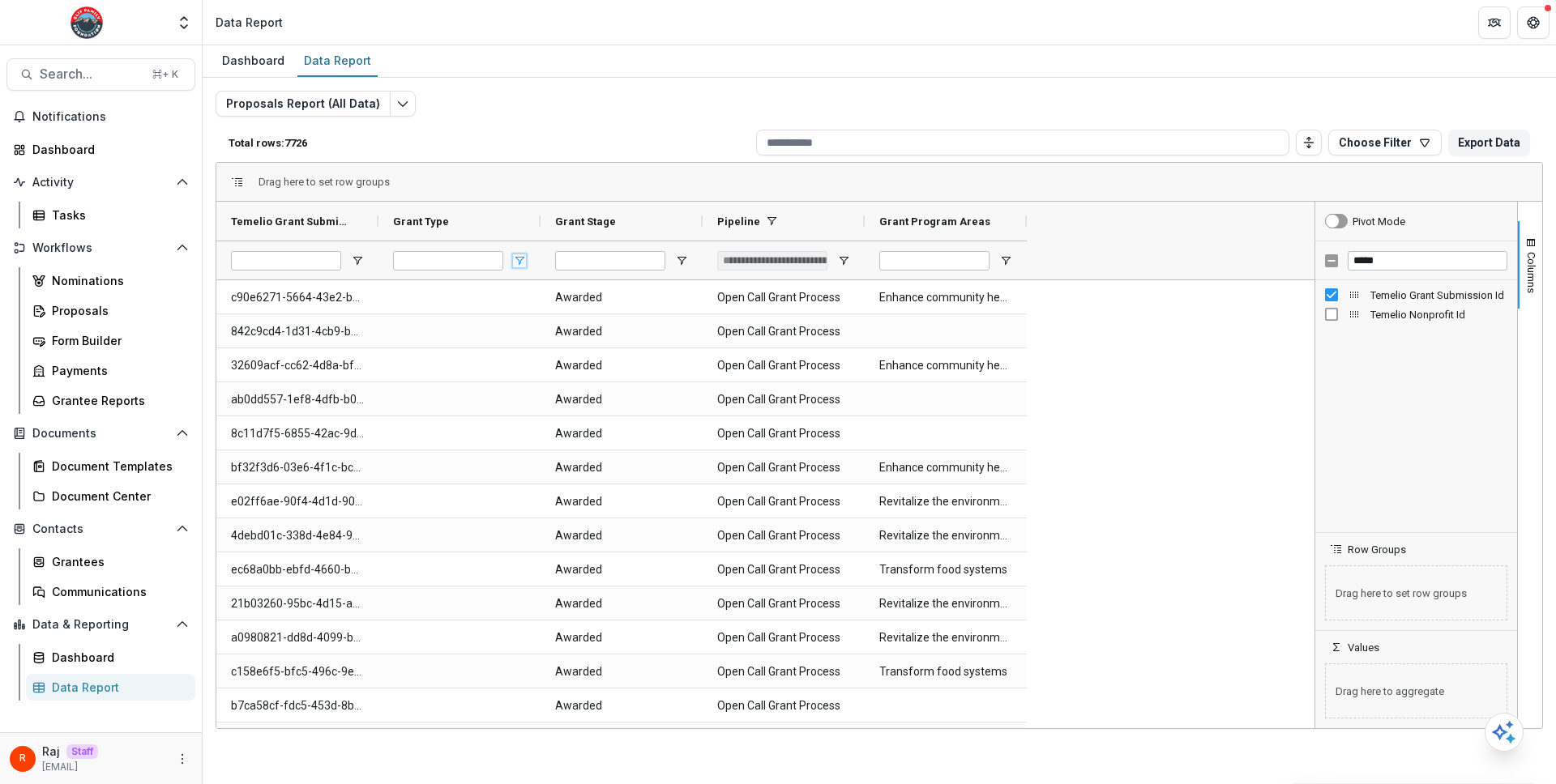 click at bounding box center [519, 261] 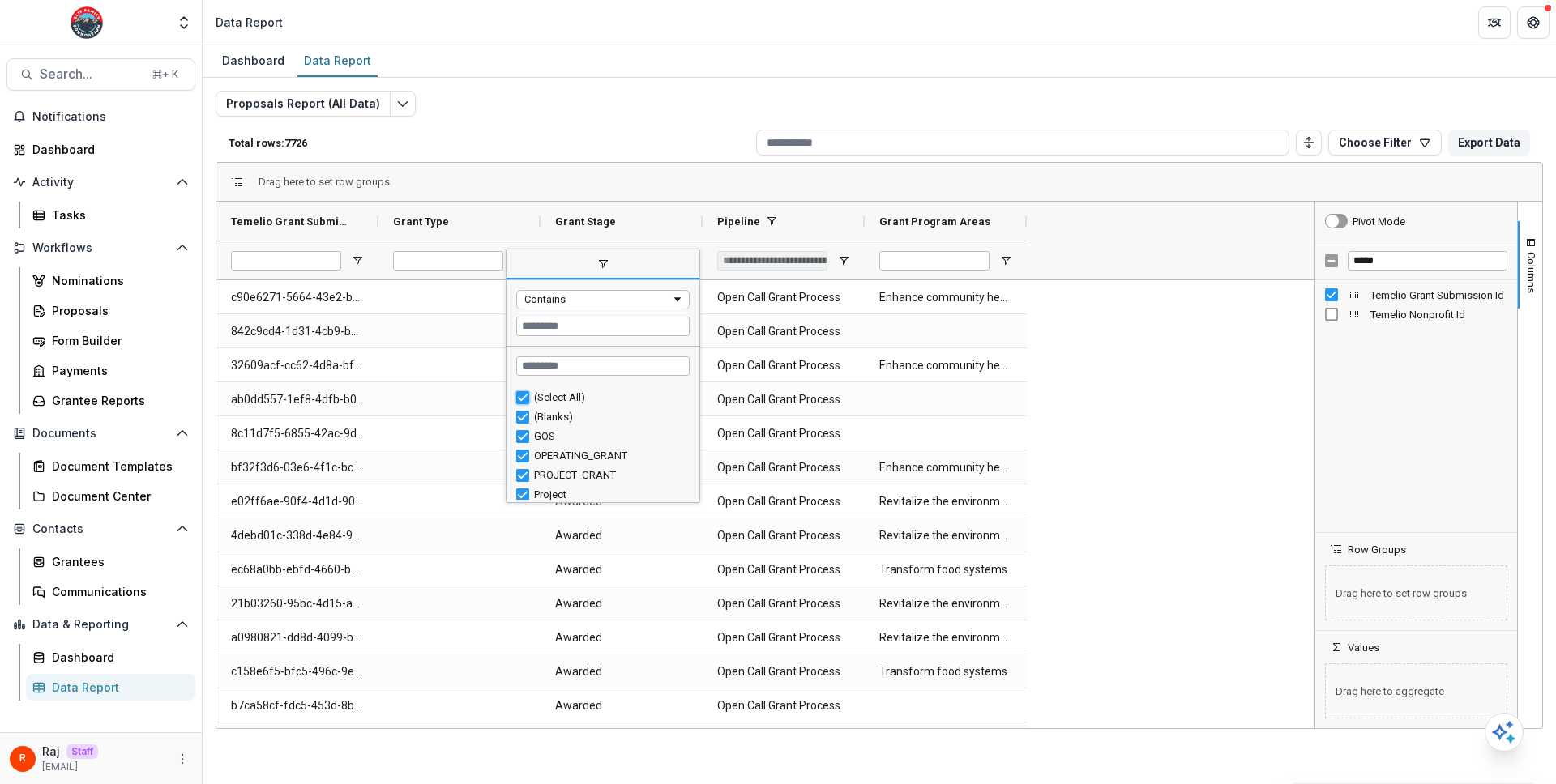 type on "***" 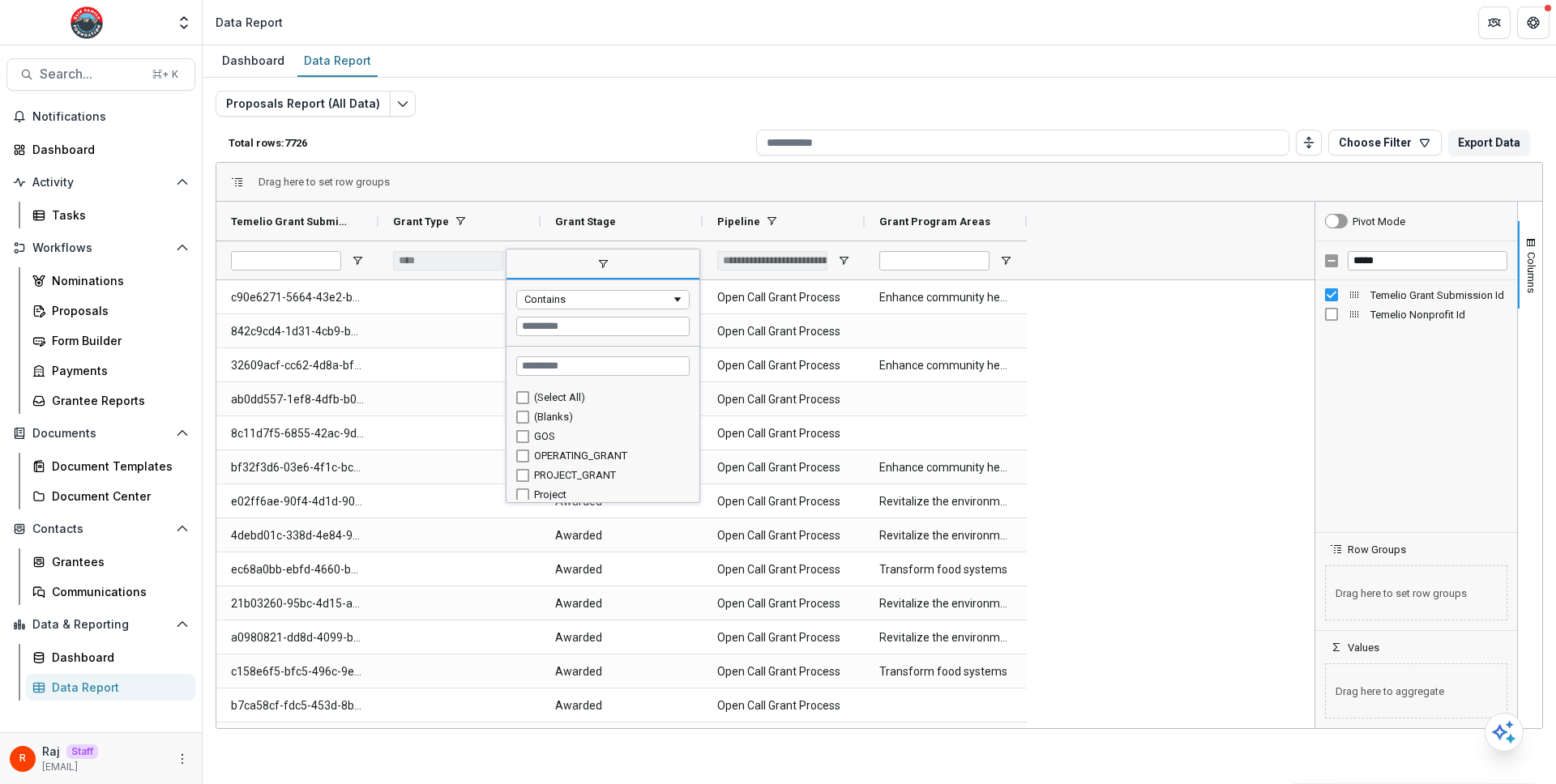 type on "***" 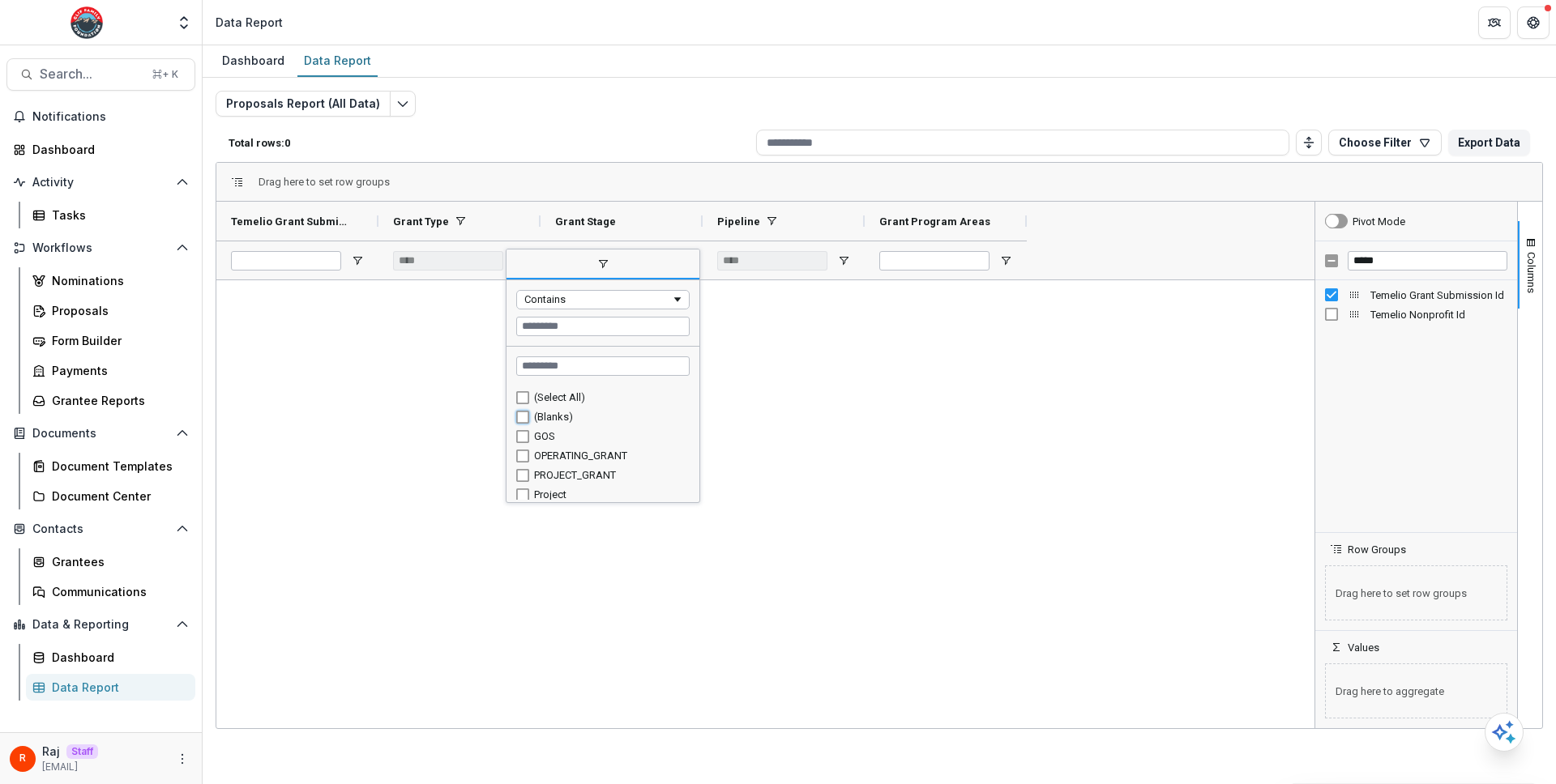 type on "**********" 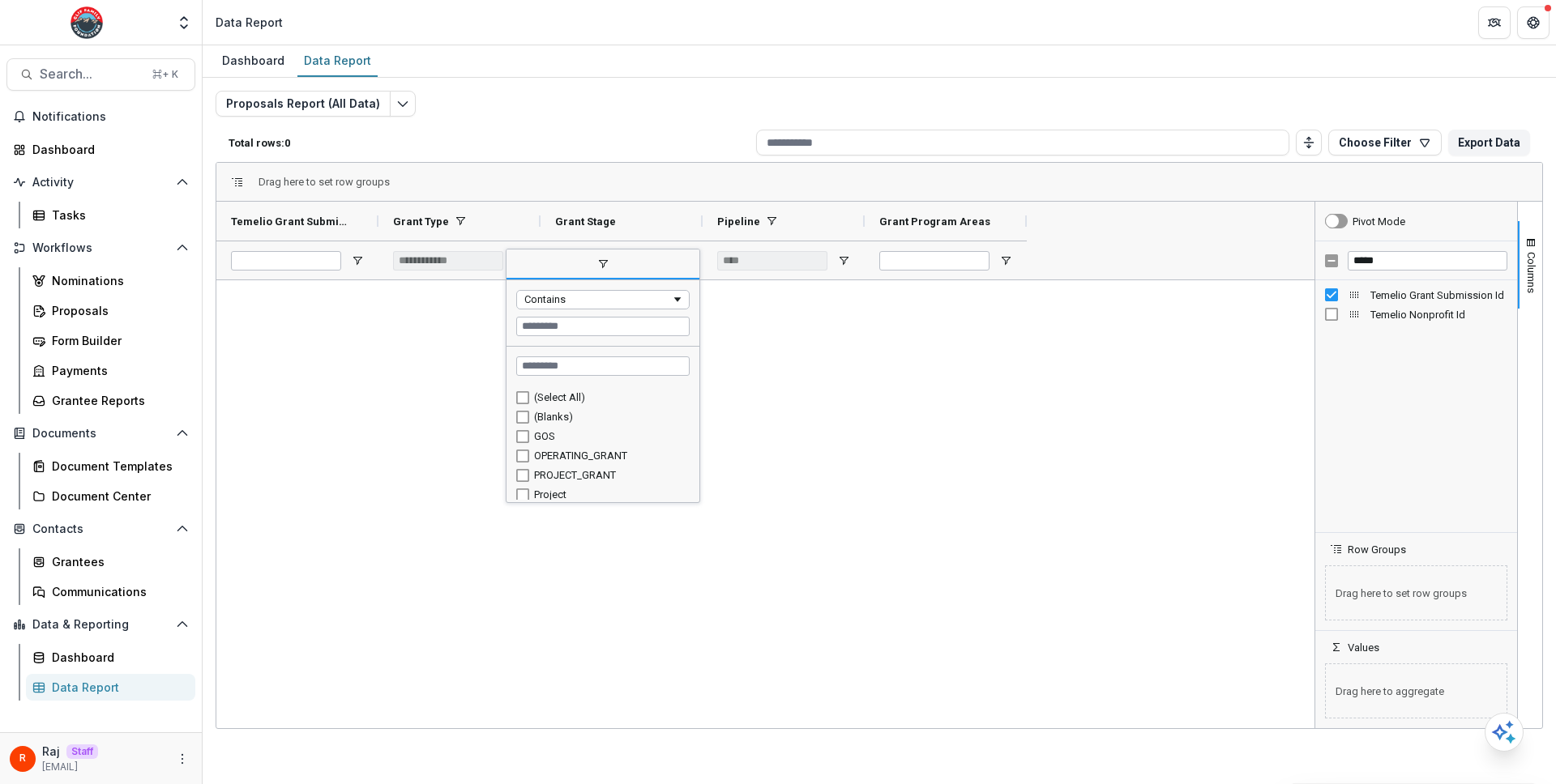 type on "**********" 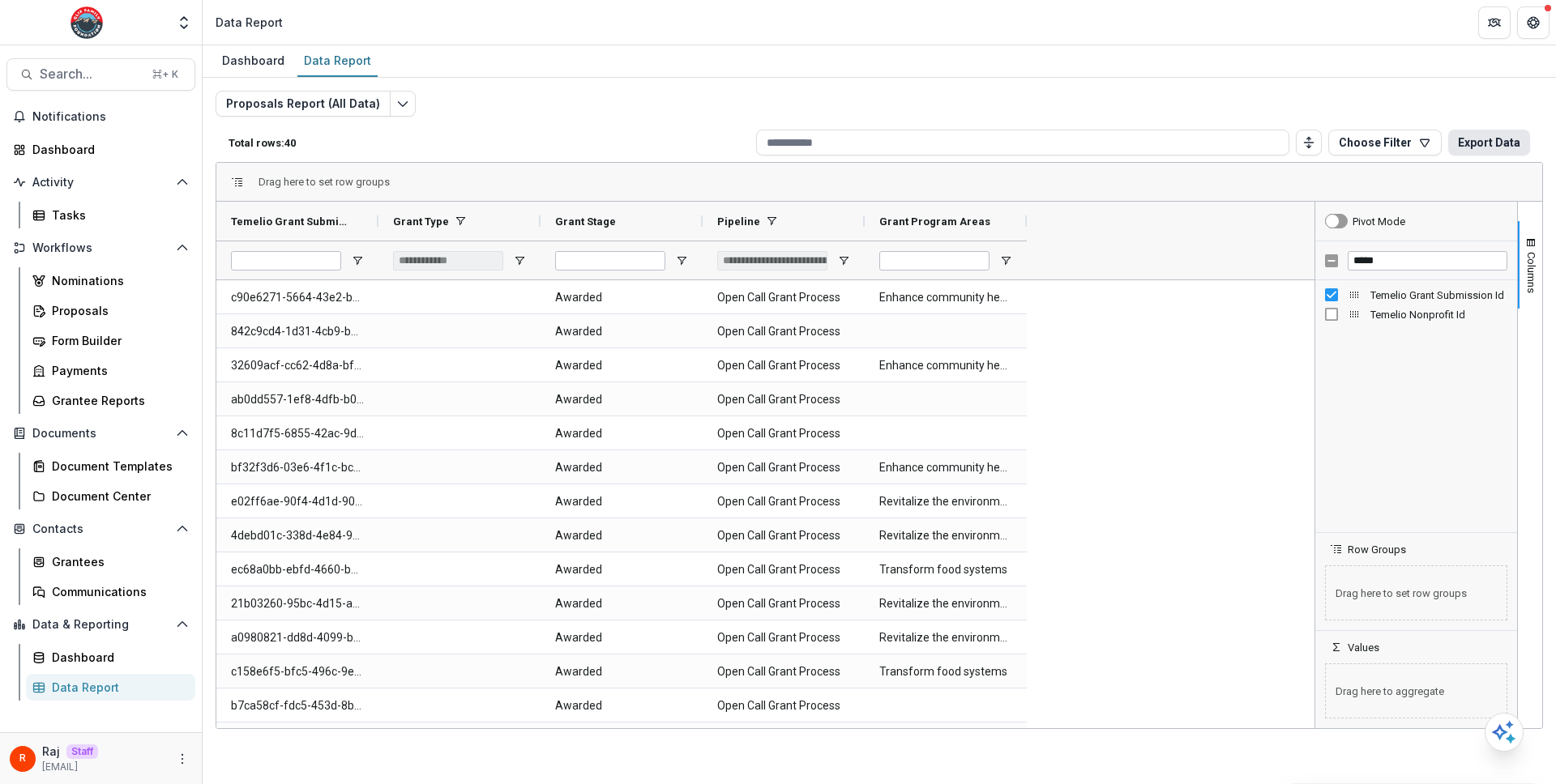 click on "Export Data" at bounding box center [1489, 143] 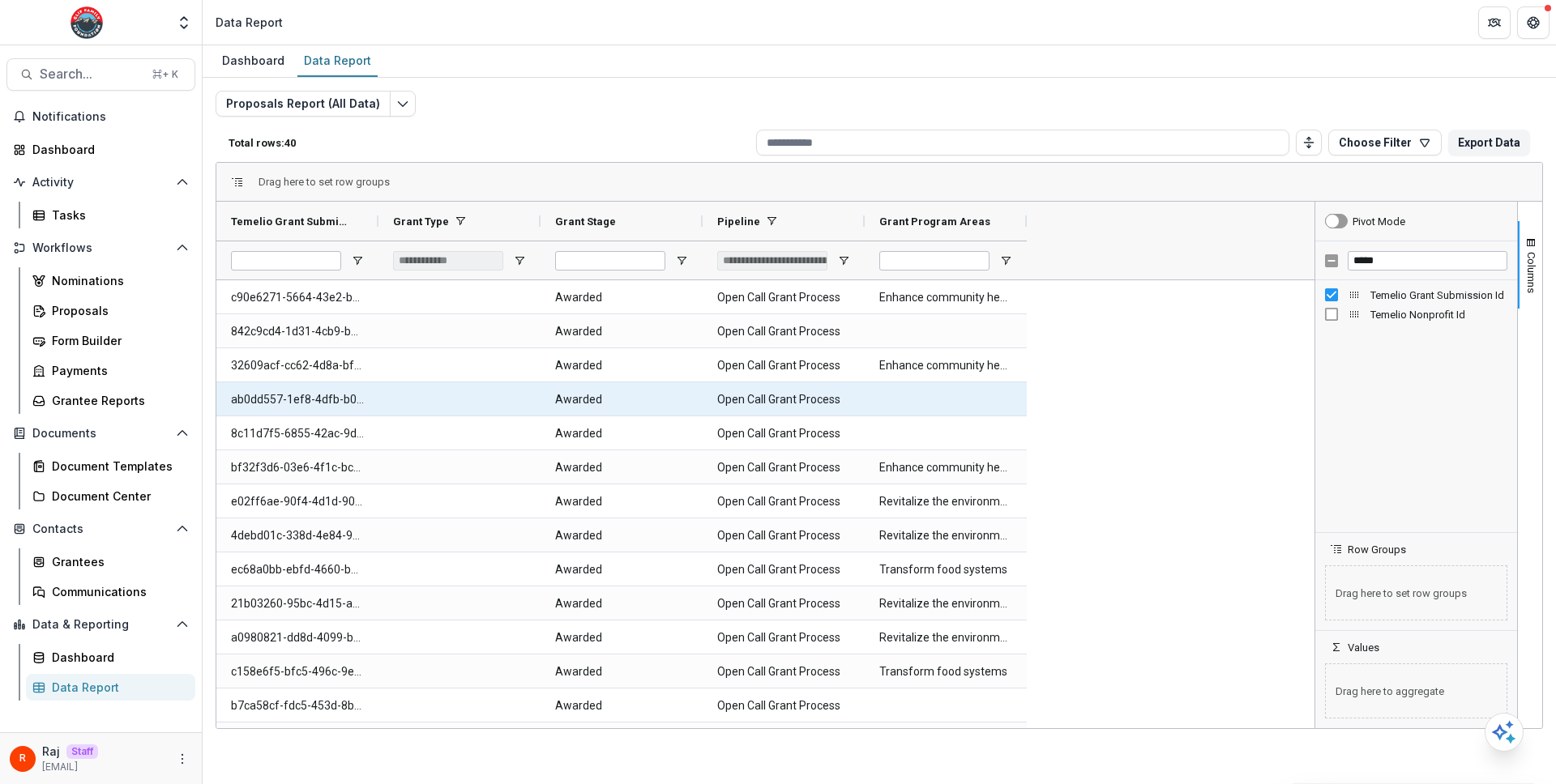 scroll, scrollTop: 253, scrollLeft: 0, axis: vertical 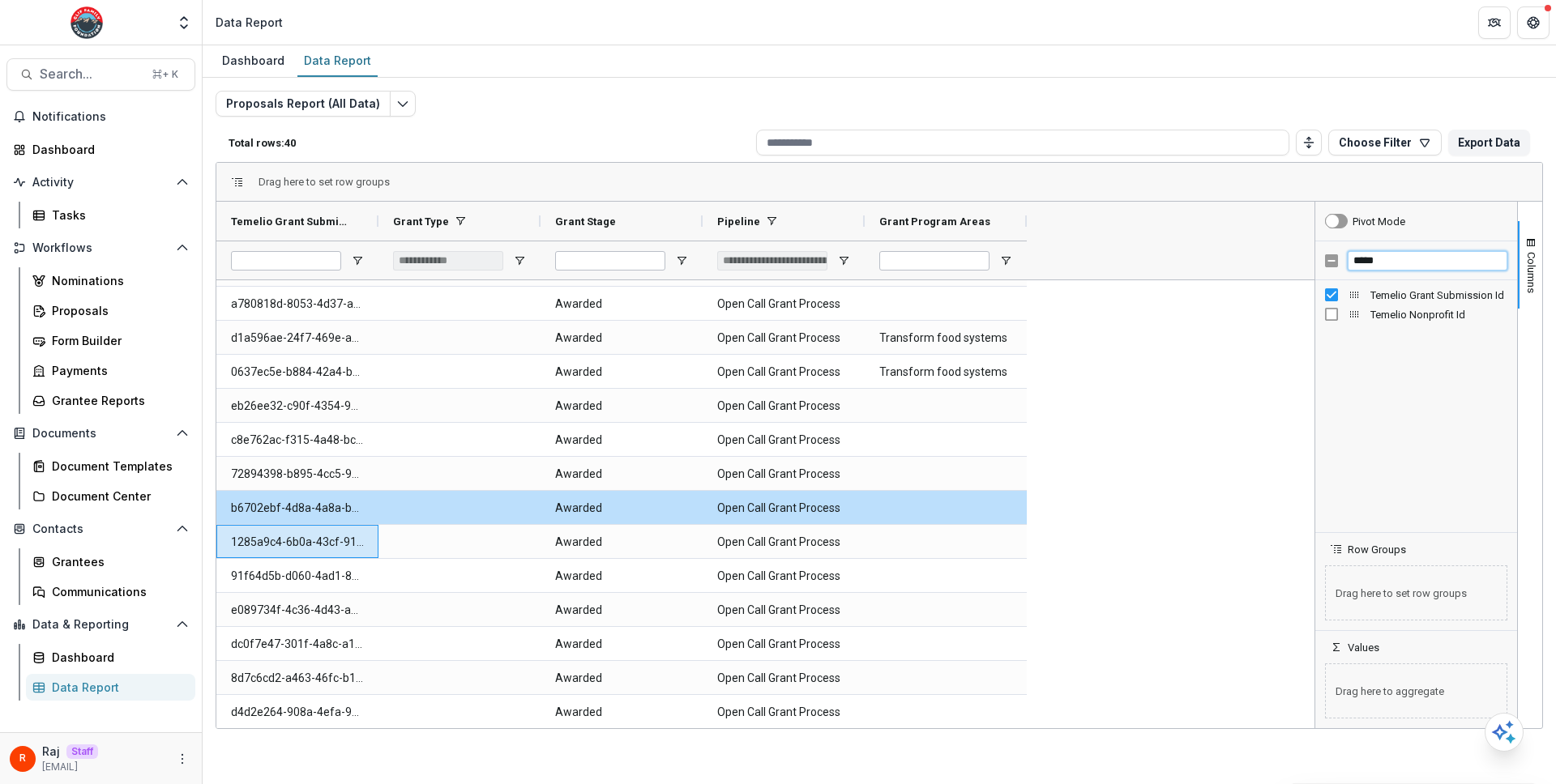 click on "*****" at bounding box center [1427, 261] 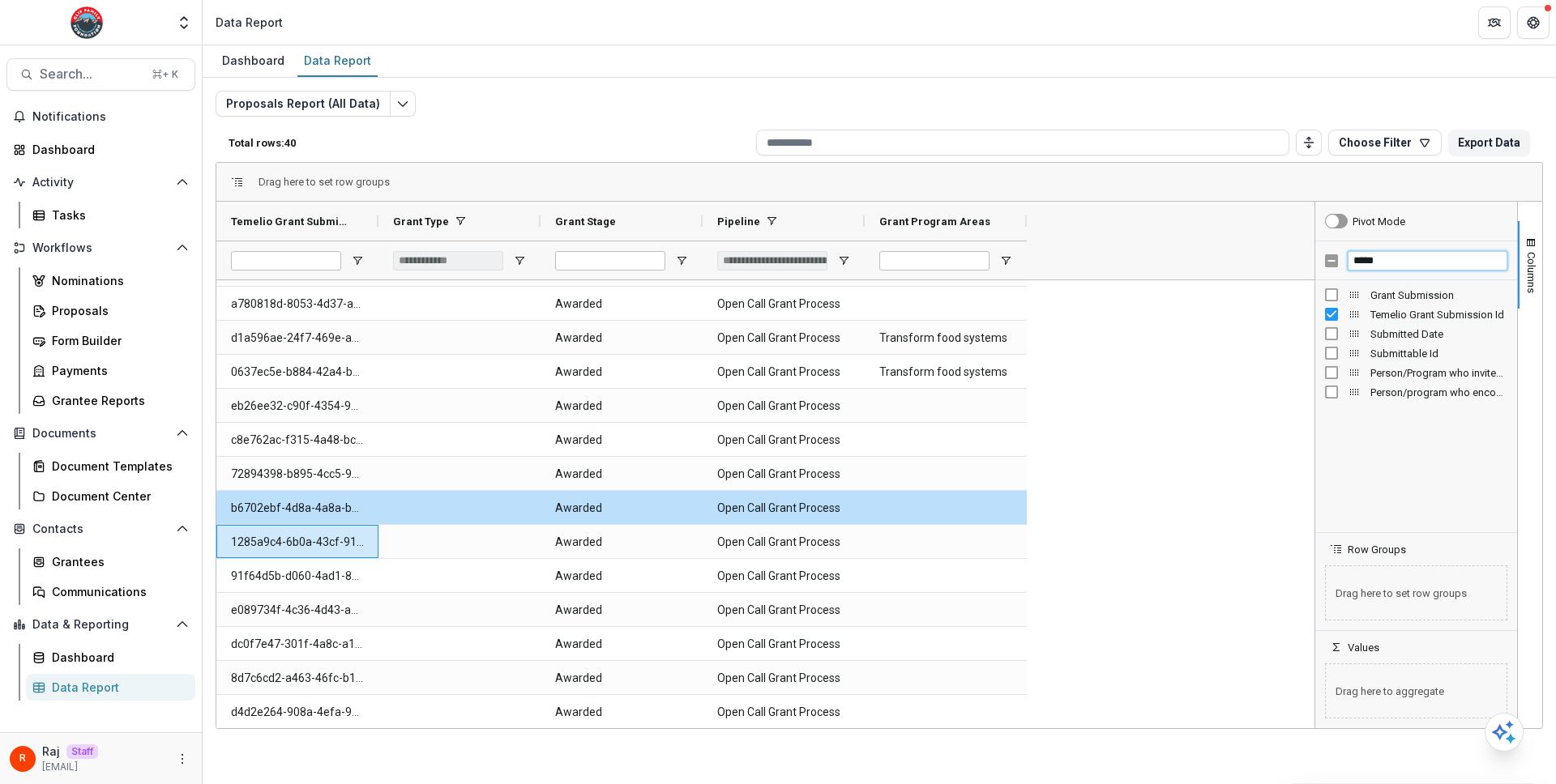 type on "*****" 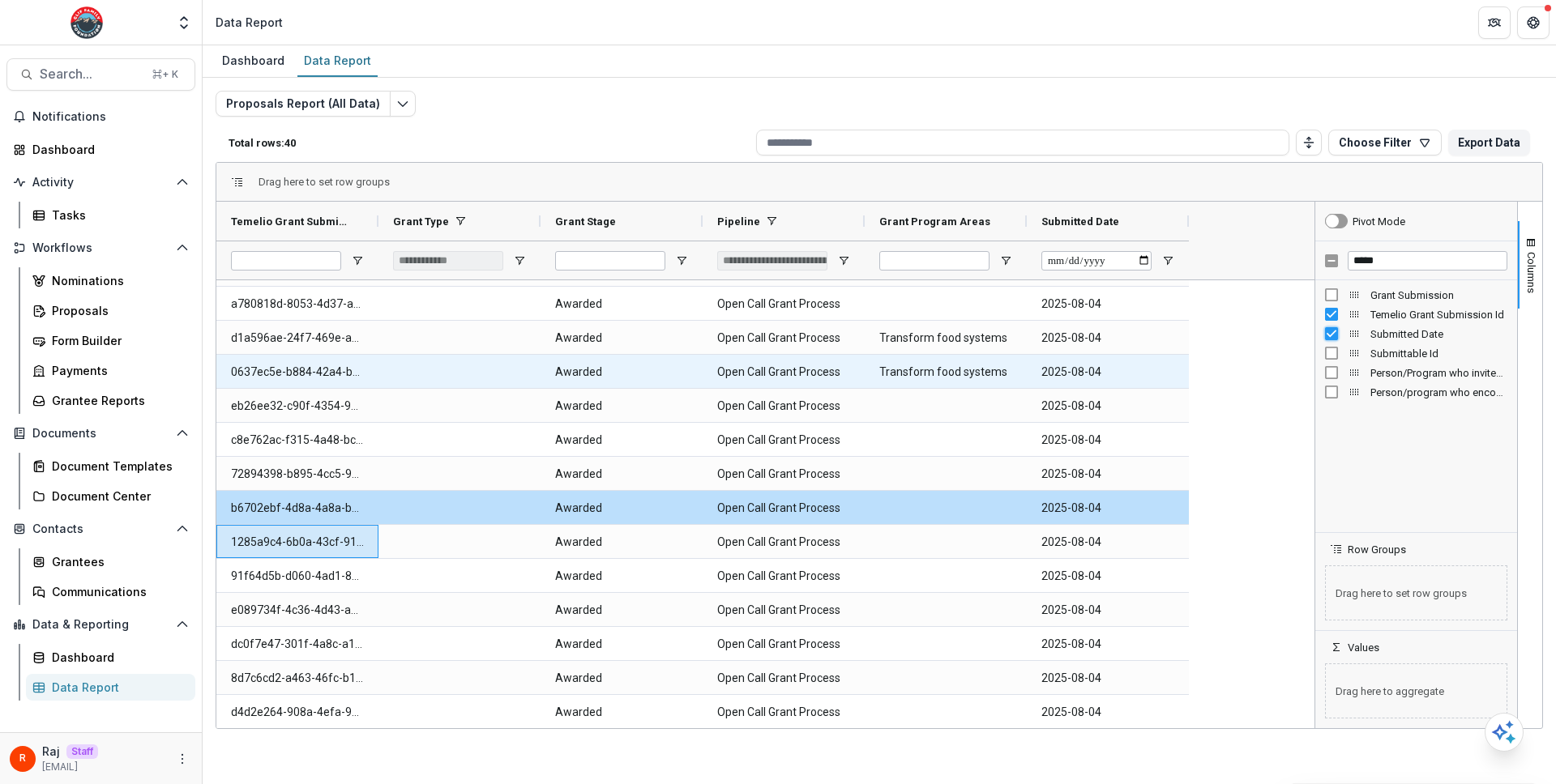 scroll, scrollTop: 913, scrollLeft: 0, axis: vertical 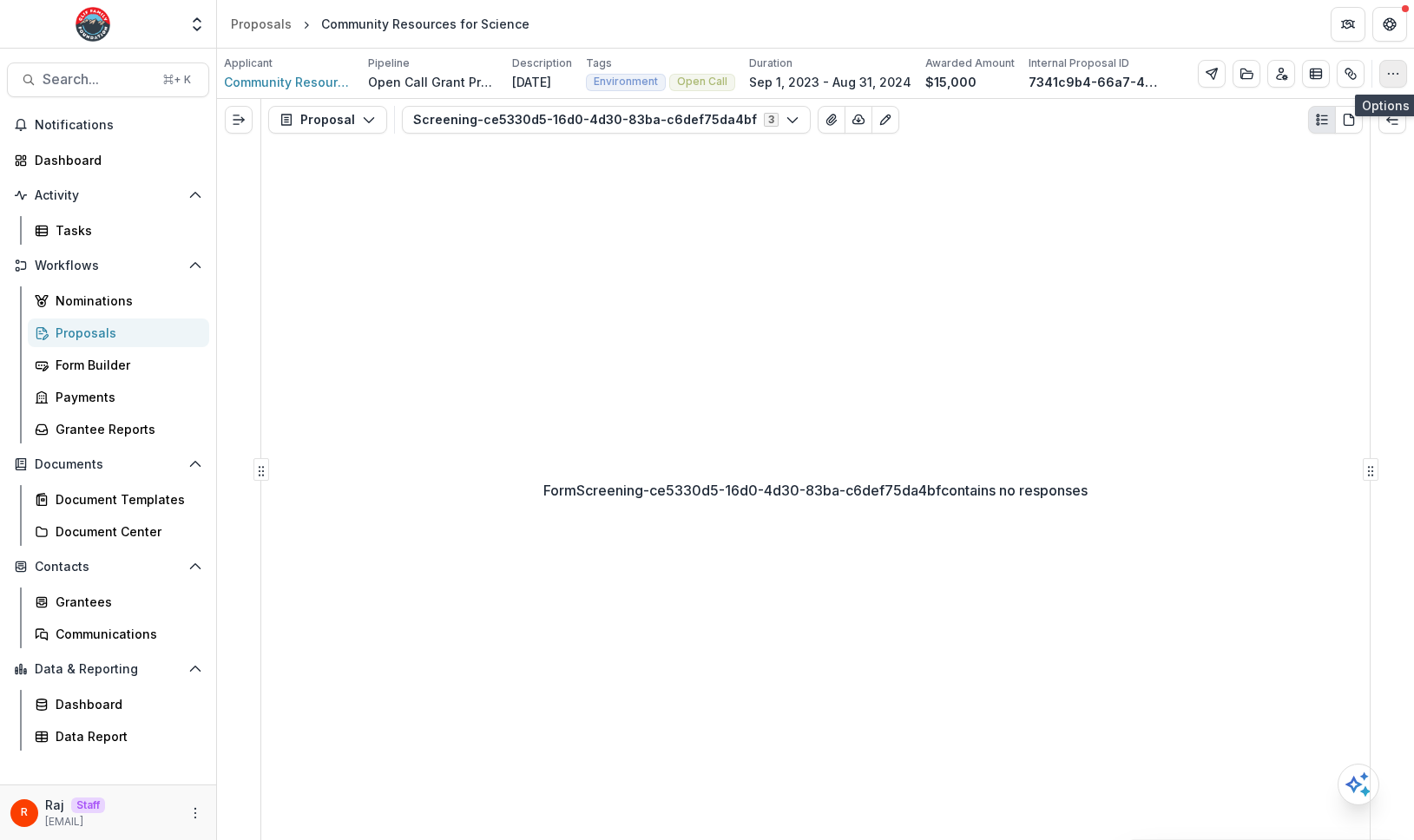 click 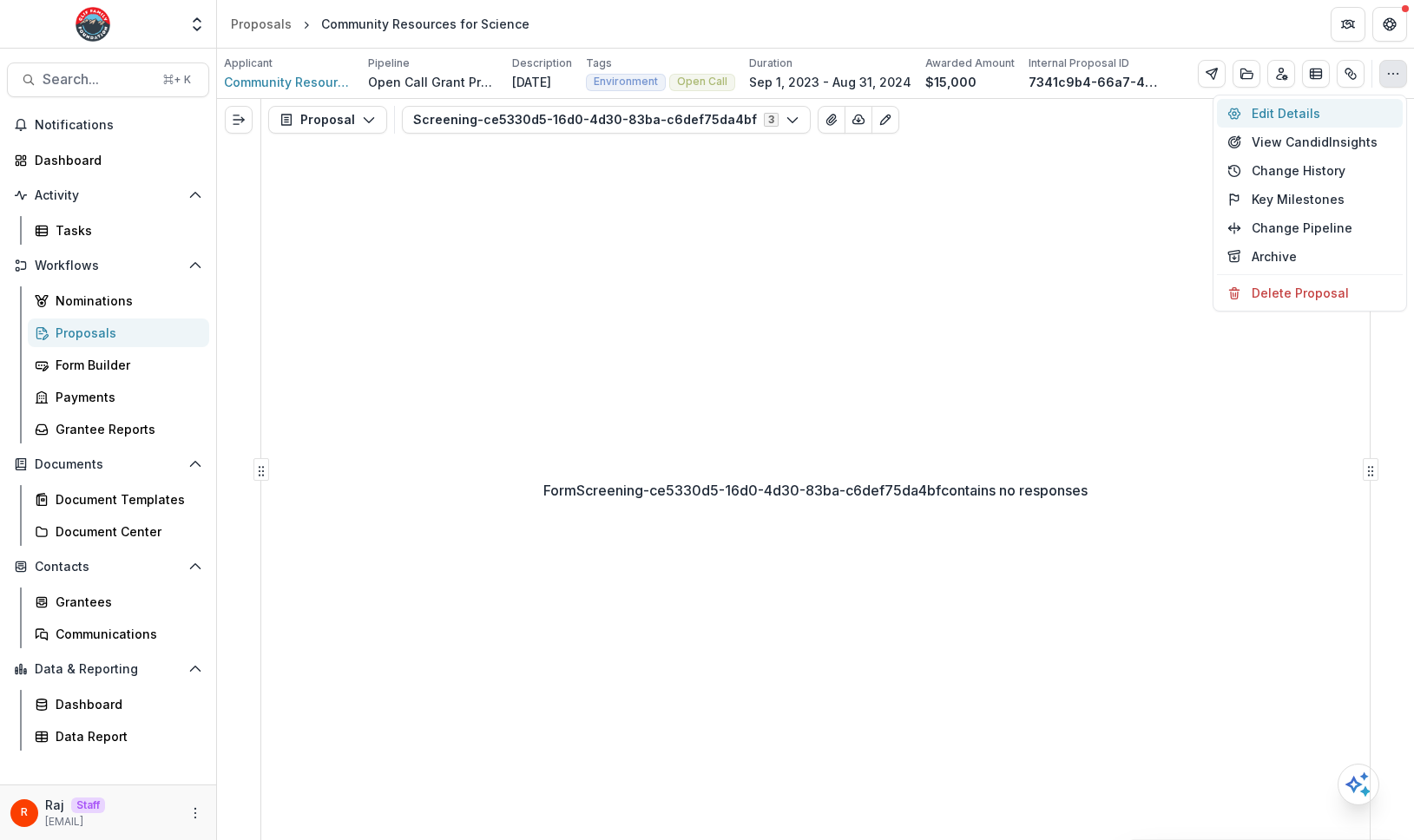 click on "Edit Details" at bounding box center (1310, 113) 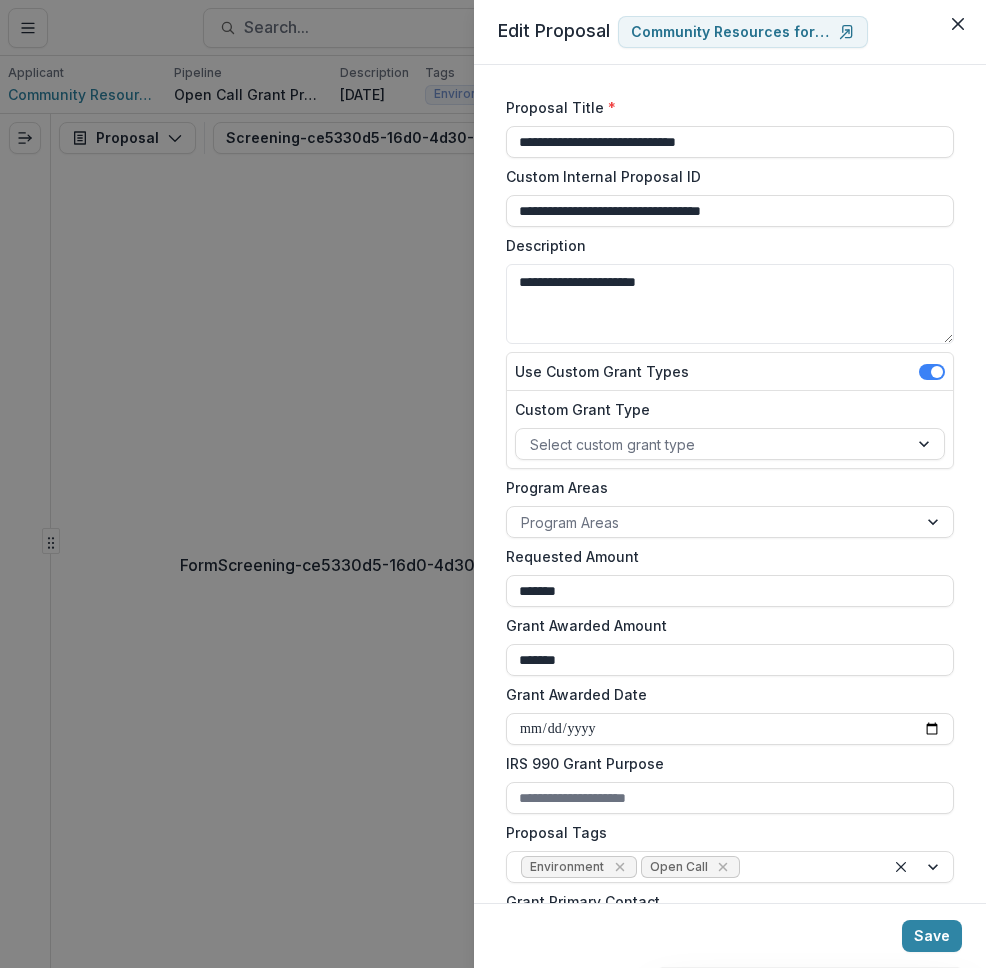 scroll, scrollTop: 484, scrollLeft: 0, axis: vertical 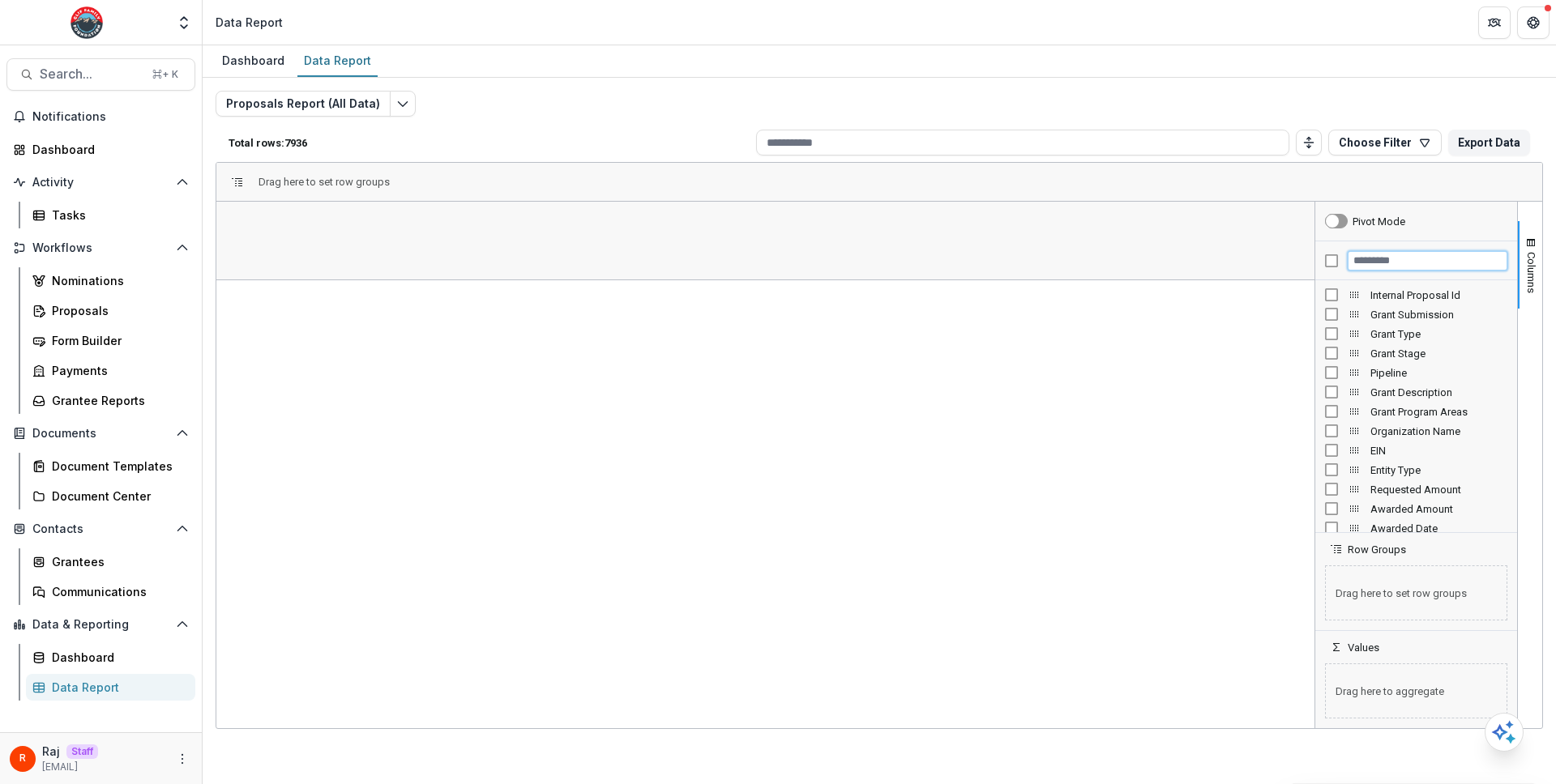click at bounding box center [1427, 261] 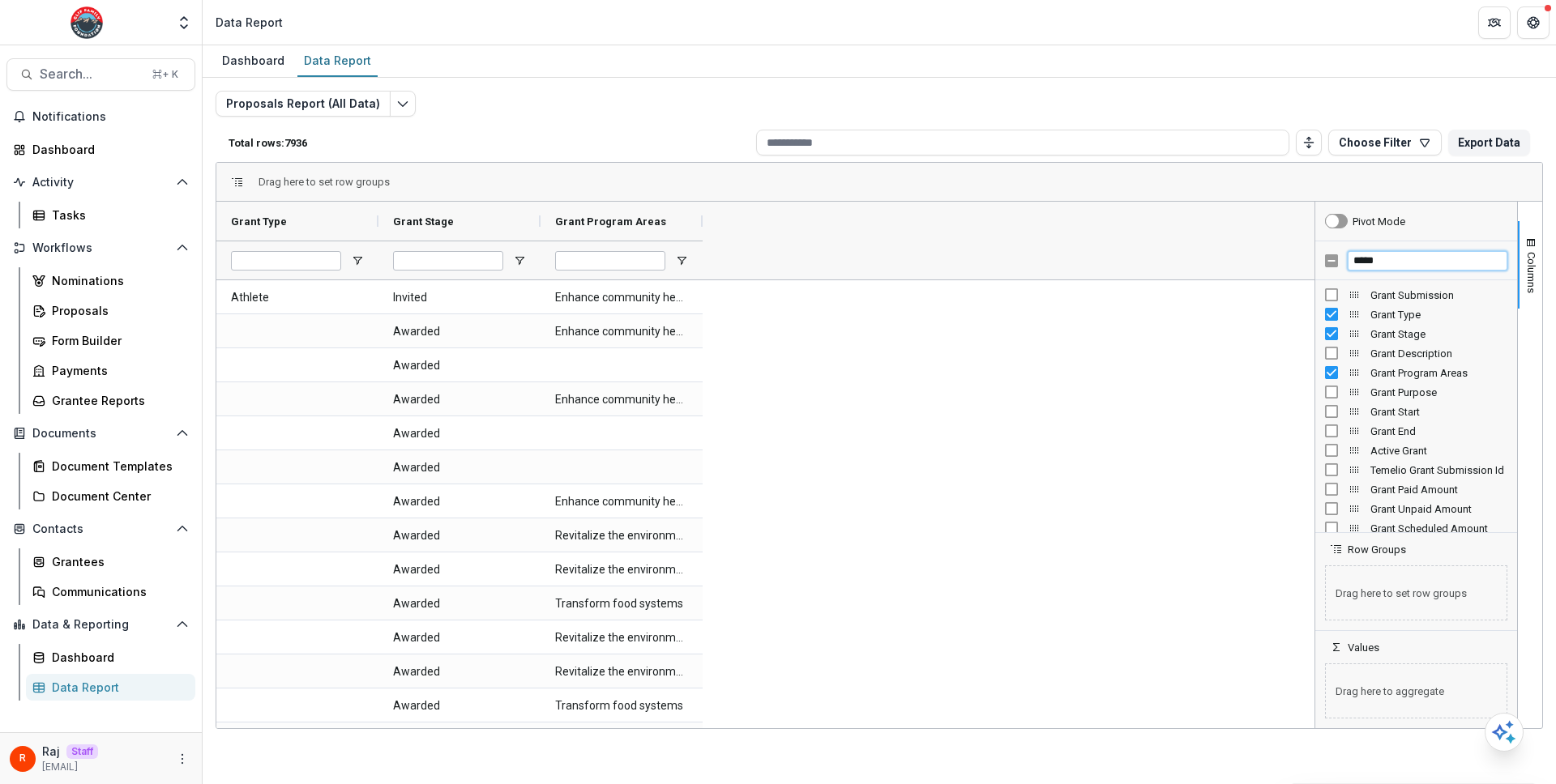 click on "*****" at bounding box center [1427, 261] 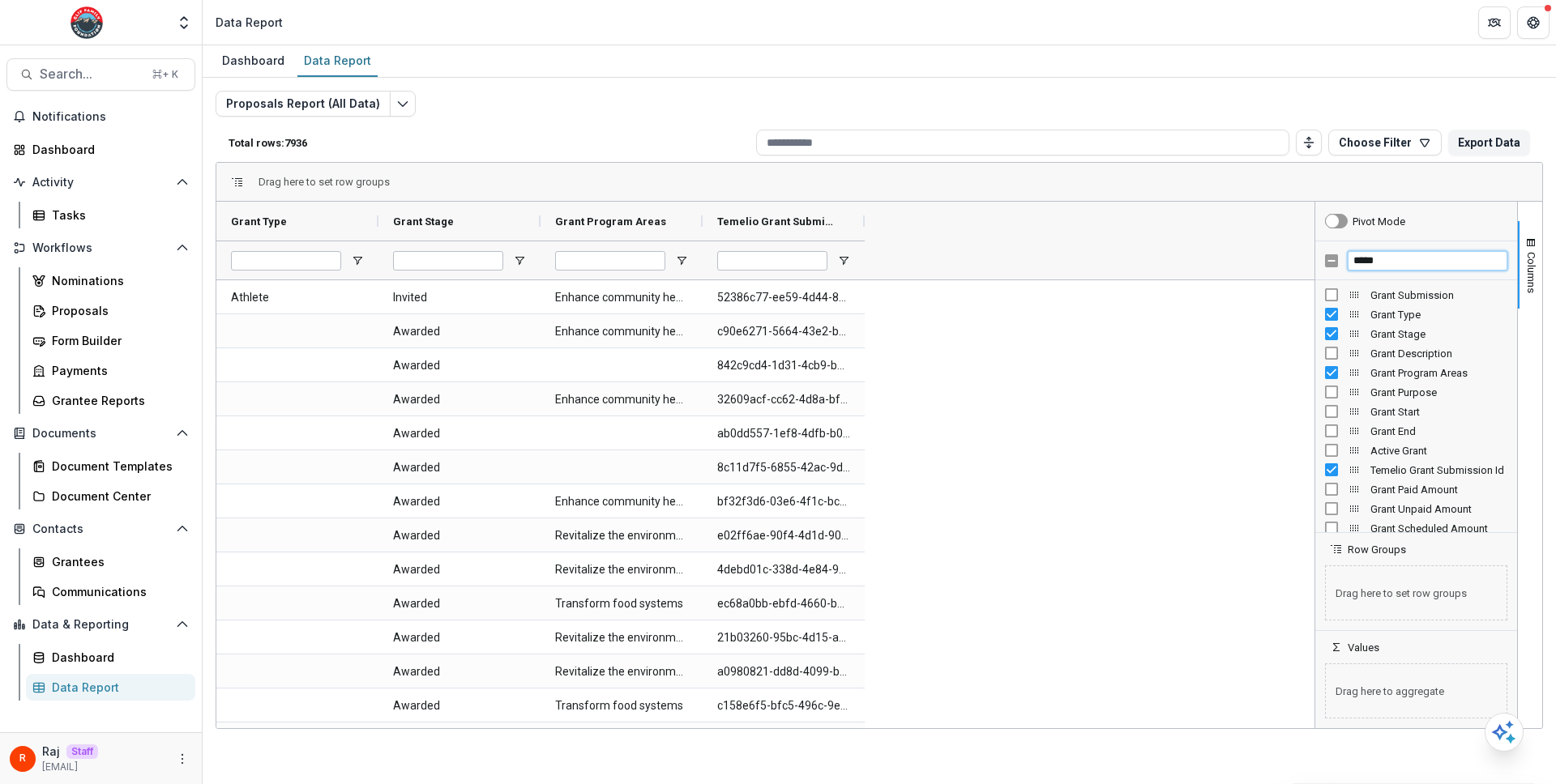 click on "*****" at bounding box center (1427, 261) 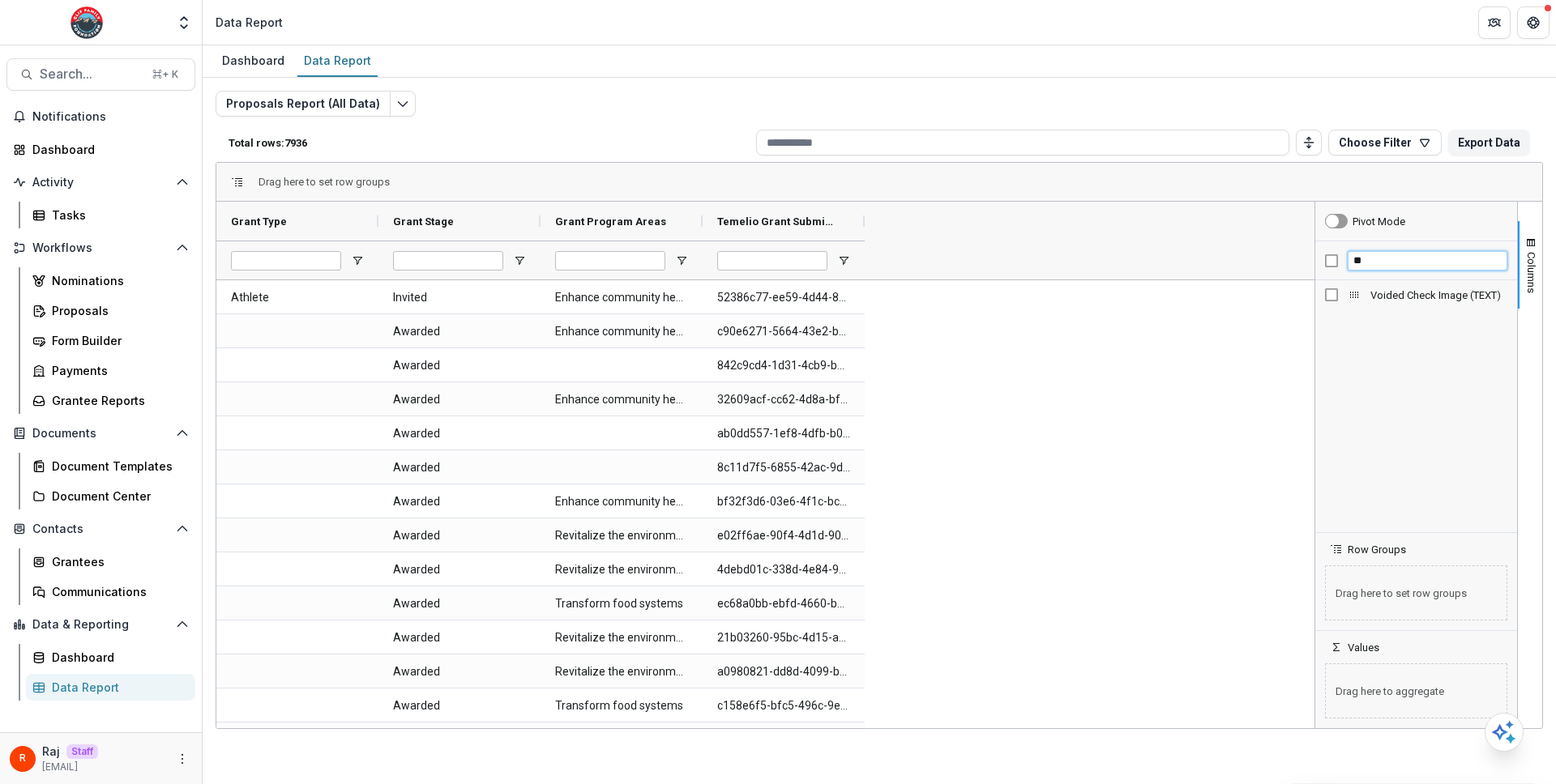 type on "*" 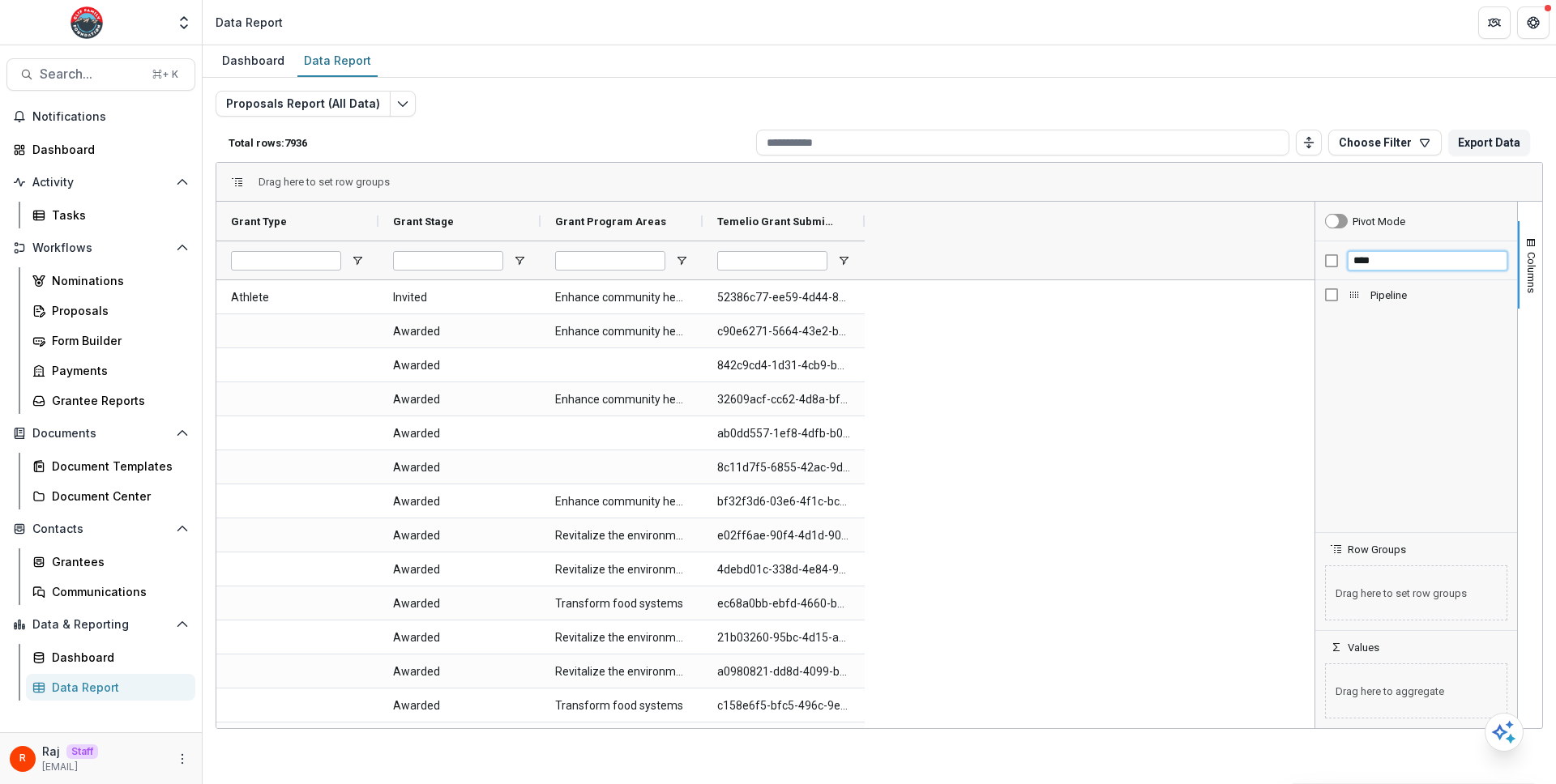 type on "****" 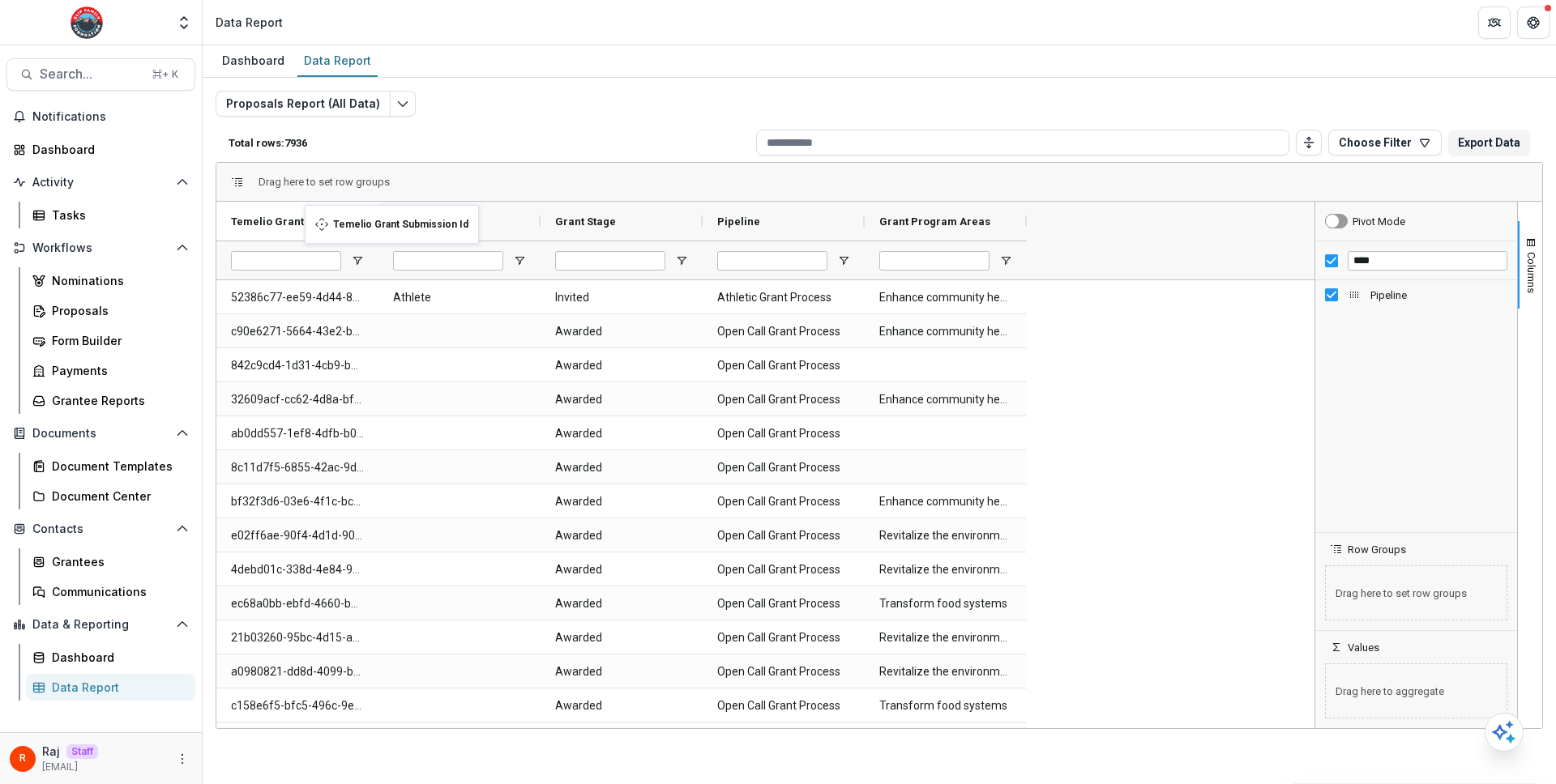 drag, startPoint x: 928, startPoint y: 225, endPoint x: 313, endPoint y: 215, distance: 615.0813 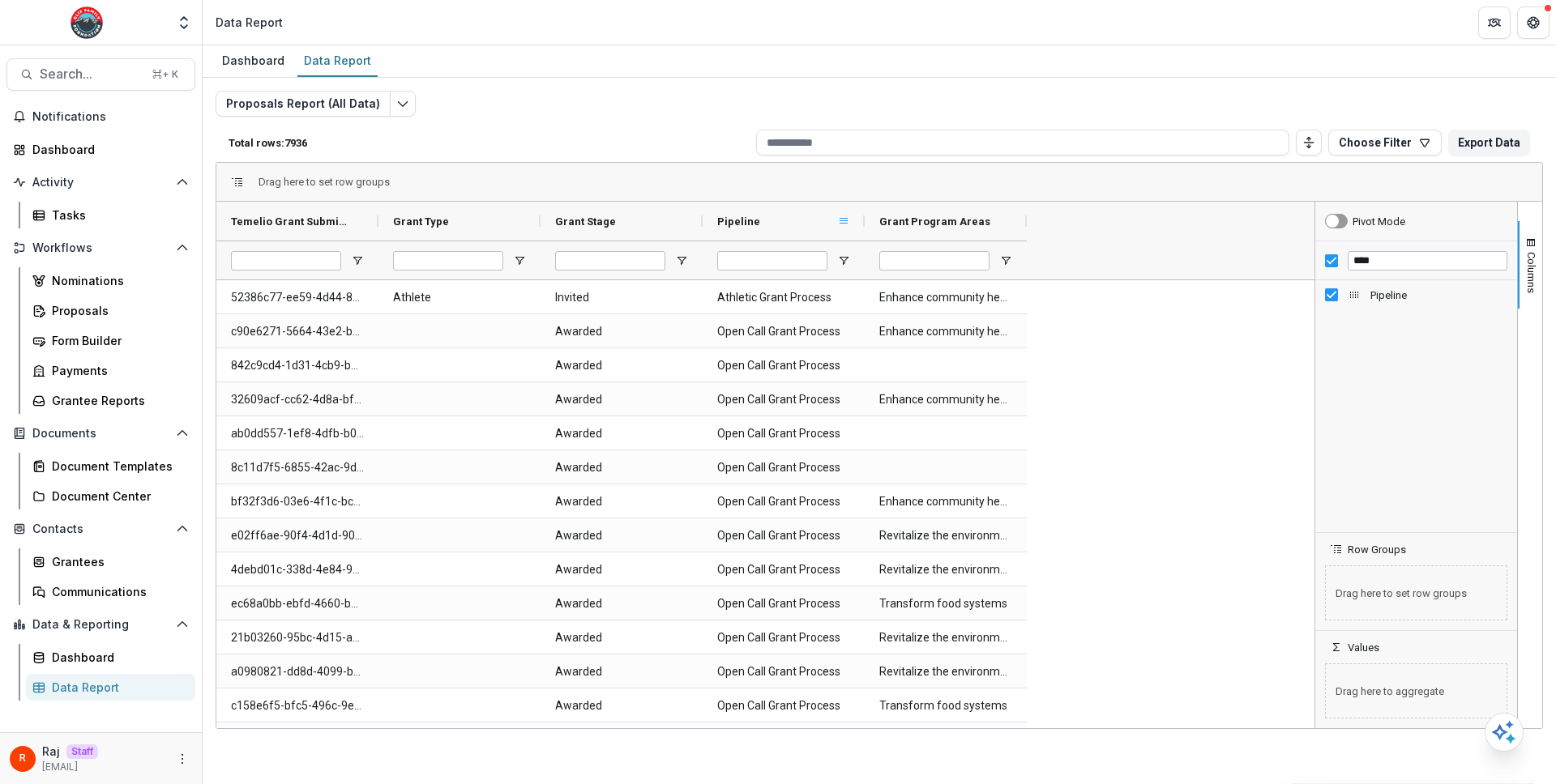 click at bounding box center [844, 221] 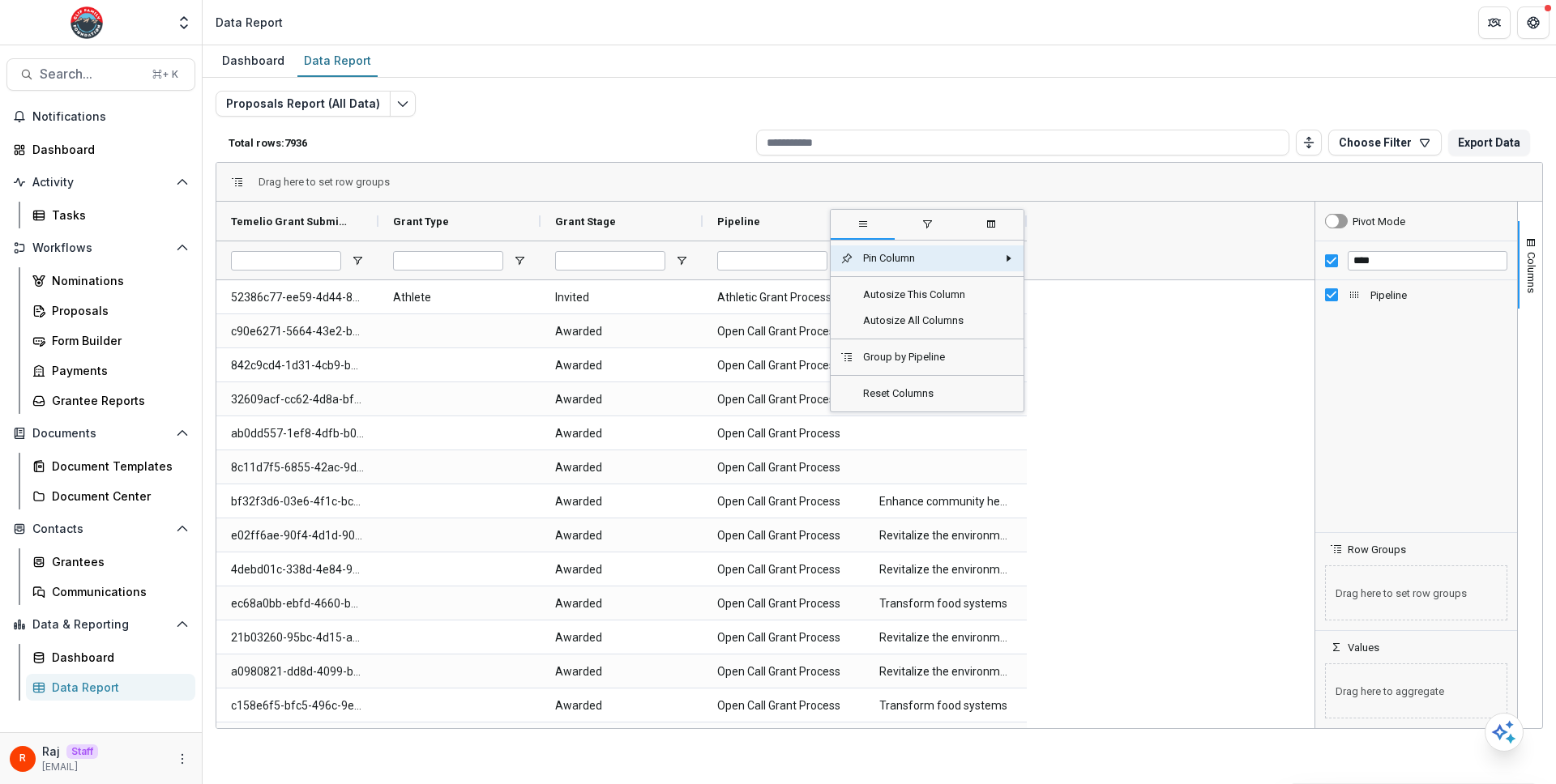 click on "Pipeline" at bounding box center [777, 221] 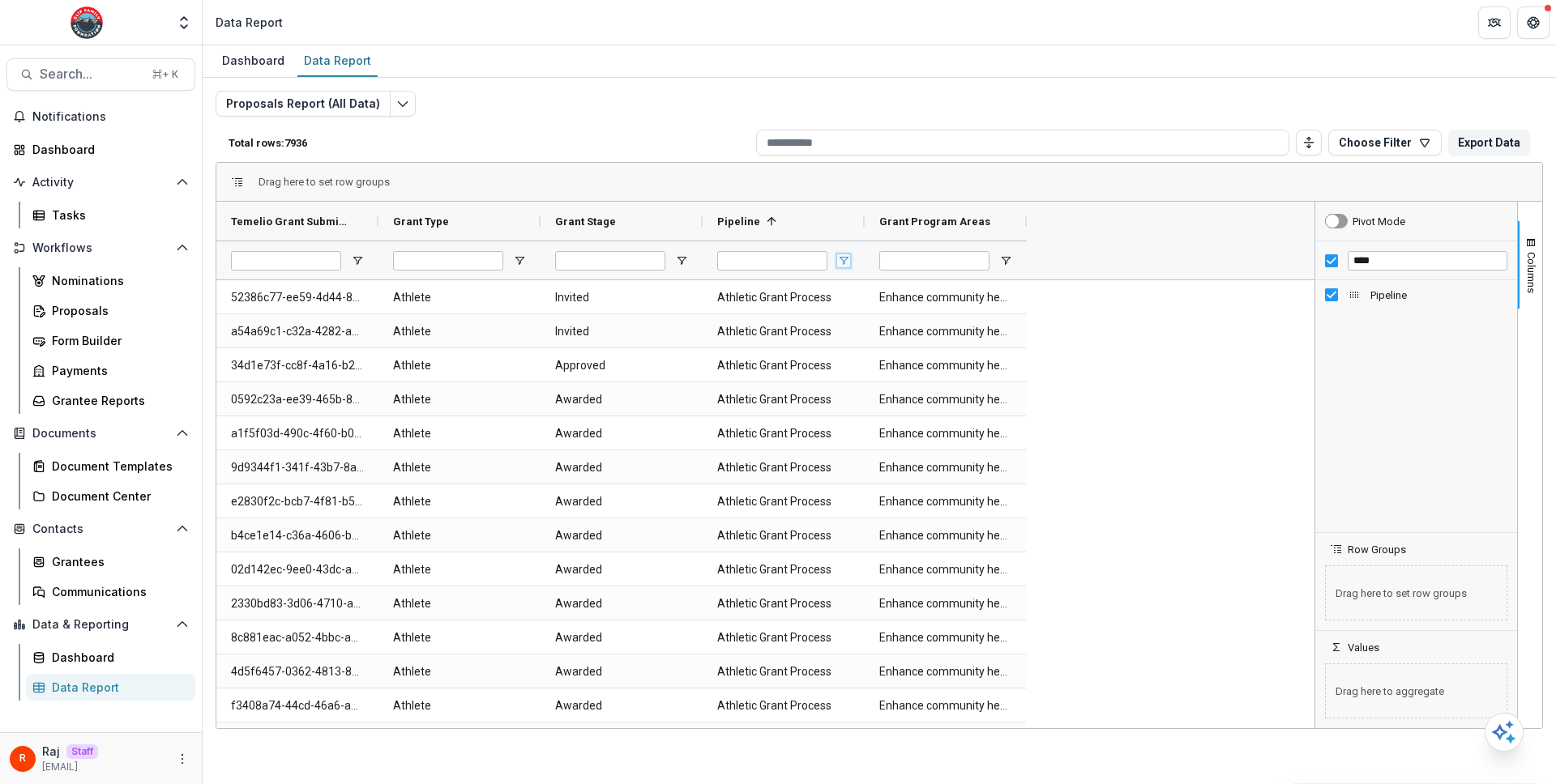 click at bounding box center [844, 261] 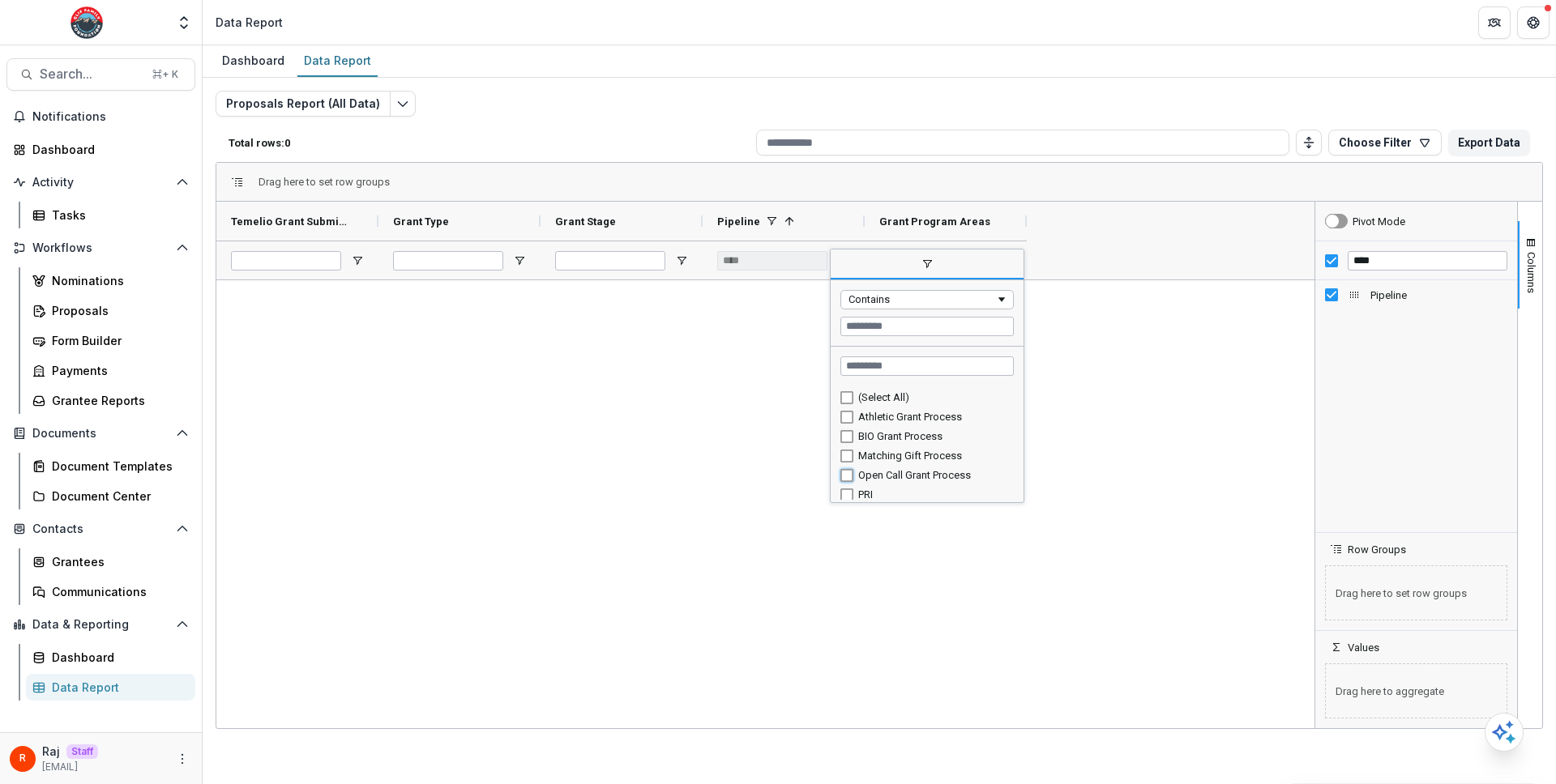 type on "**********" 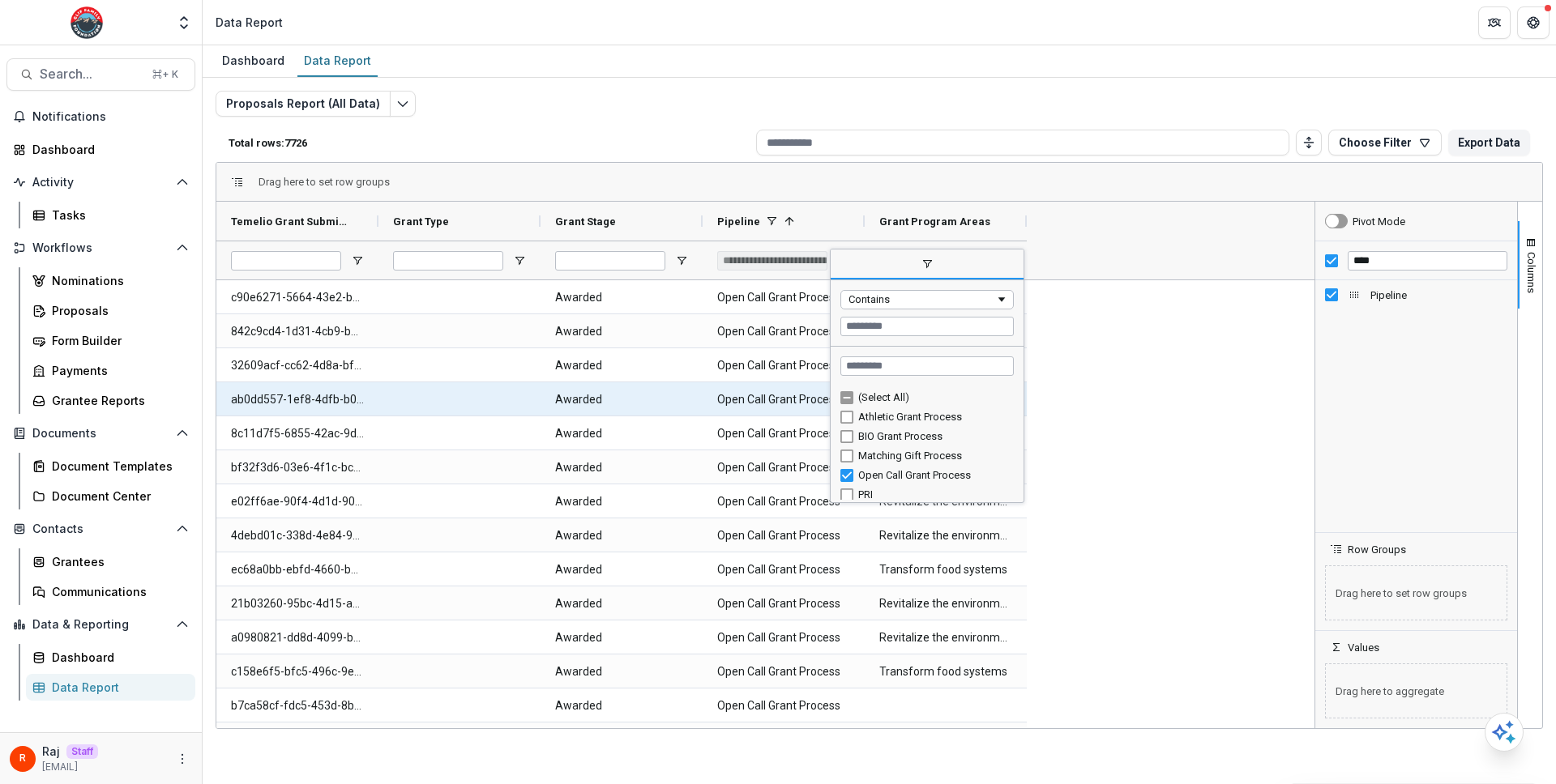 click on "Awarded" at bounding box center [622, 399] 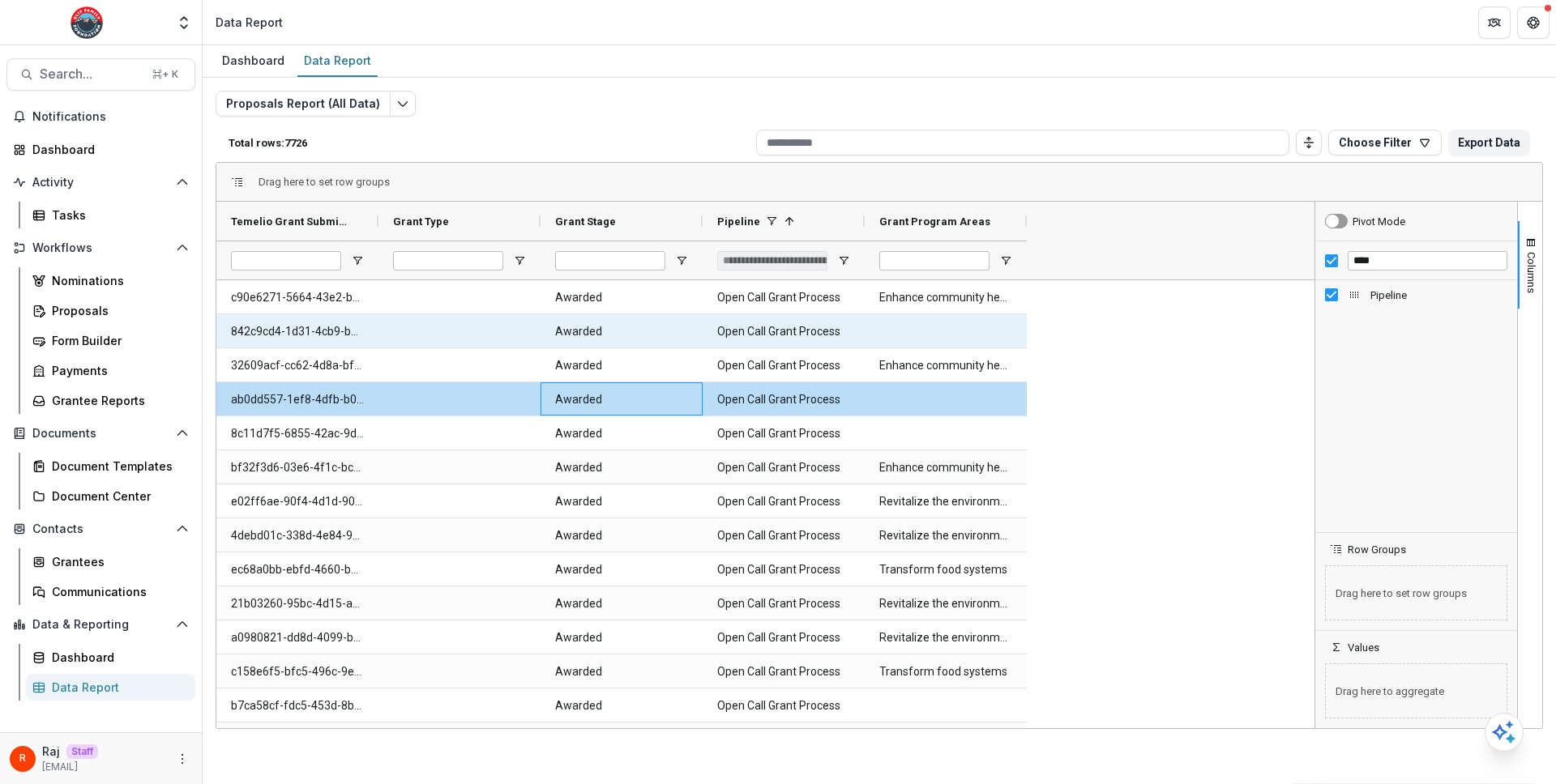 click on "842c9cd4-1d31-4cb9-b923-648f5ded58f8" at bounding box center (297, 331) 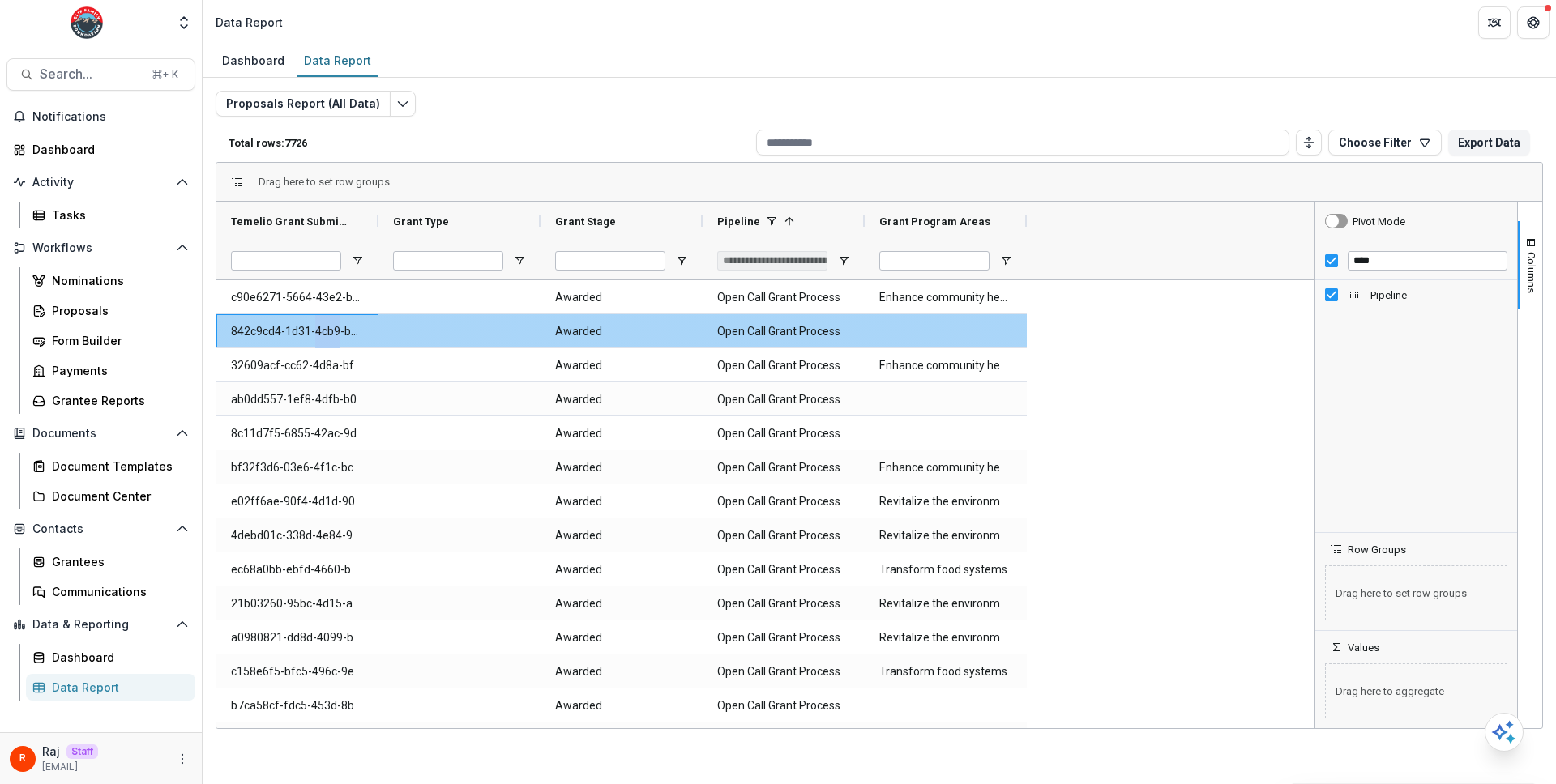 click on "842c9cd4-1d31-4cb9-b923-648f5ded58f8" at bounding box center (297, 331) 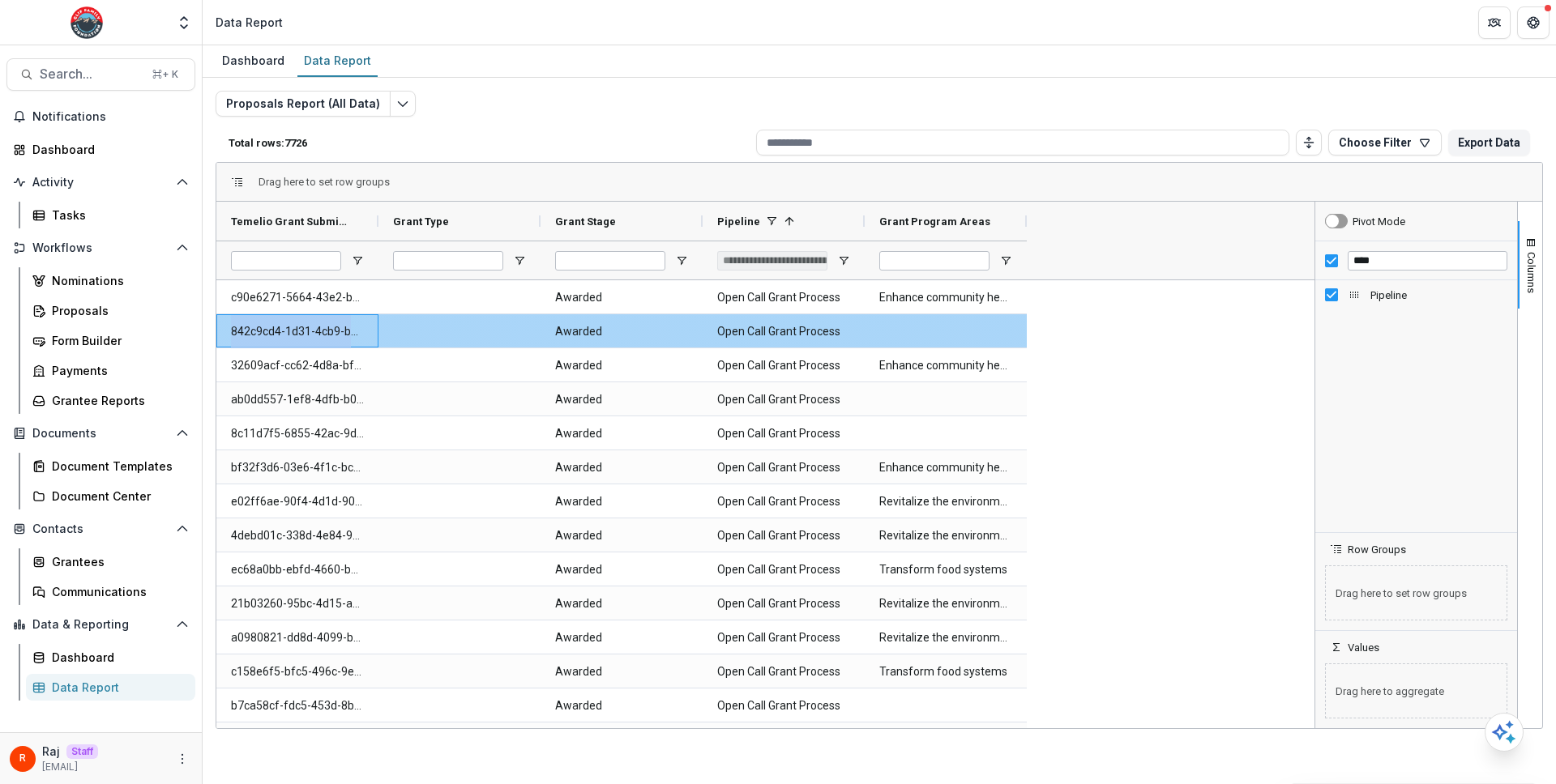 click on "842c9cd4-1d31-4cb9-b923-648f5ded58f8" at bounding box center [297, 331] 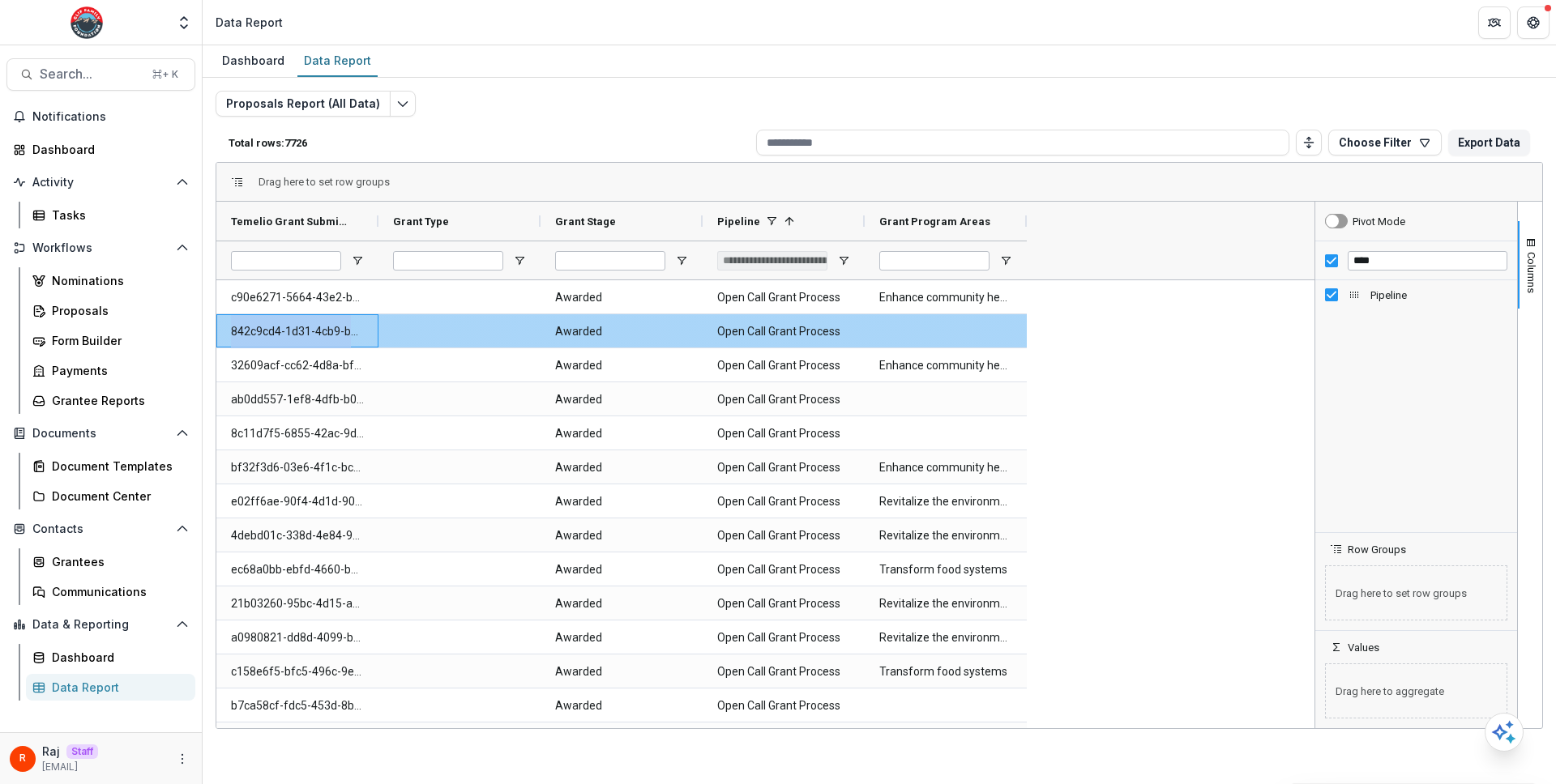 scroll, scrollTop: 478, scrollLeft: 0, axis: vertical 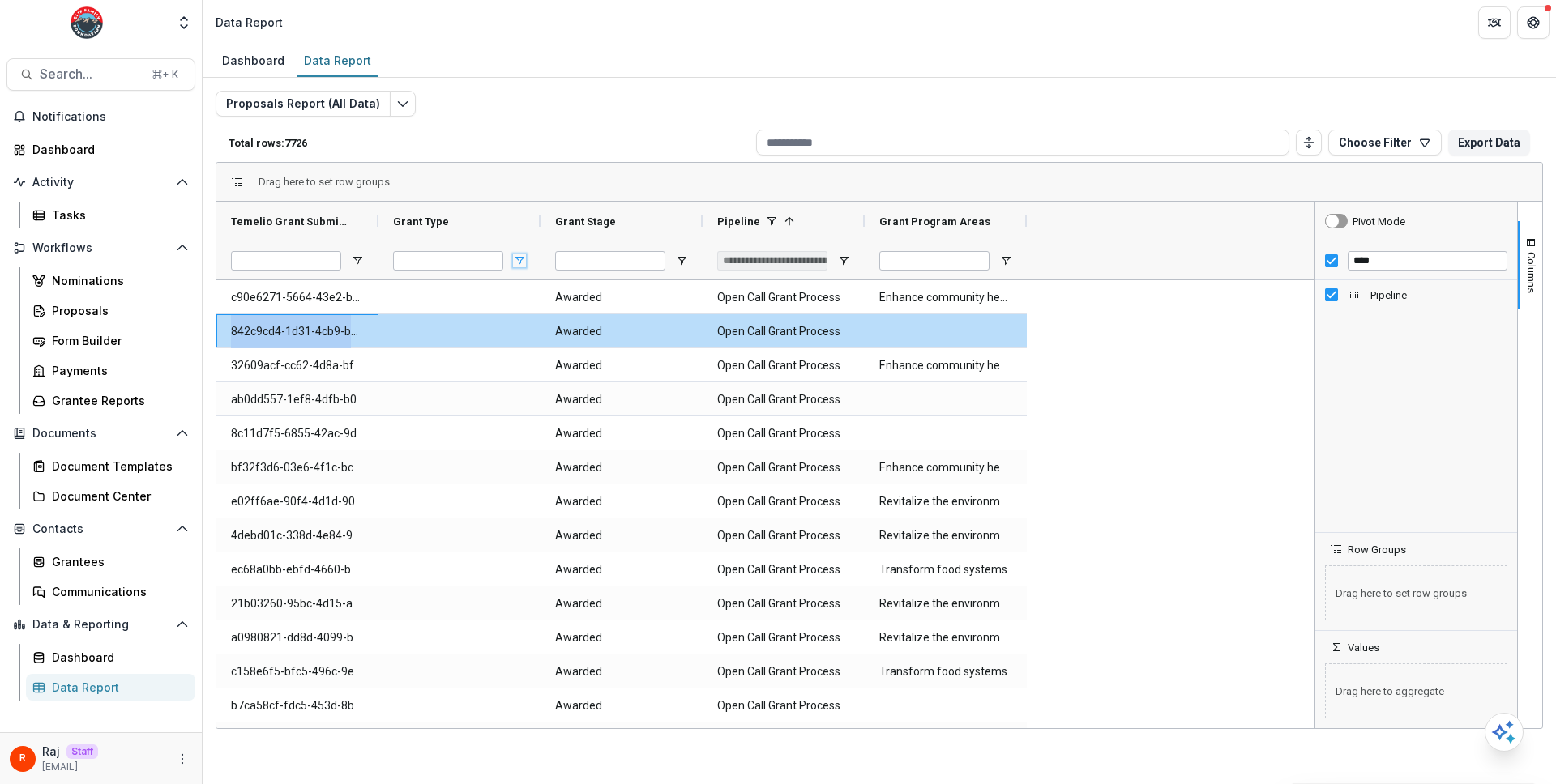 click at bounding box center [519, 261] 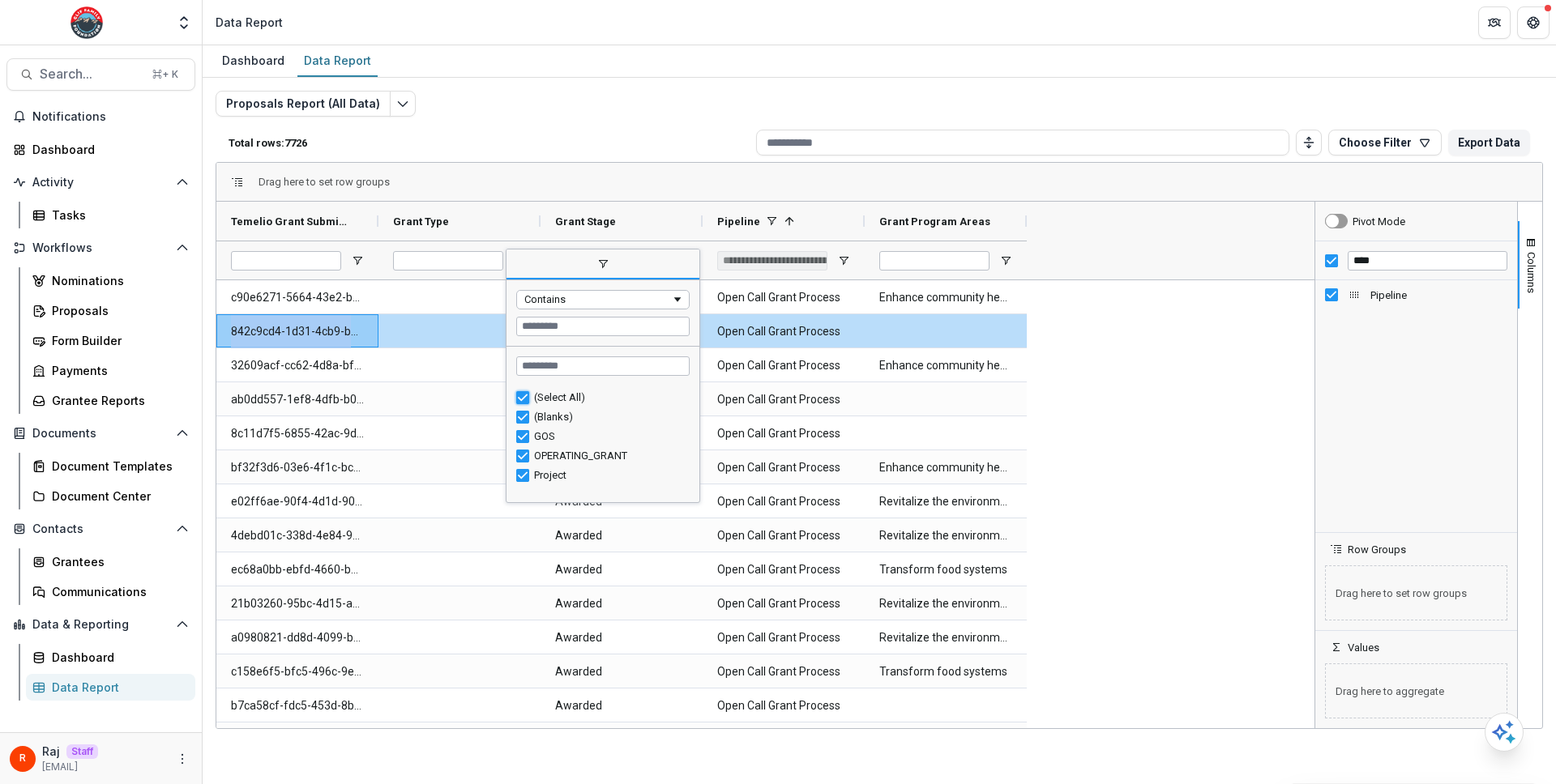 type on "***" 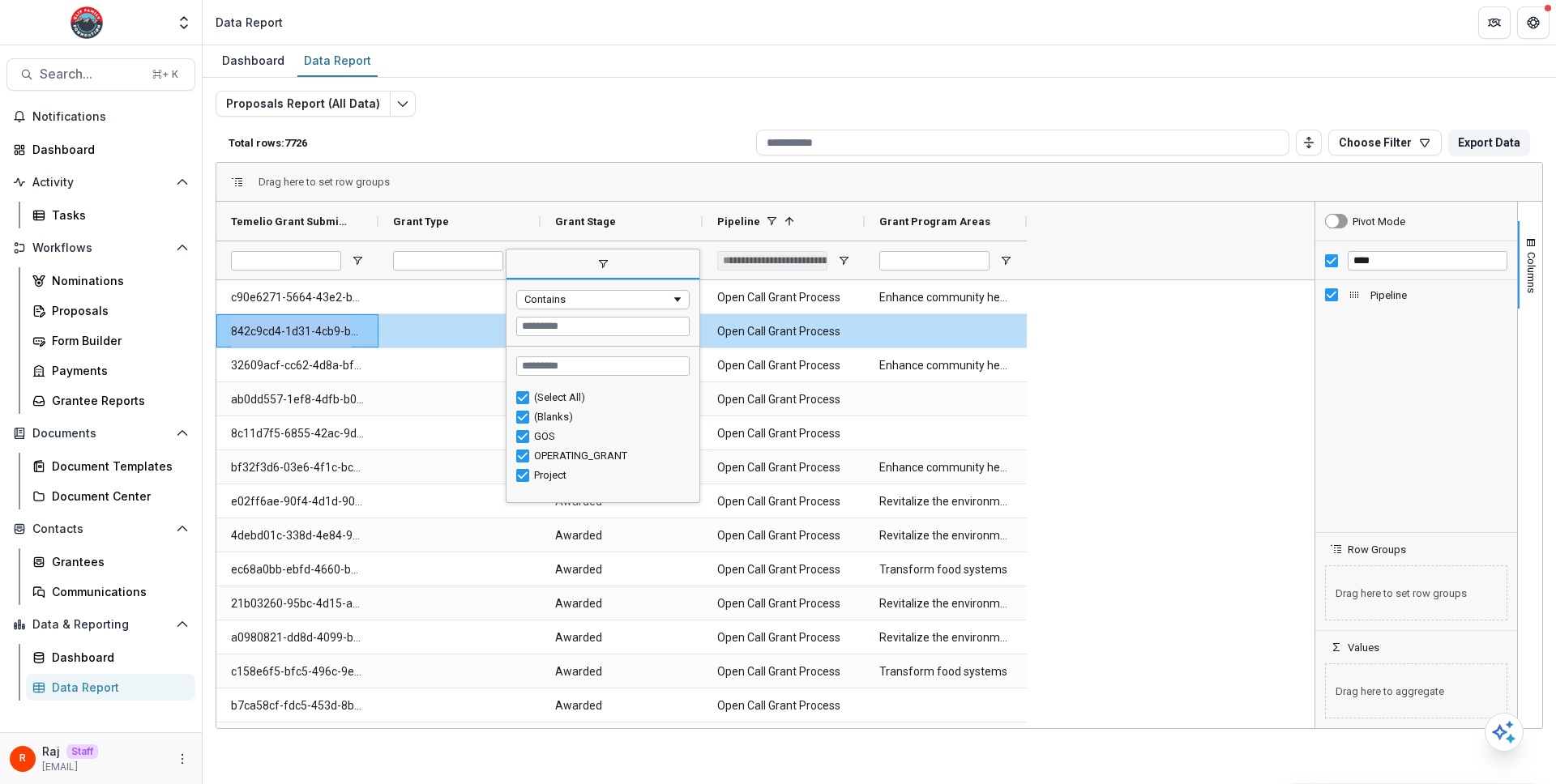 type on "***" 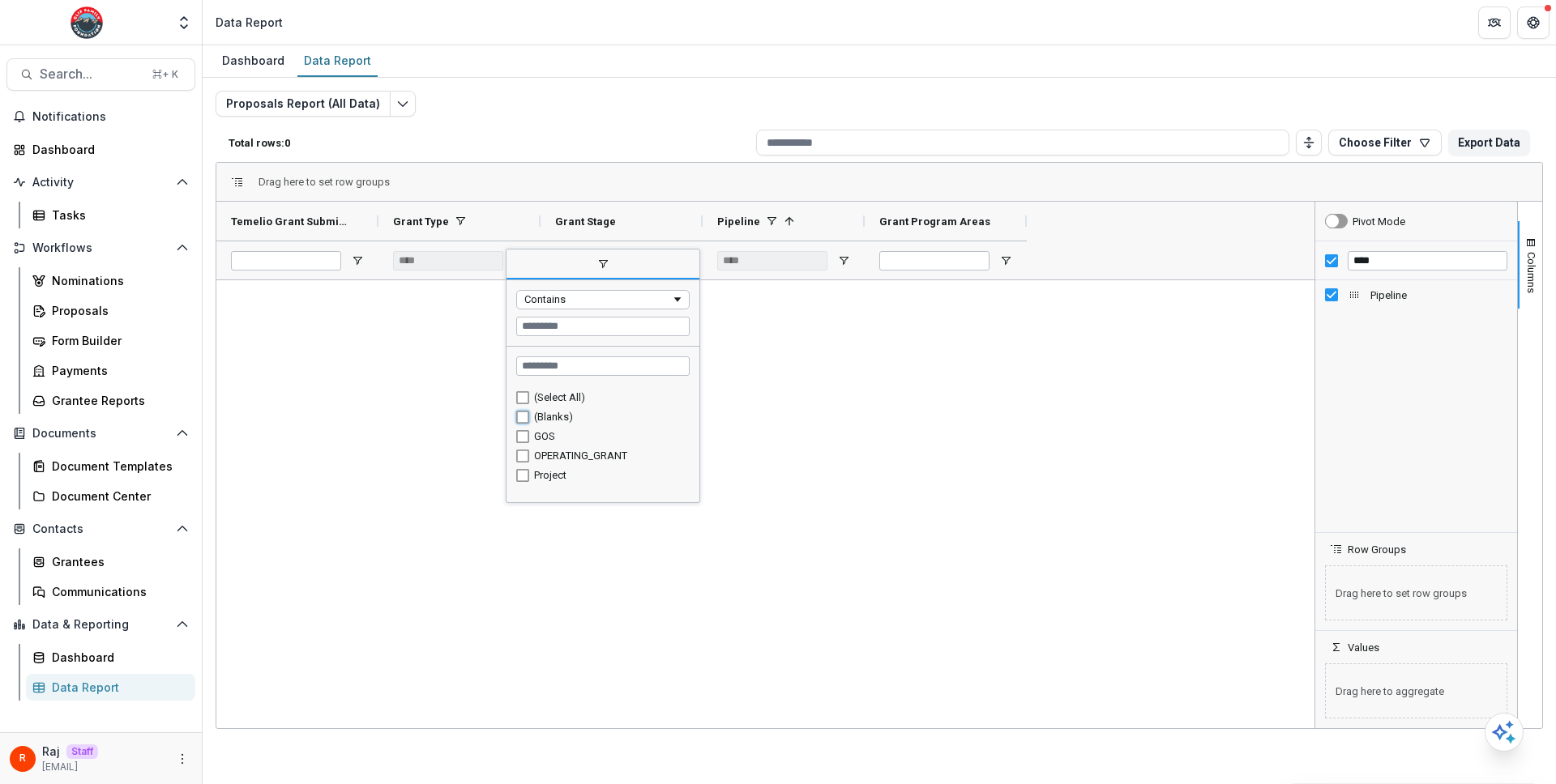 type on "**********" 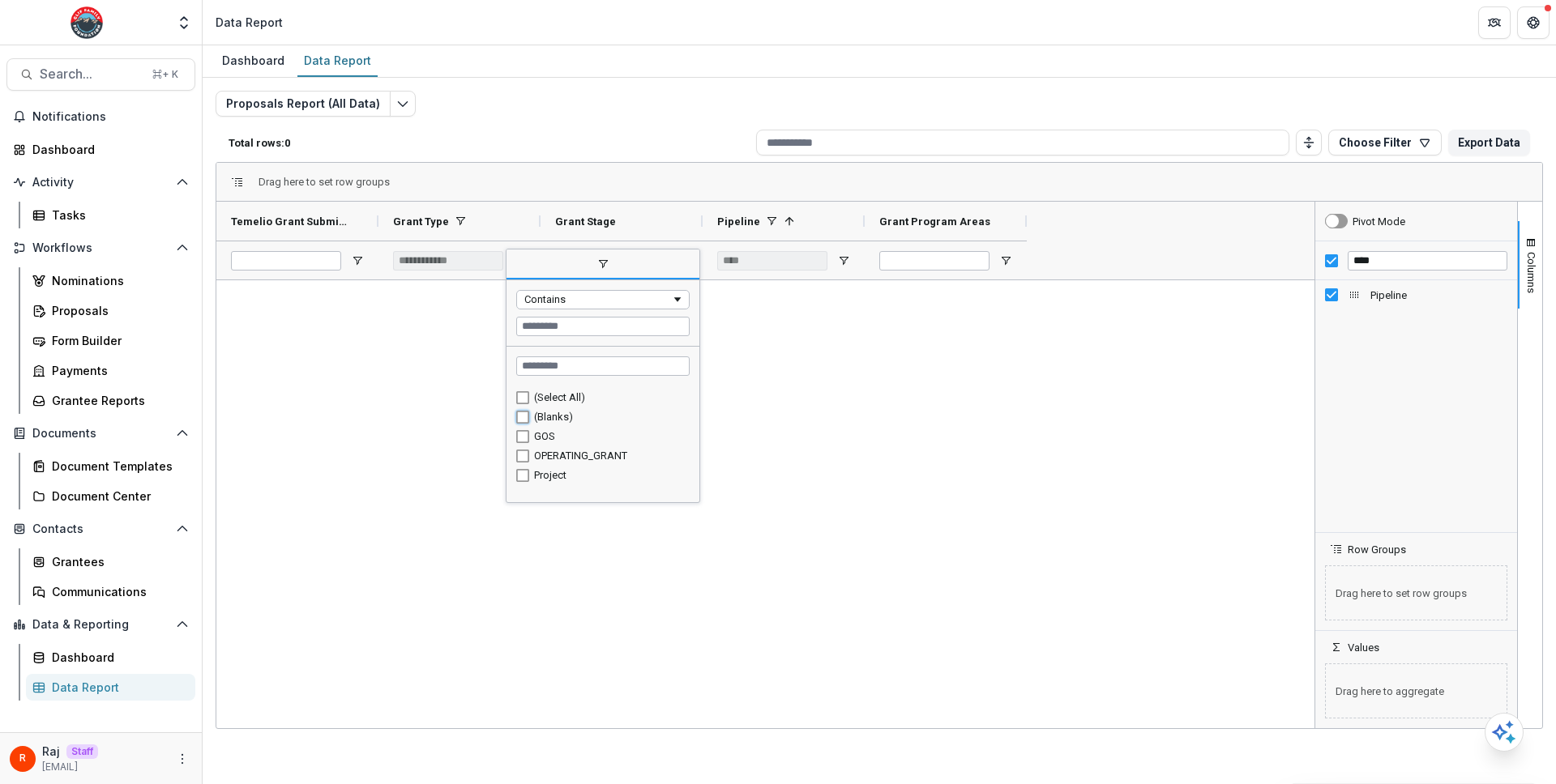 type on "**********" 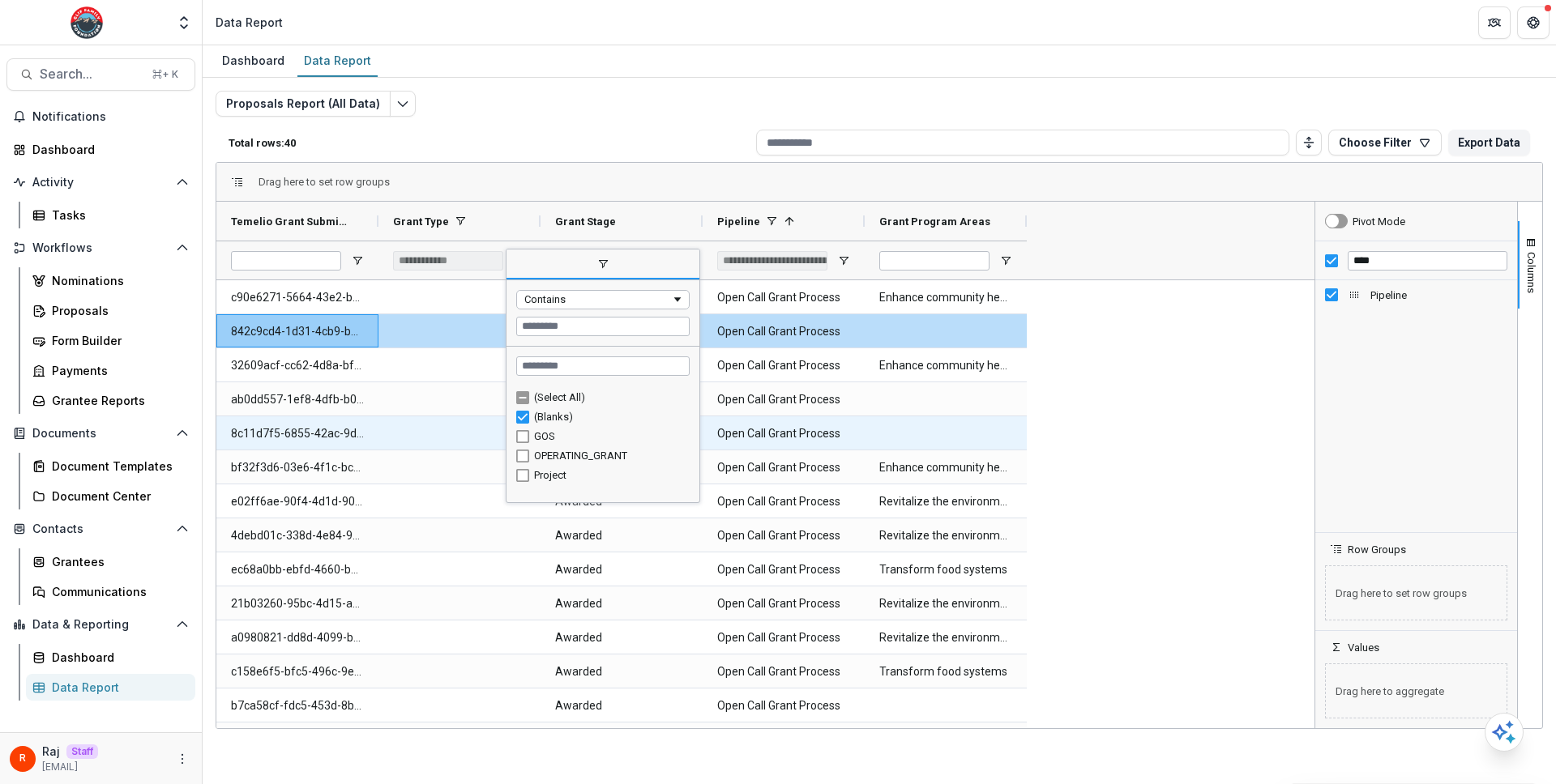 click at bounding box center (460, 432) 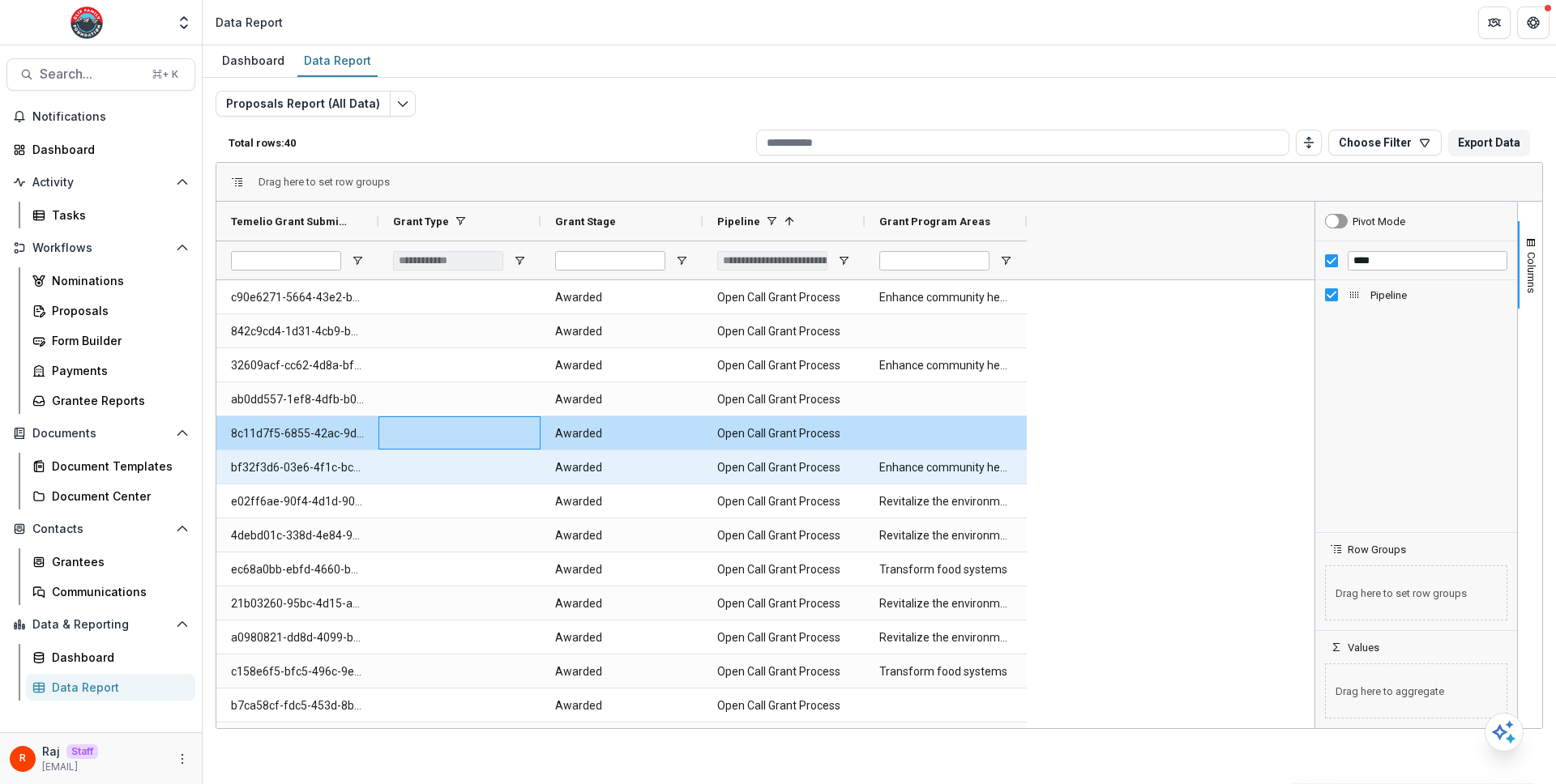 scroll, scrollTop: 913, scrollLeft: 0, axis: vertical 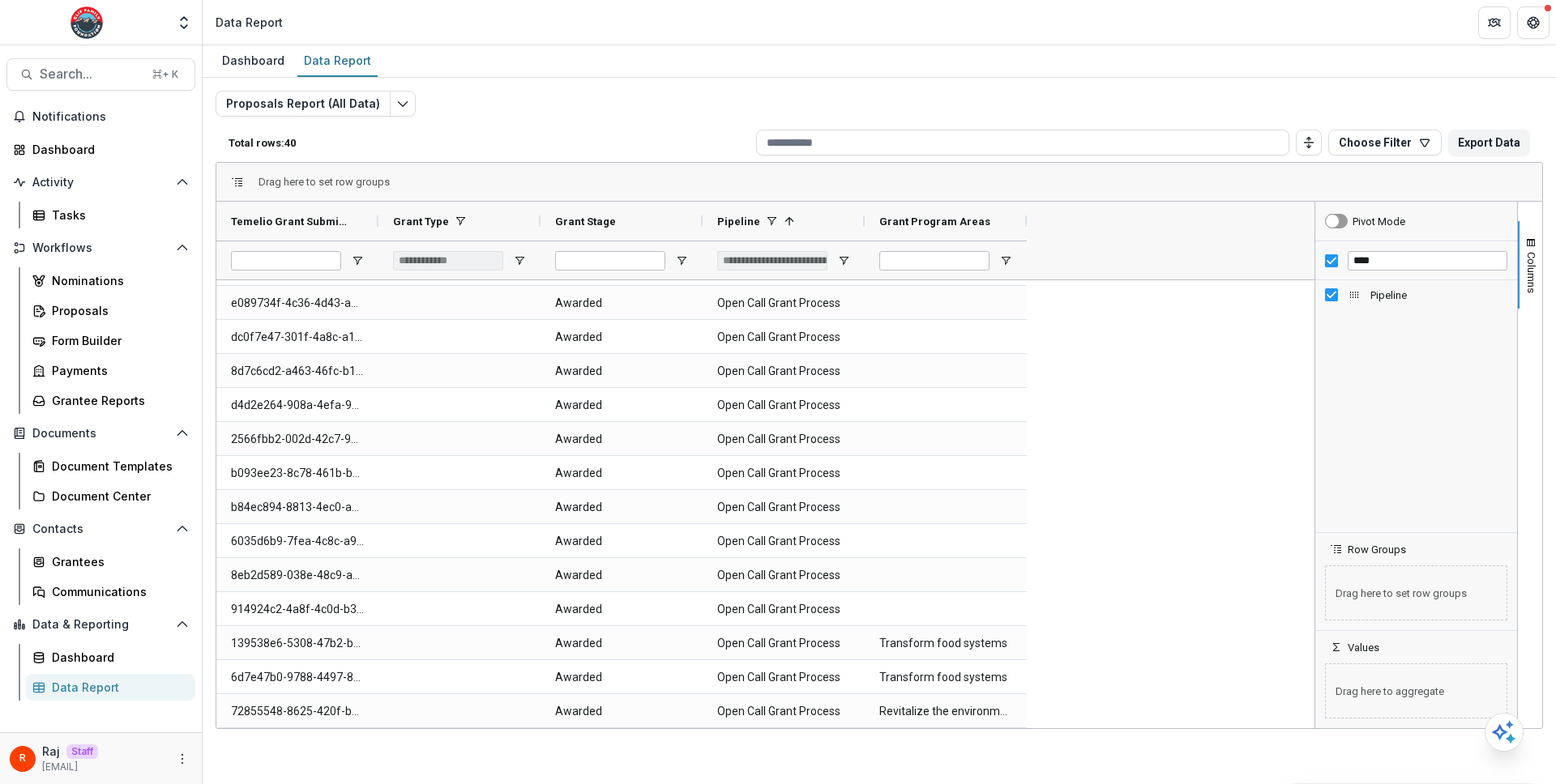 click on "e089734f-4c36-4d43-a9bb-425db845f1b5" at bounding box center (297, 303) 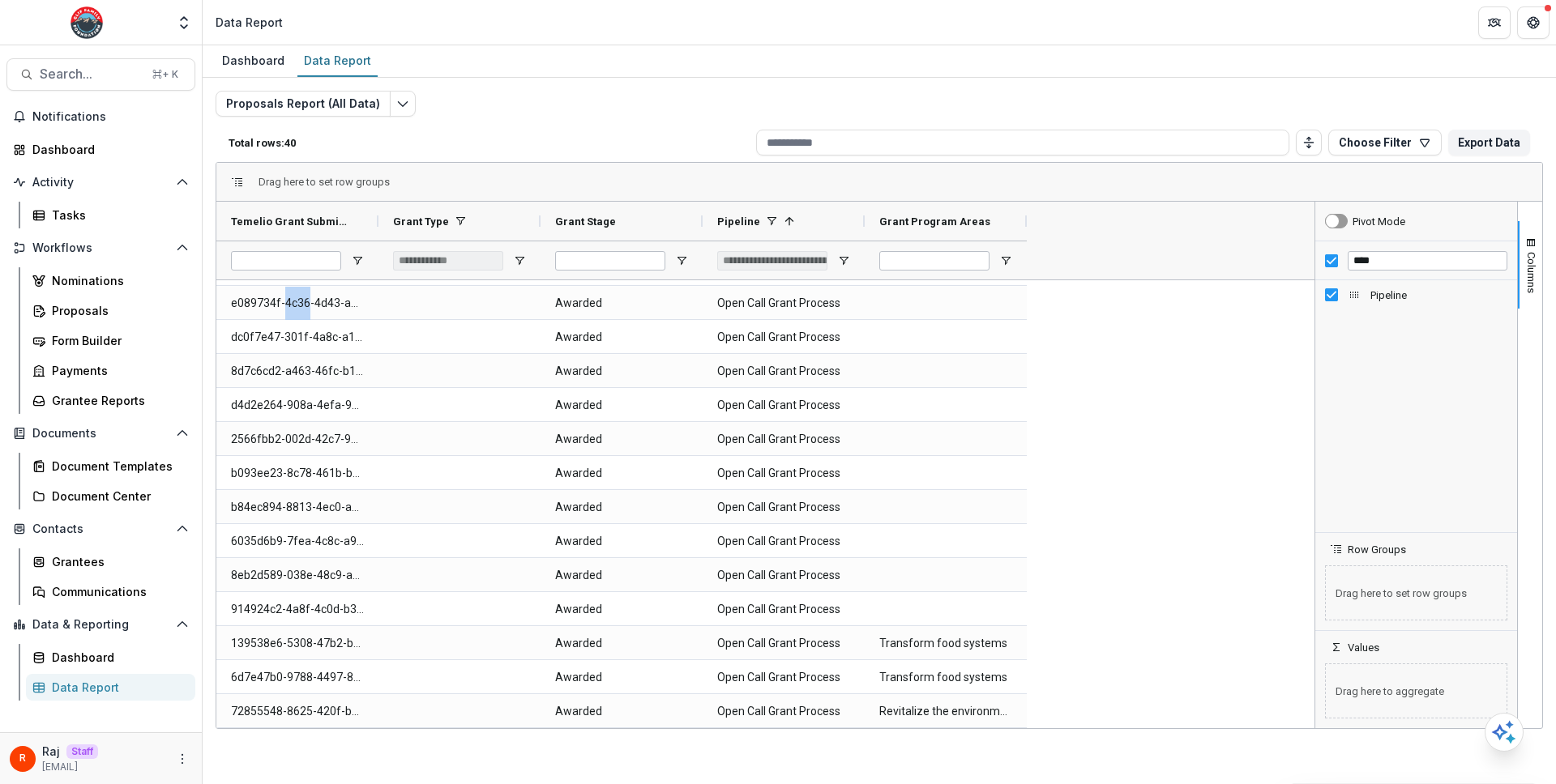 click on "e089734f-4c36-4d43-a9bb-425db845f1b5" at bounding box center (297, 303) 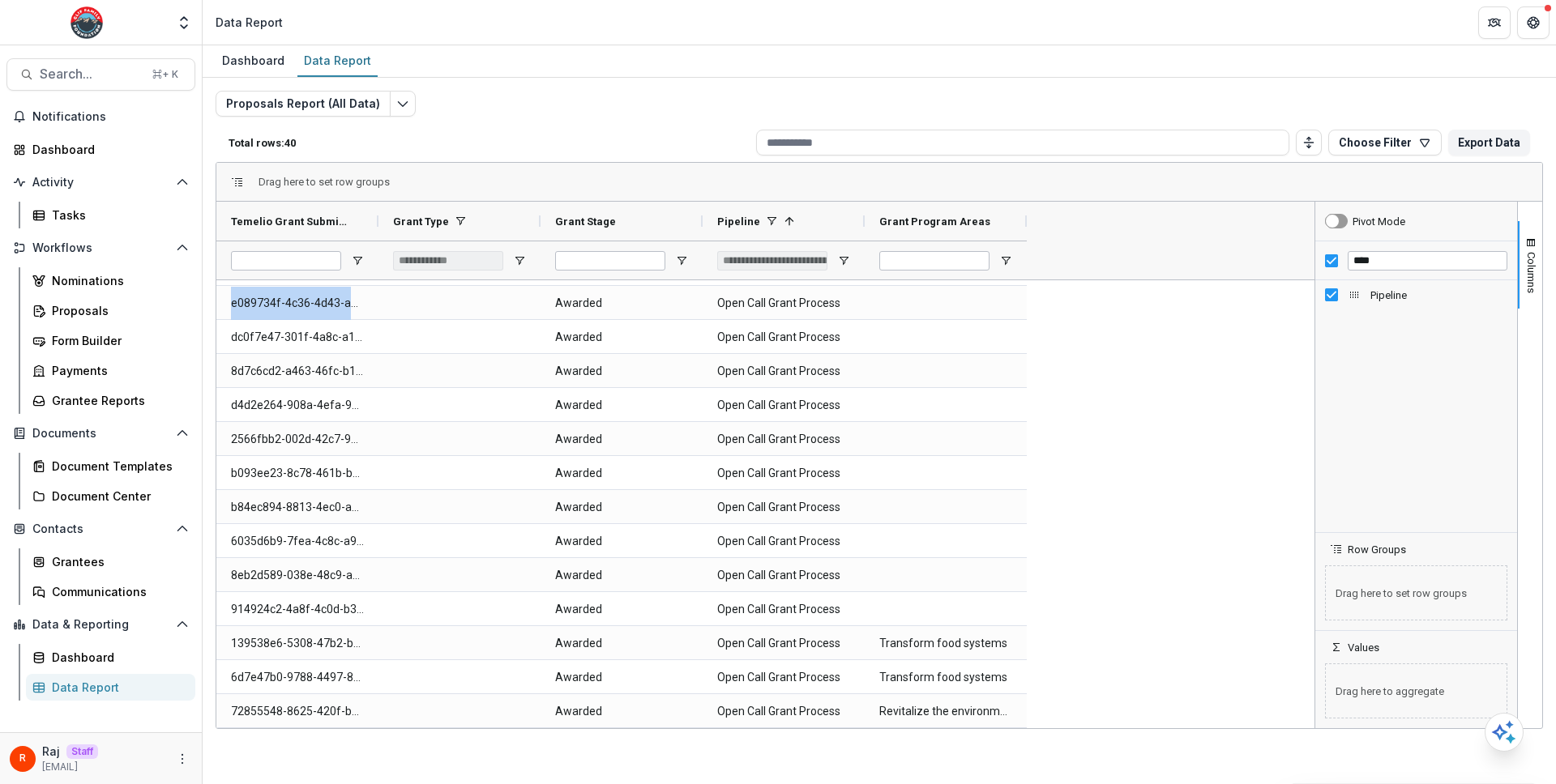 click on "e089734f-4c36-4d43-a9bb-425db845f1b5" at bounding box center [297, 303] 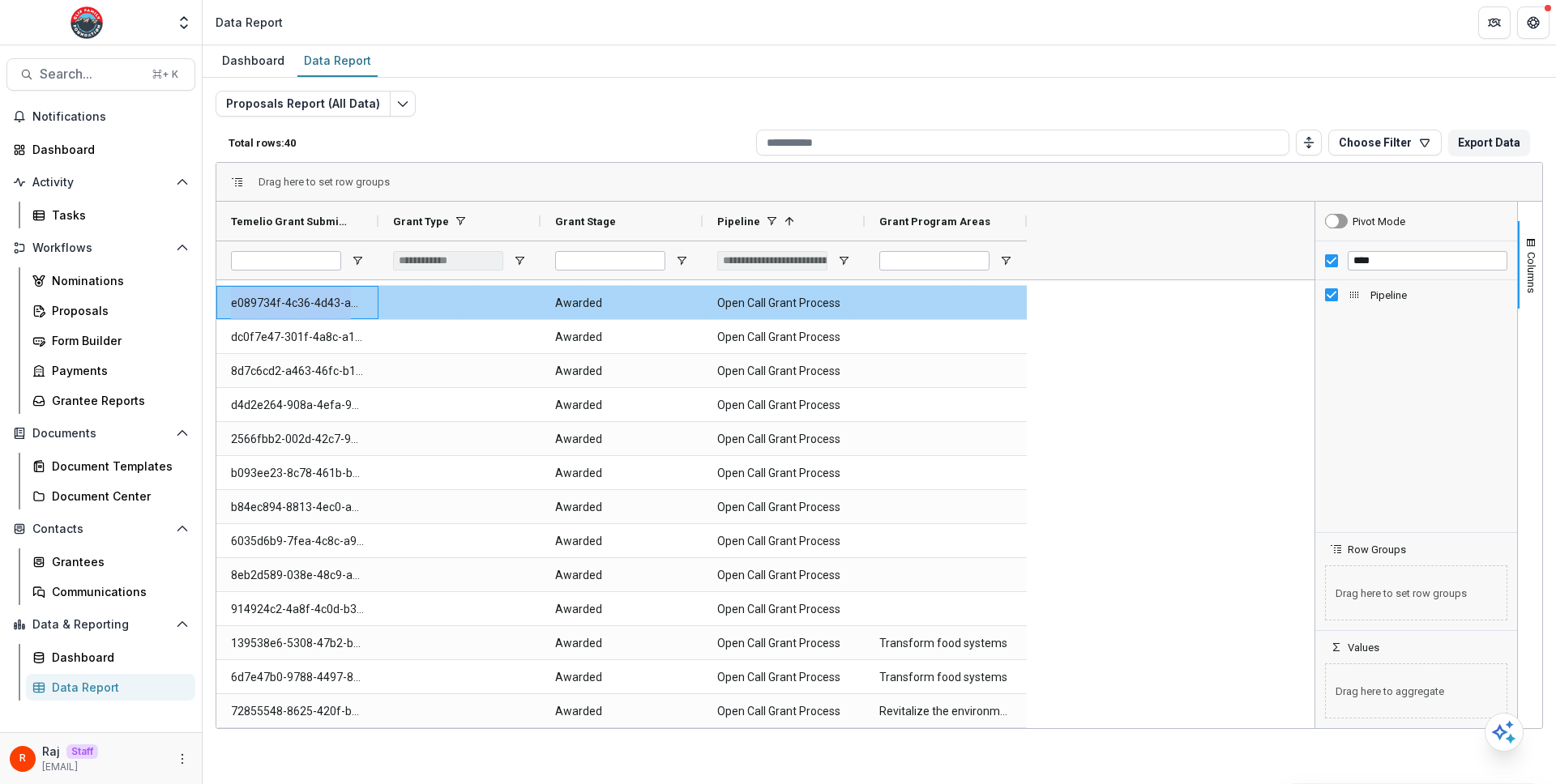 copy on "e089734f-4c36-4d43-a9bb-425db845f1b5" 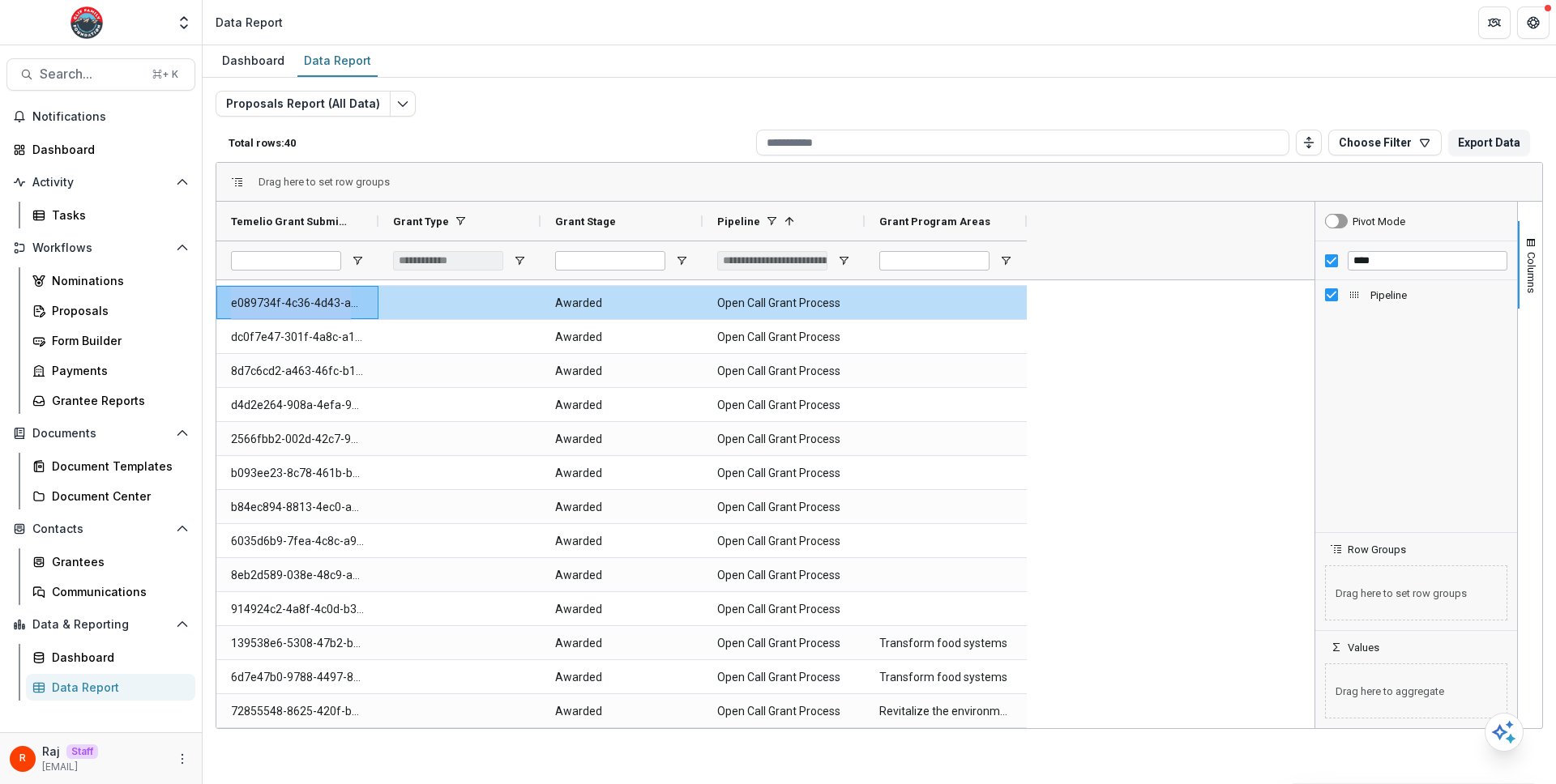 click on "e089734f-4c36-4d43-a9bb-425db845f1b5" at bounding box center (297, 303) 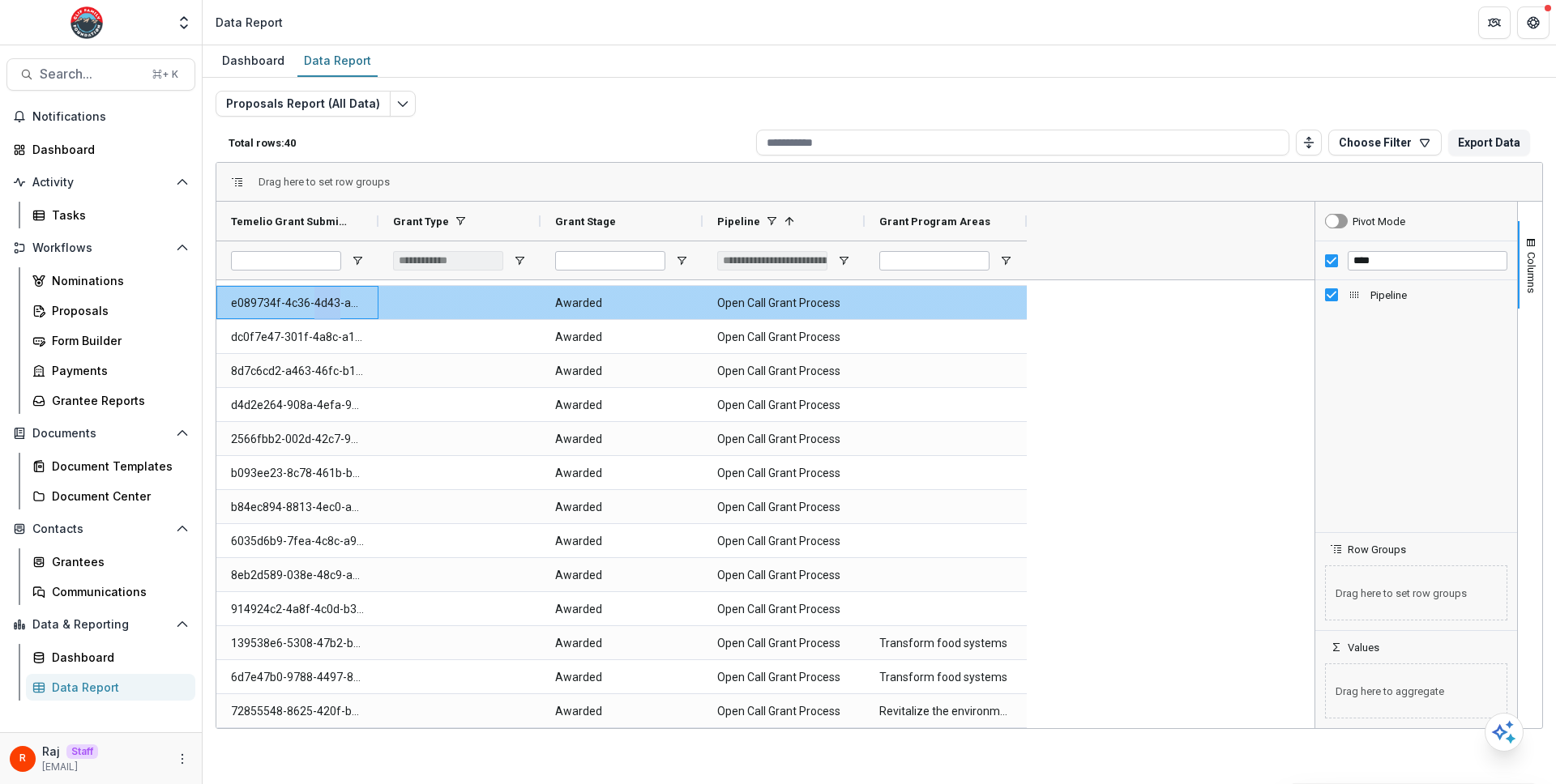 click on "e089734f-4c36-4d43-a9bb-425db845f1b5" at bounding box center [297, 303] 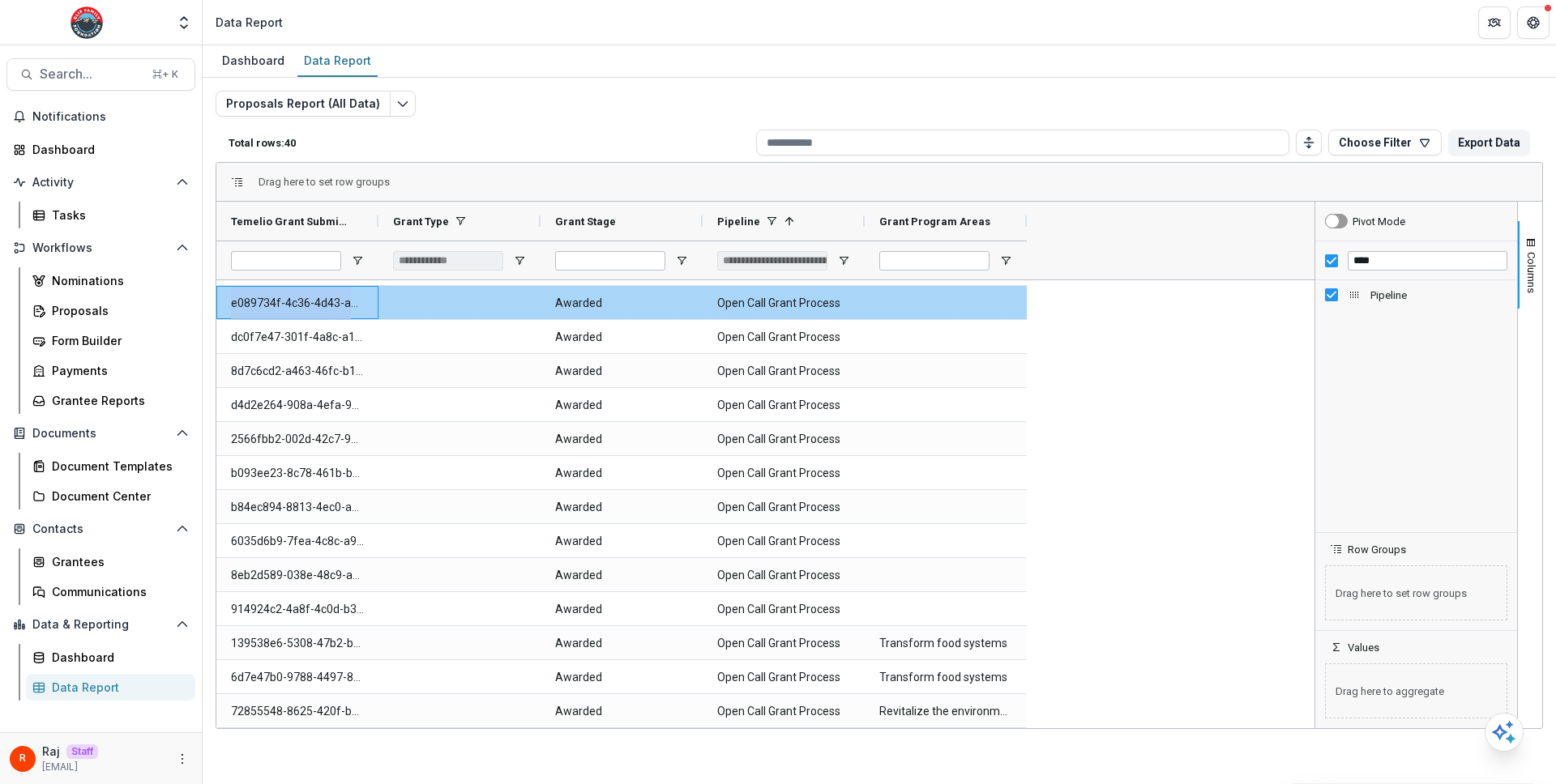 click on "e089734f-4c36-4d43-a9bb-425db845f1b5" at bounding box center [297, 303] 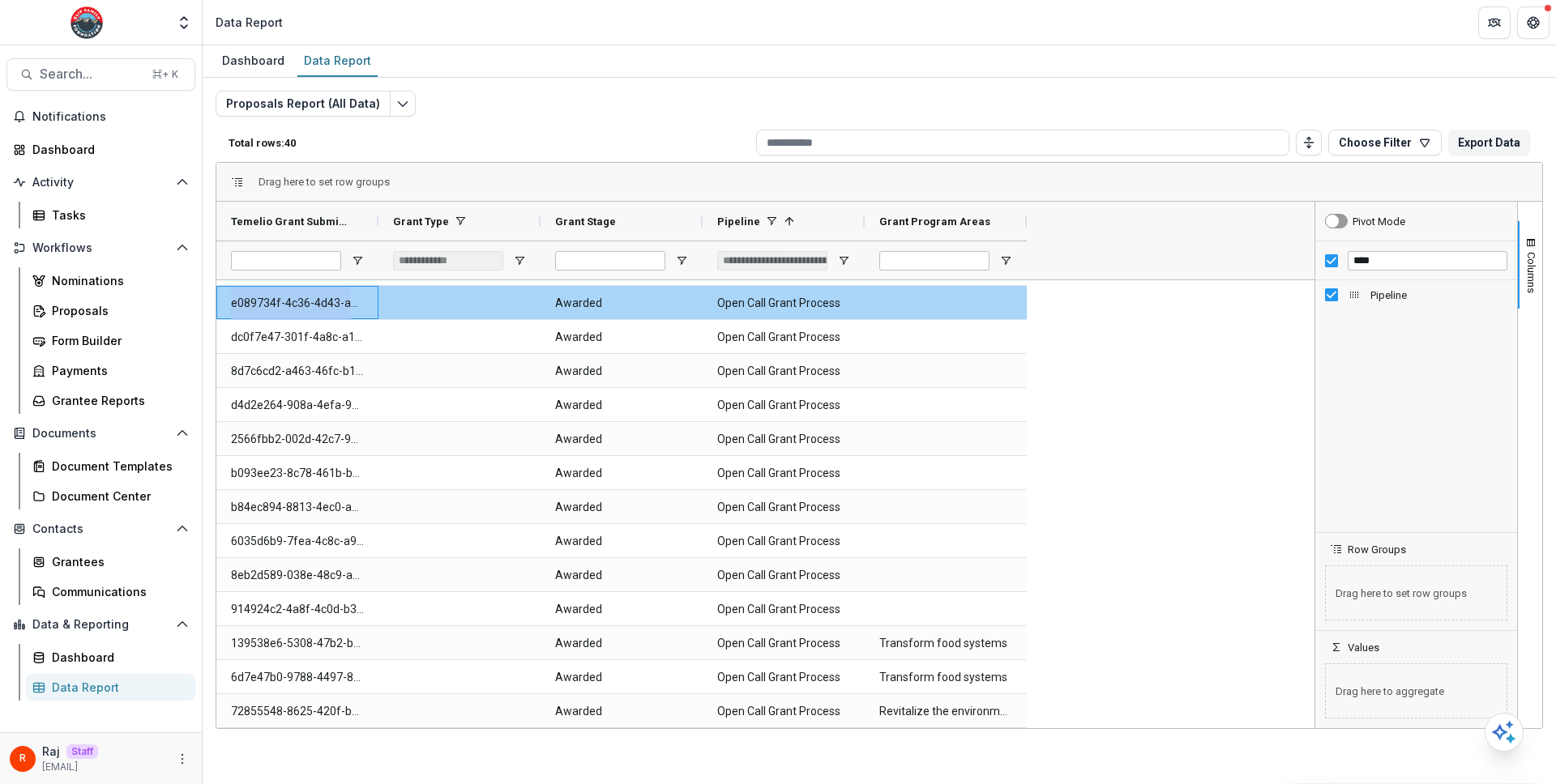 copy on "e089734f-4c36-4d43-a9bb-425db845f1b5" 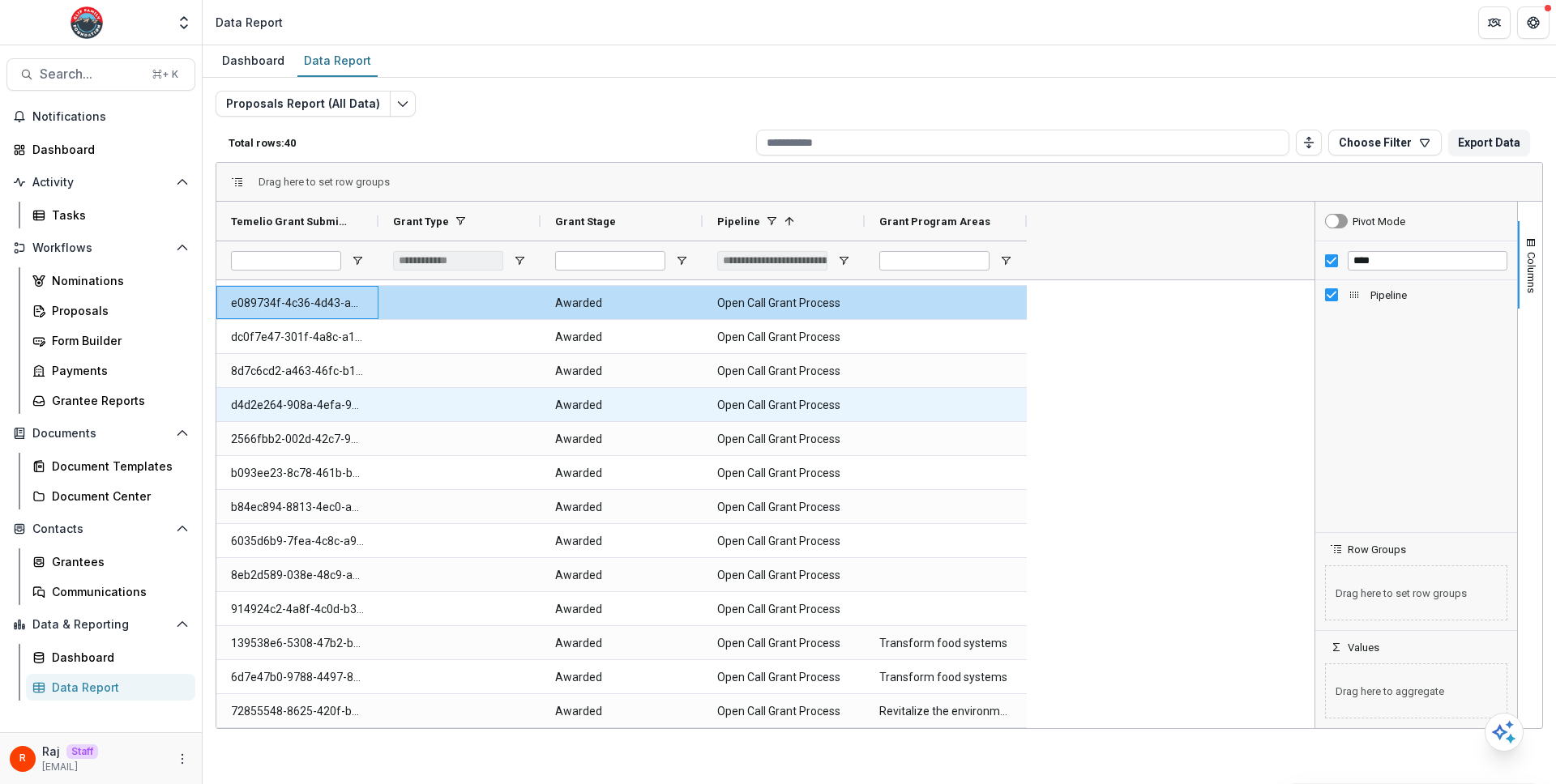 click on "8d7c6cd2-a463-46fc-b1ef-34299fba3e1b" at bounding box center [297, 371] 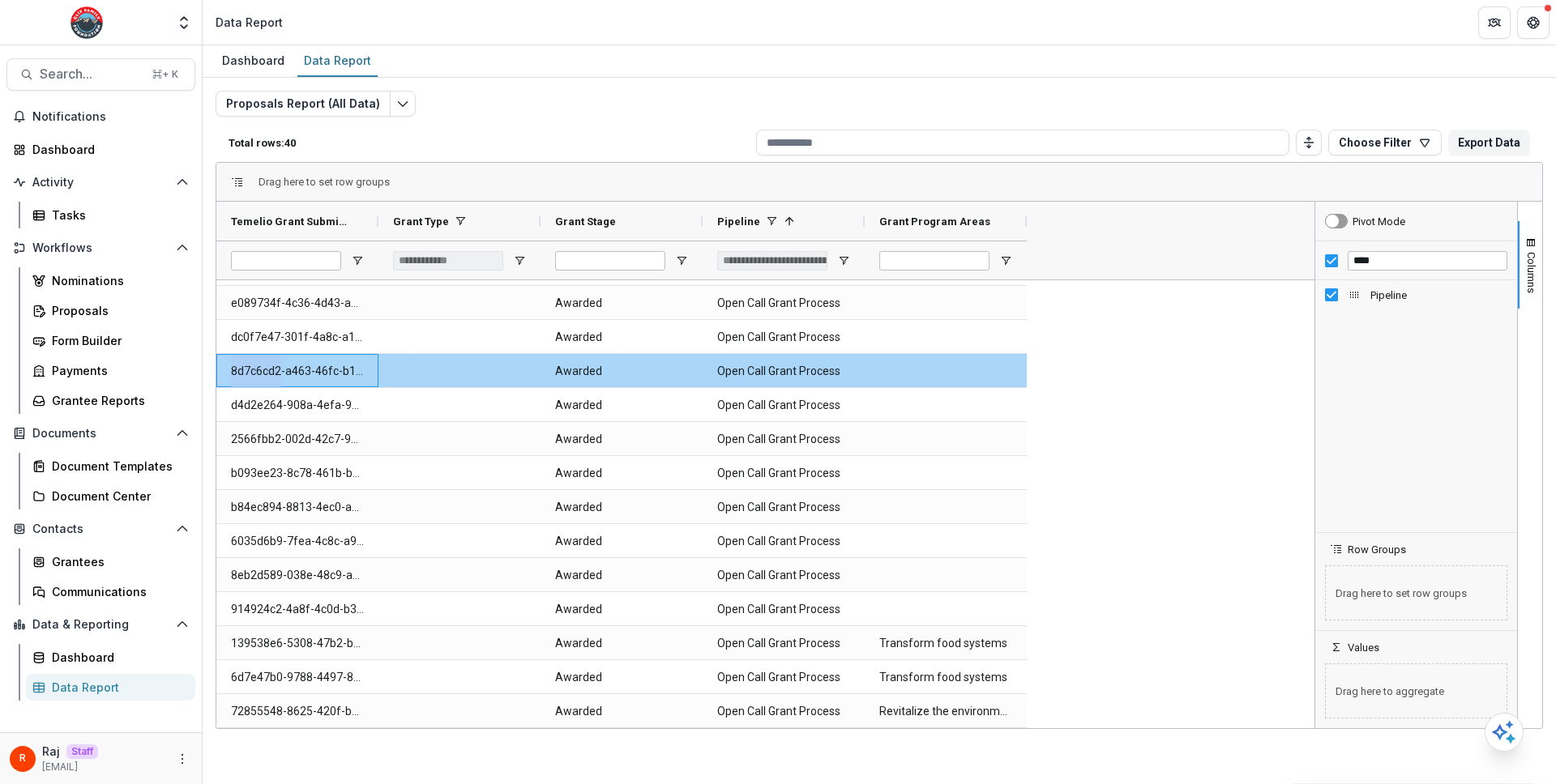 click on "8d7c6cd2-a463-46fc-b1ef-34299fba3e1b" at bounding box center [297, 371] 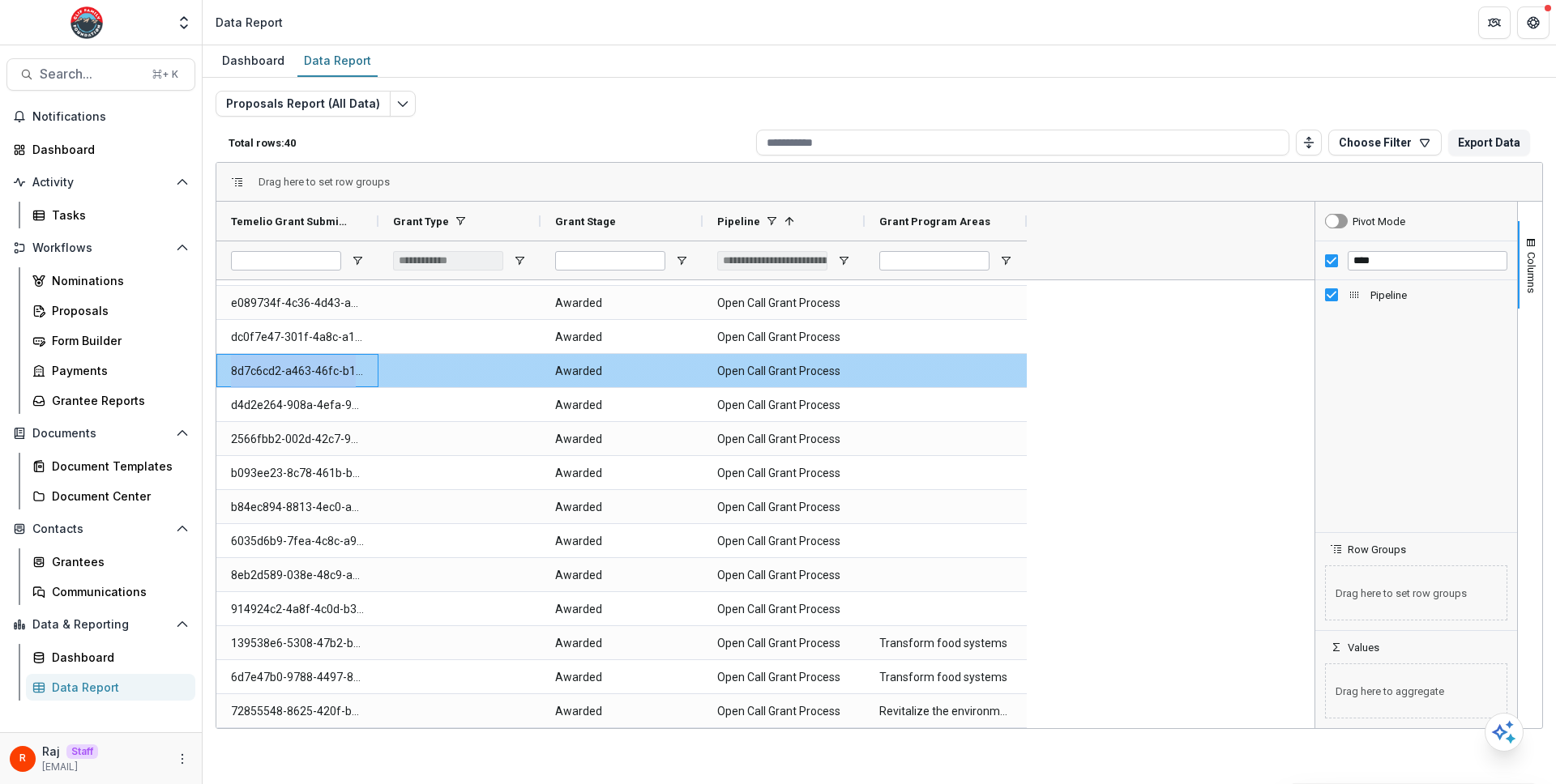 click on "8d7c6cd2-a463-46fc-b1ef-34299fba3e1b" at bounding box center (297, 371) 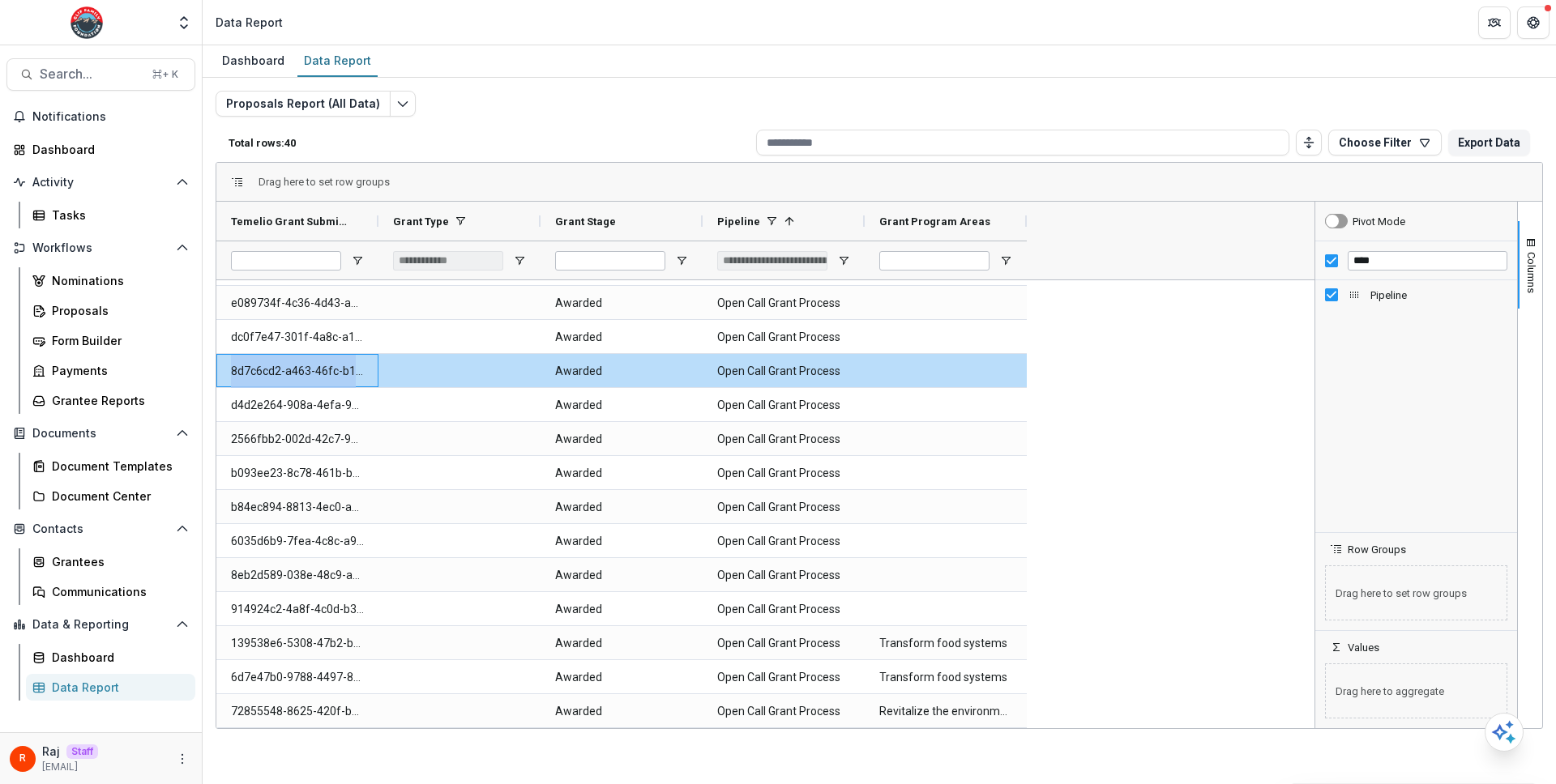 scroll, scrollTop: 657, scrollLeft: 0, axis: vertical 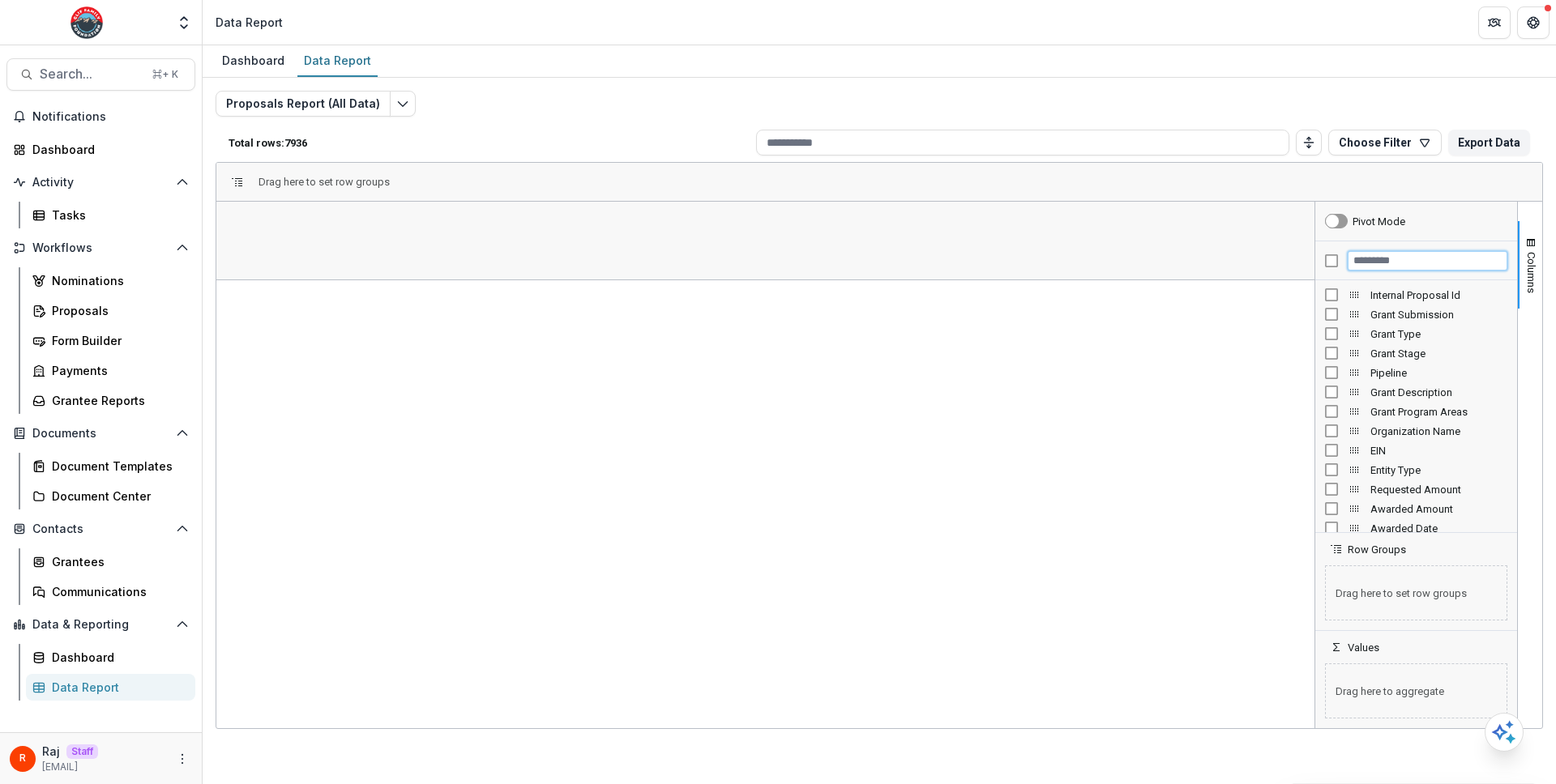 click at bounding box center [1427, 261] 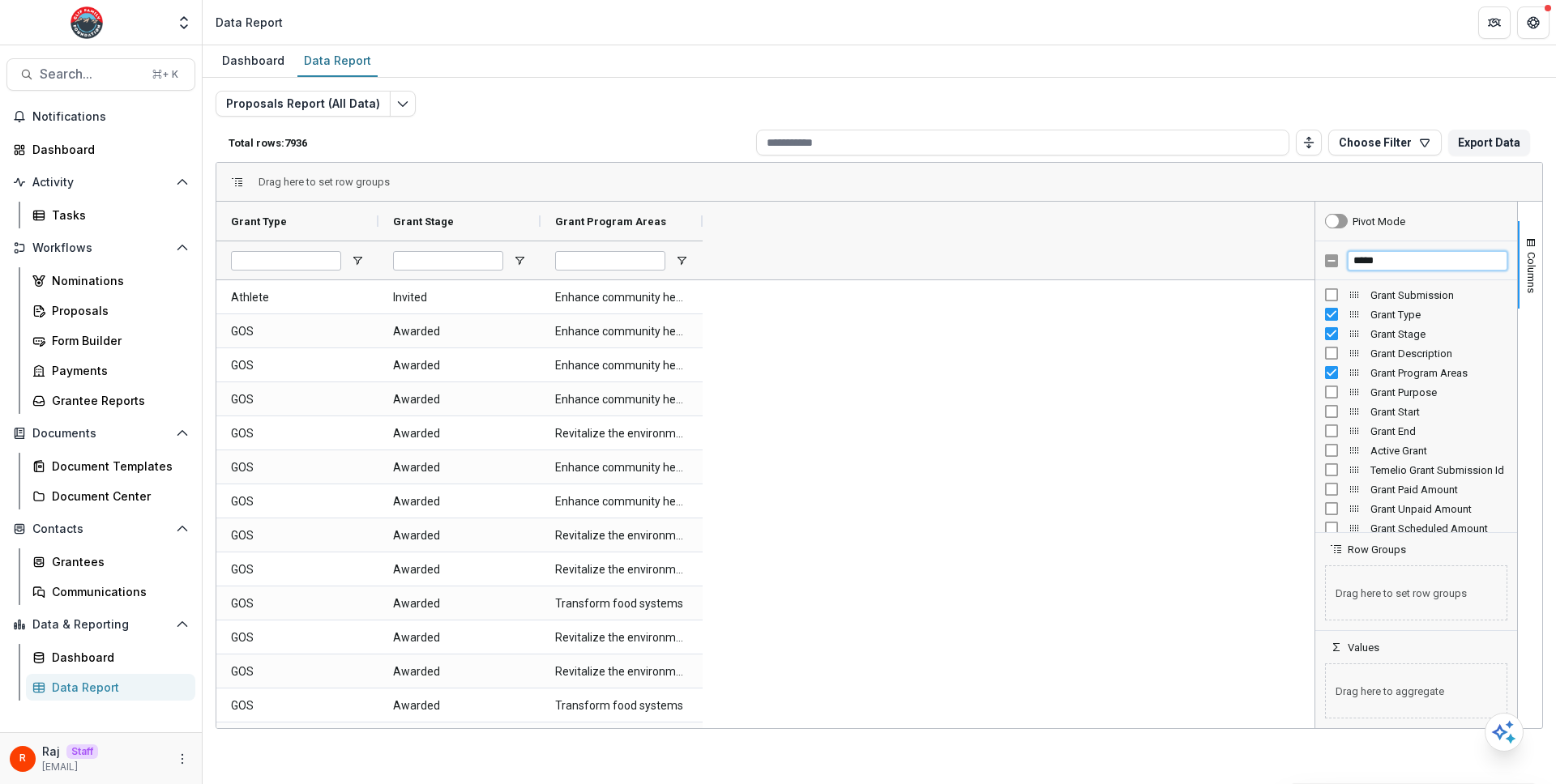 click on "*****" at bounding box center (1427, 261) 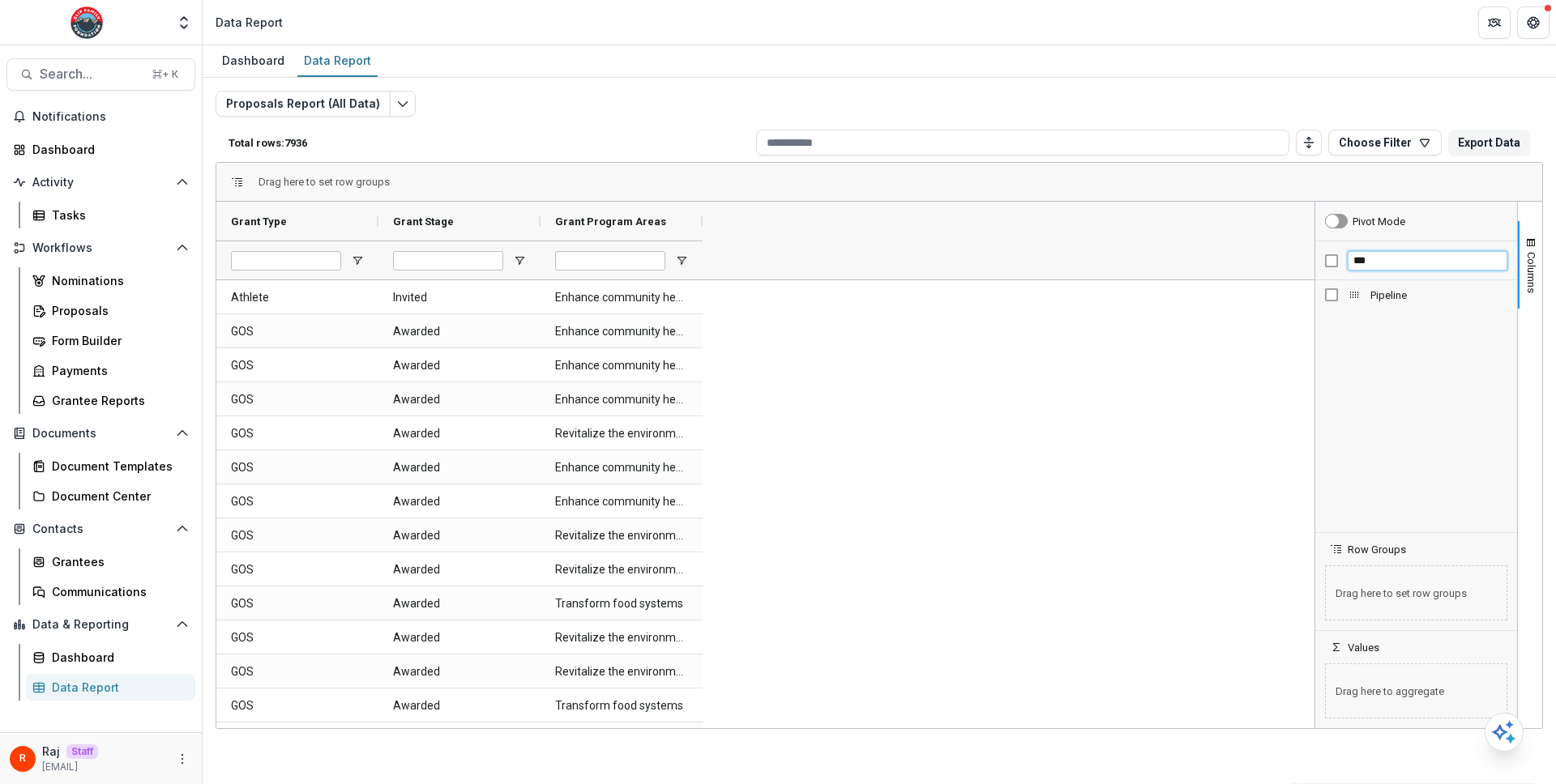 type on "***" 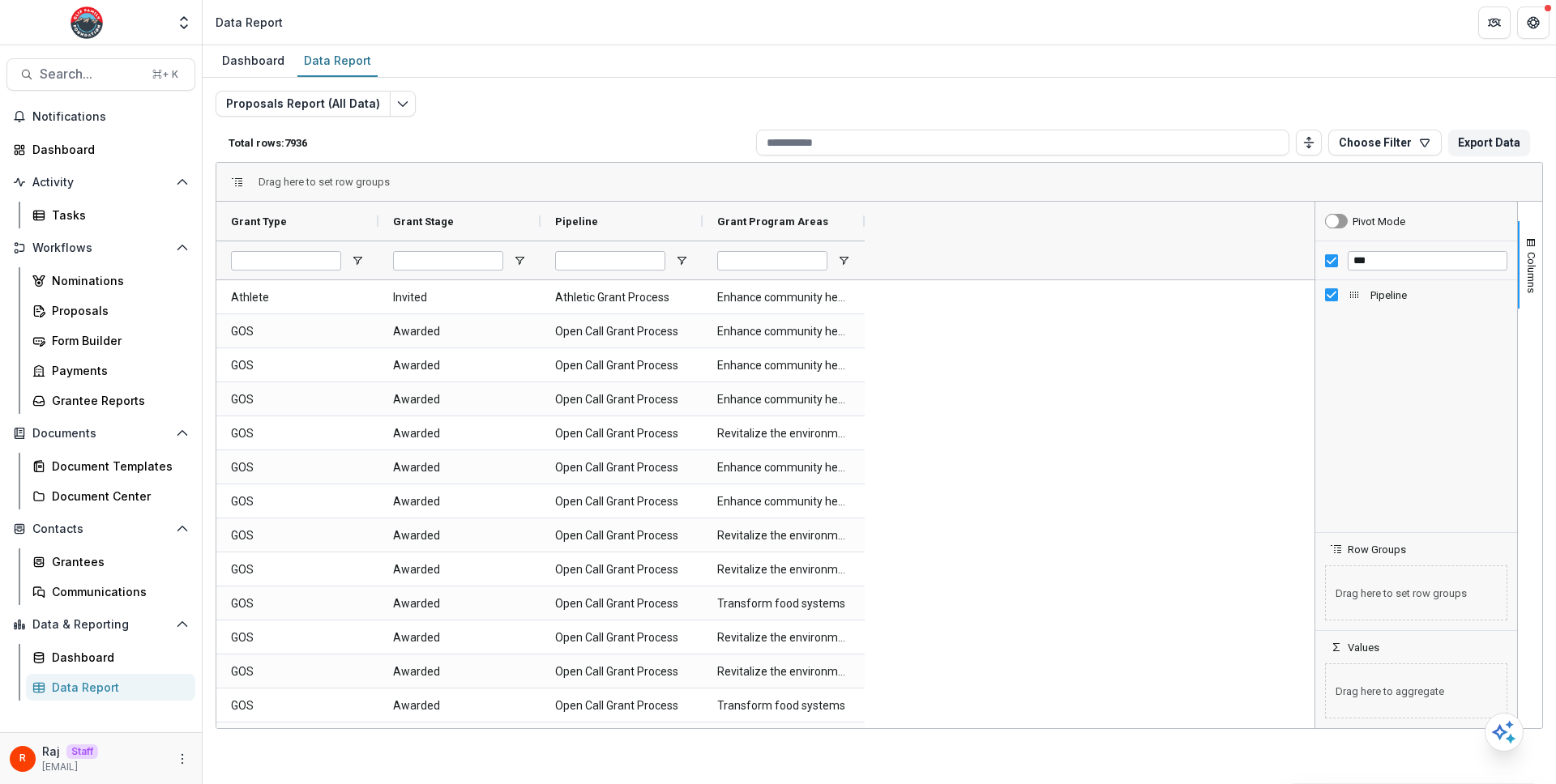 click at bounding box center [622, 260] 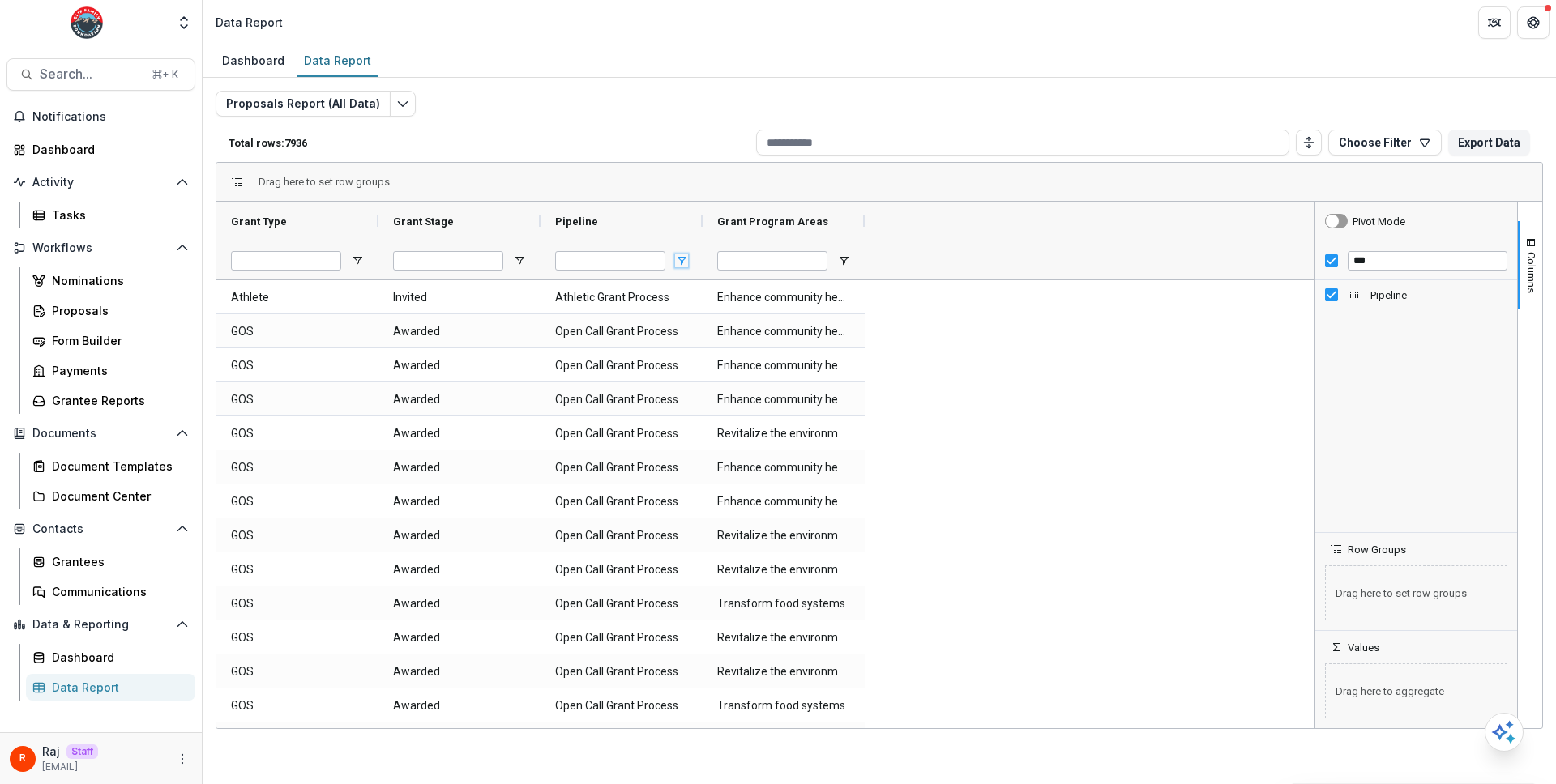 click at bounding box center (682, 261) 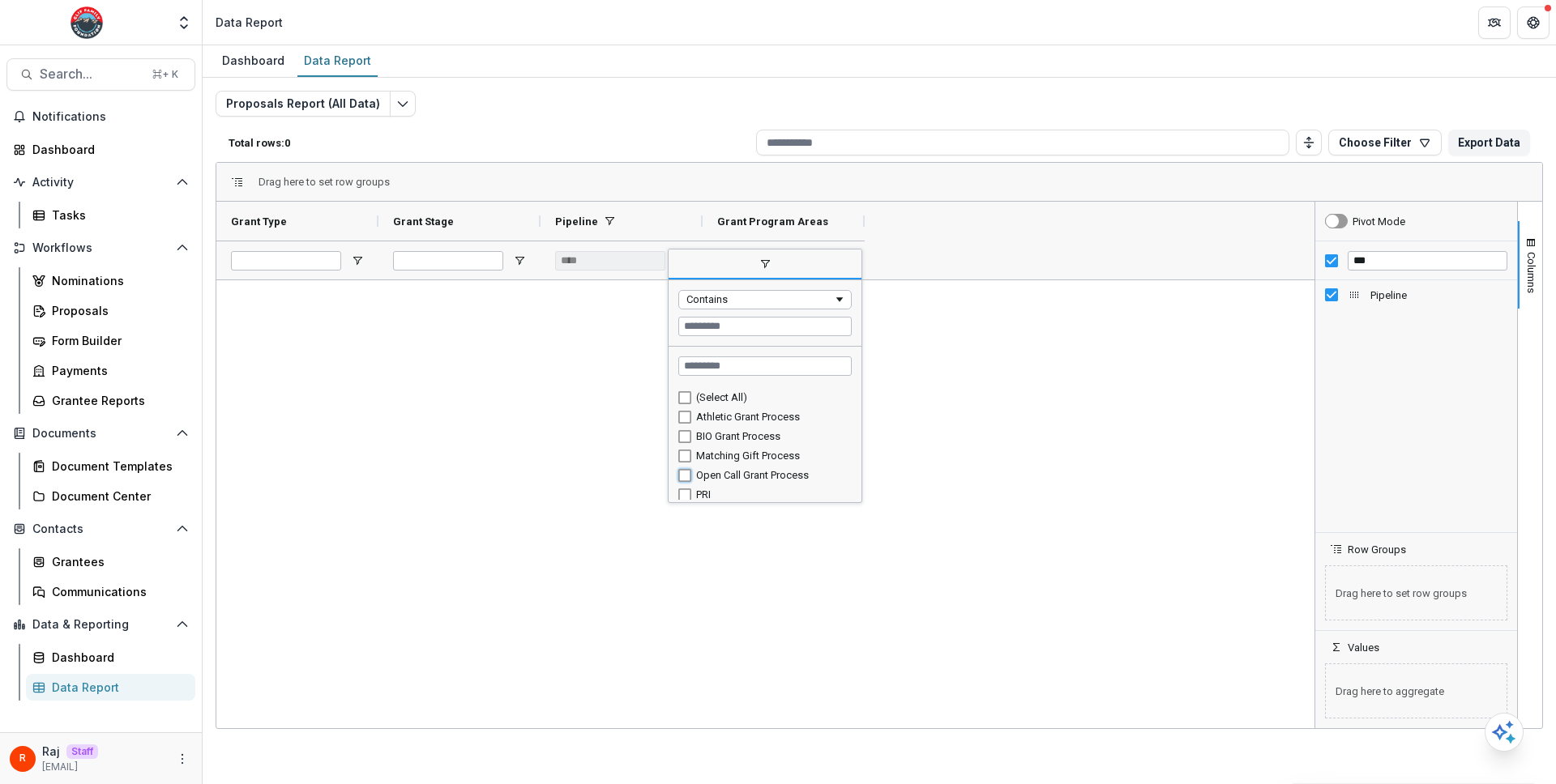 type on "**********" 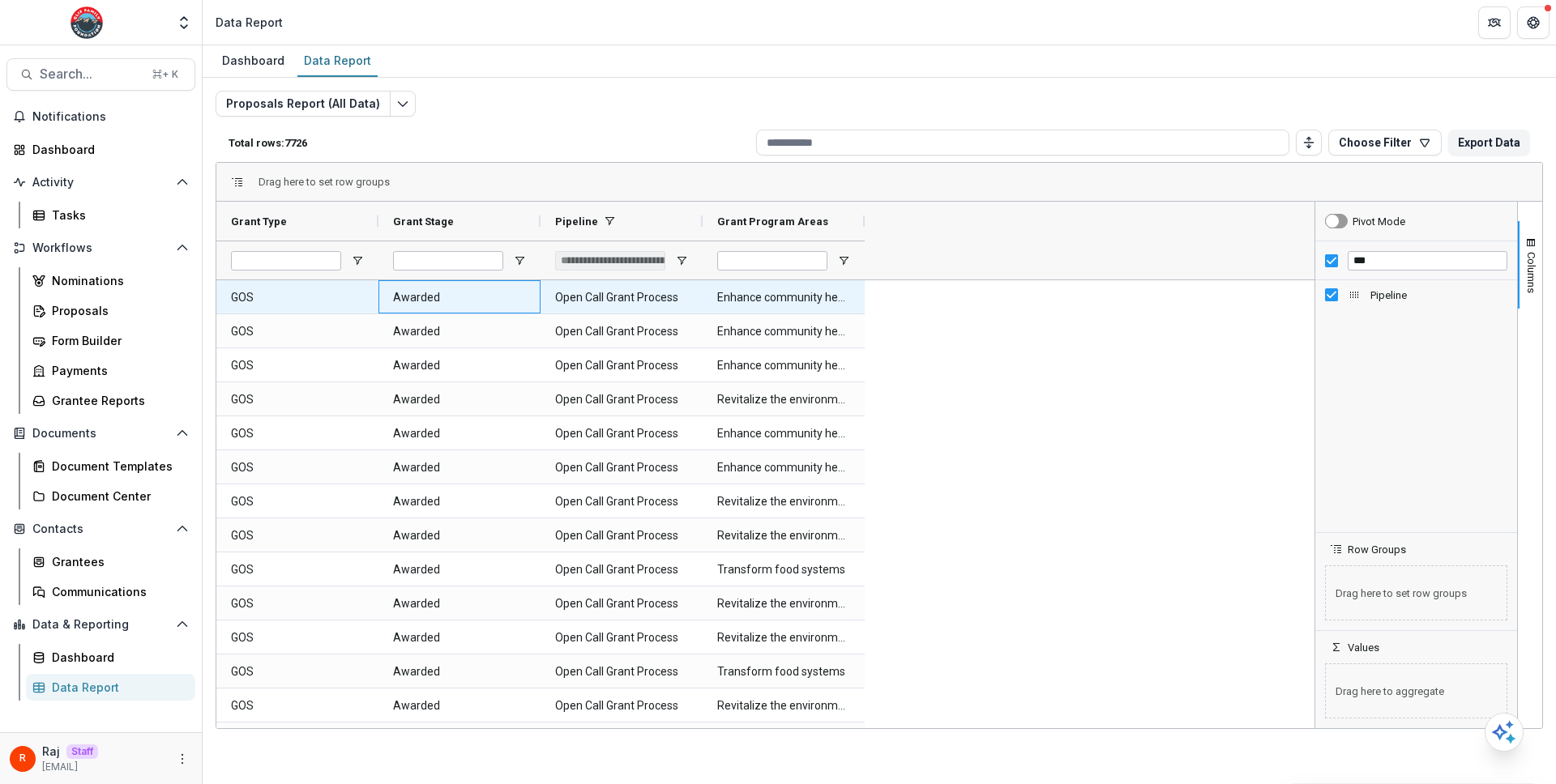 click on "Awarded" at bounding box center [460, 297] 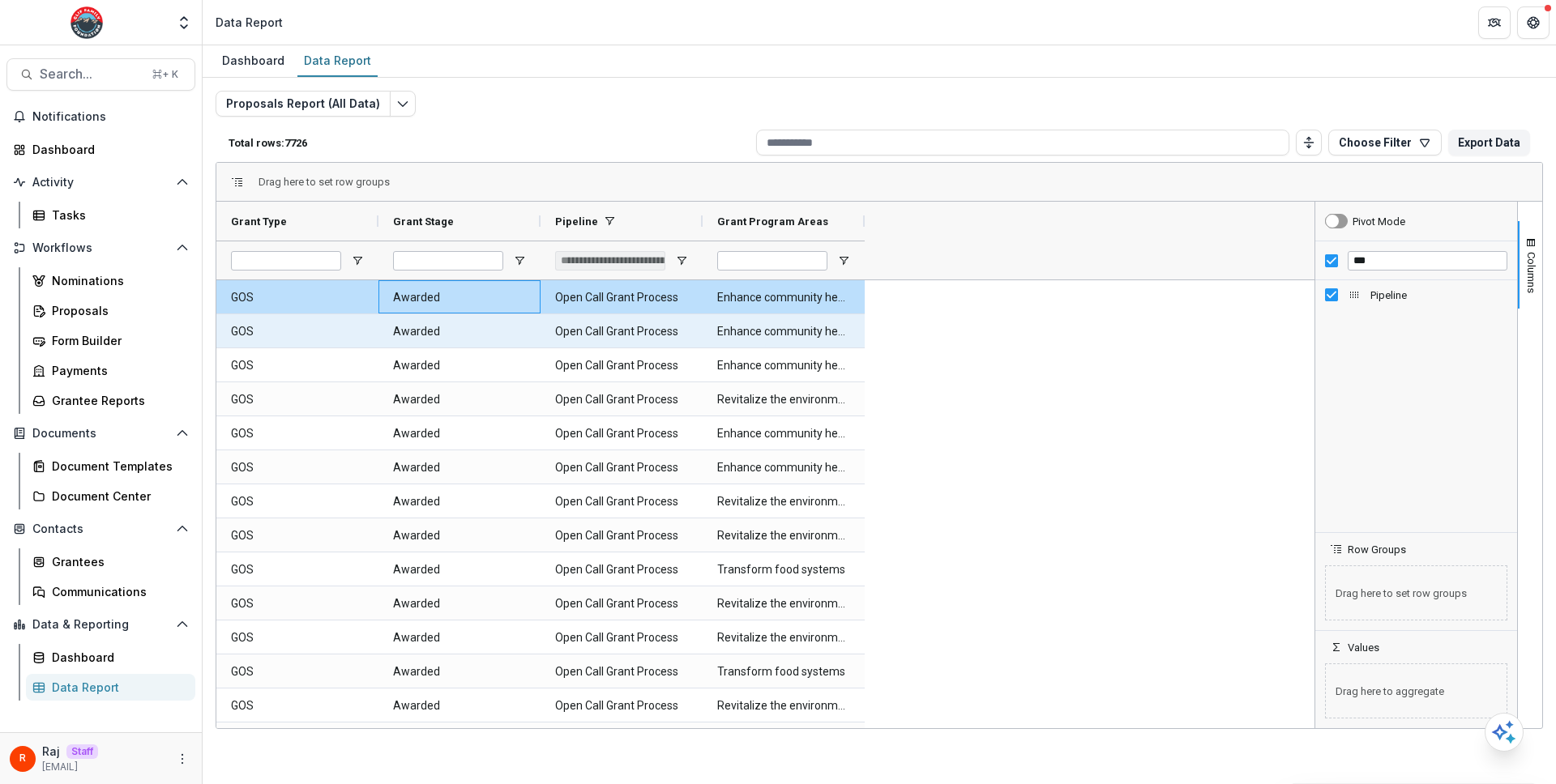 scroll, scrollTop: 423, scrollLeft: 0, axis: vertical 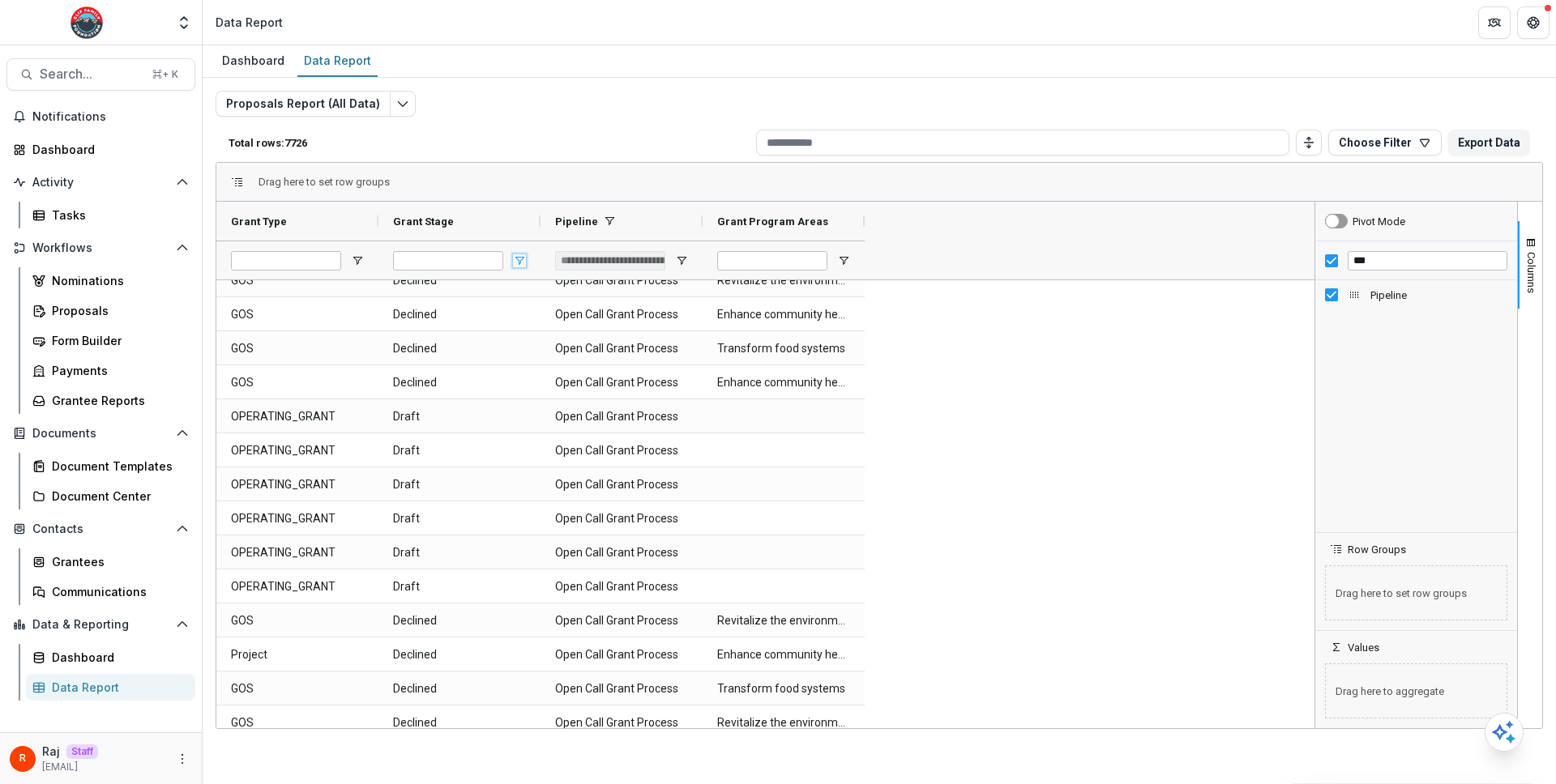 click at bounding box center [519, 261] 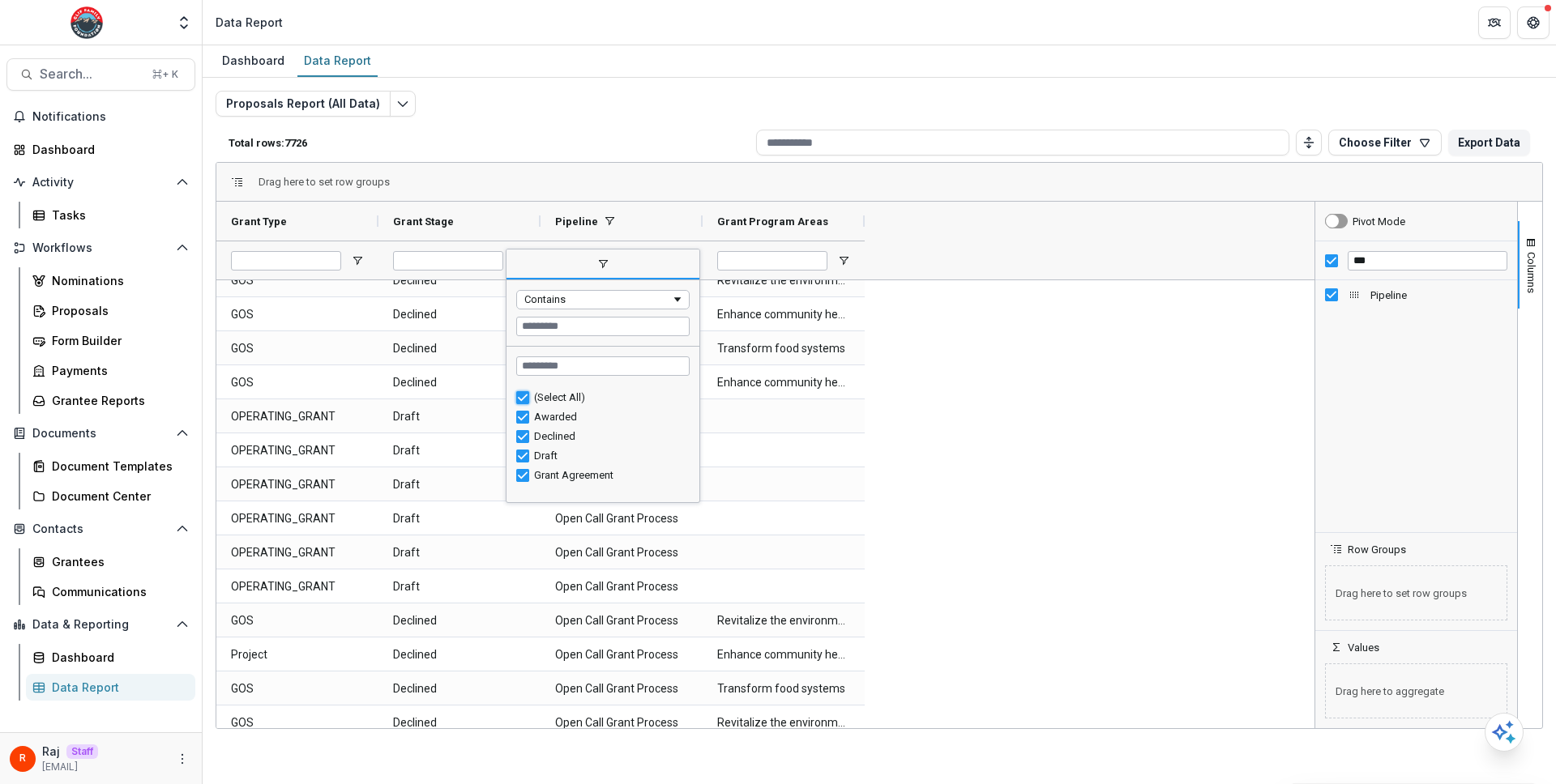 type on "***" 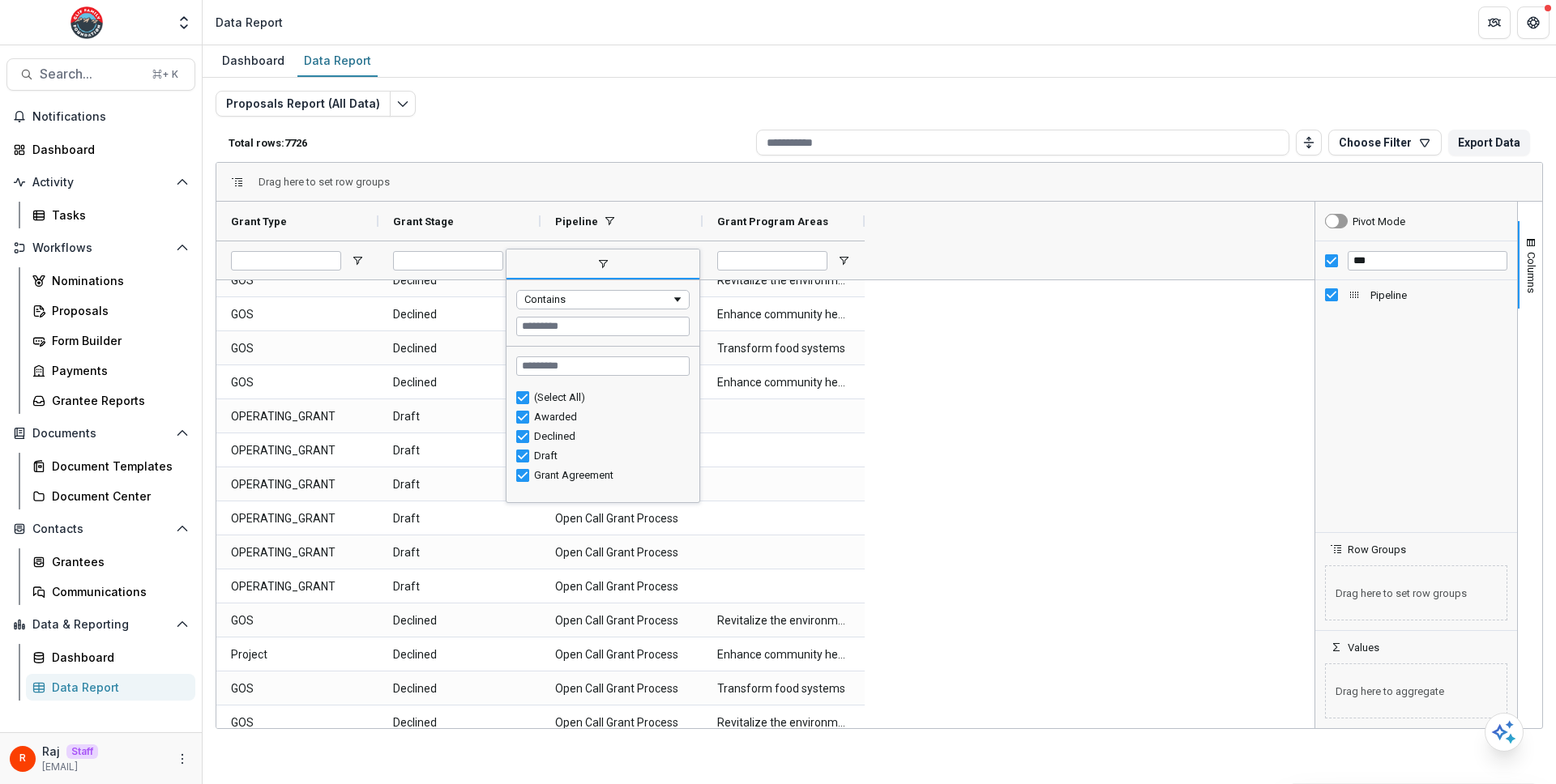 type on "***" 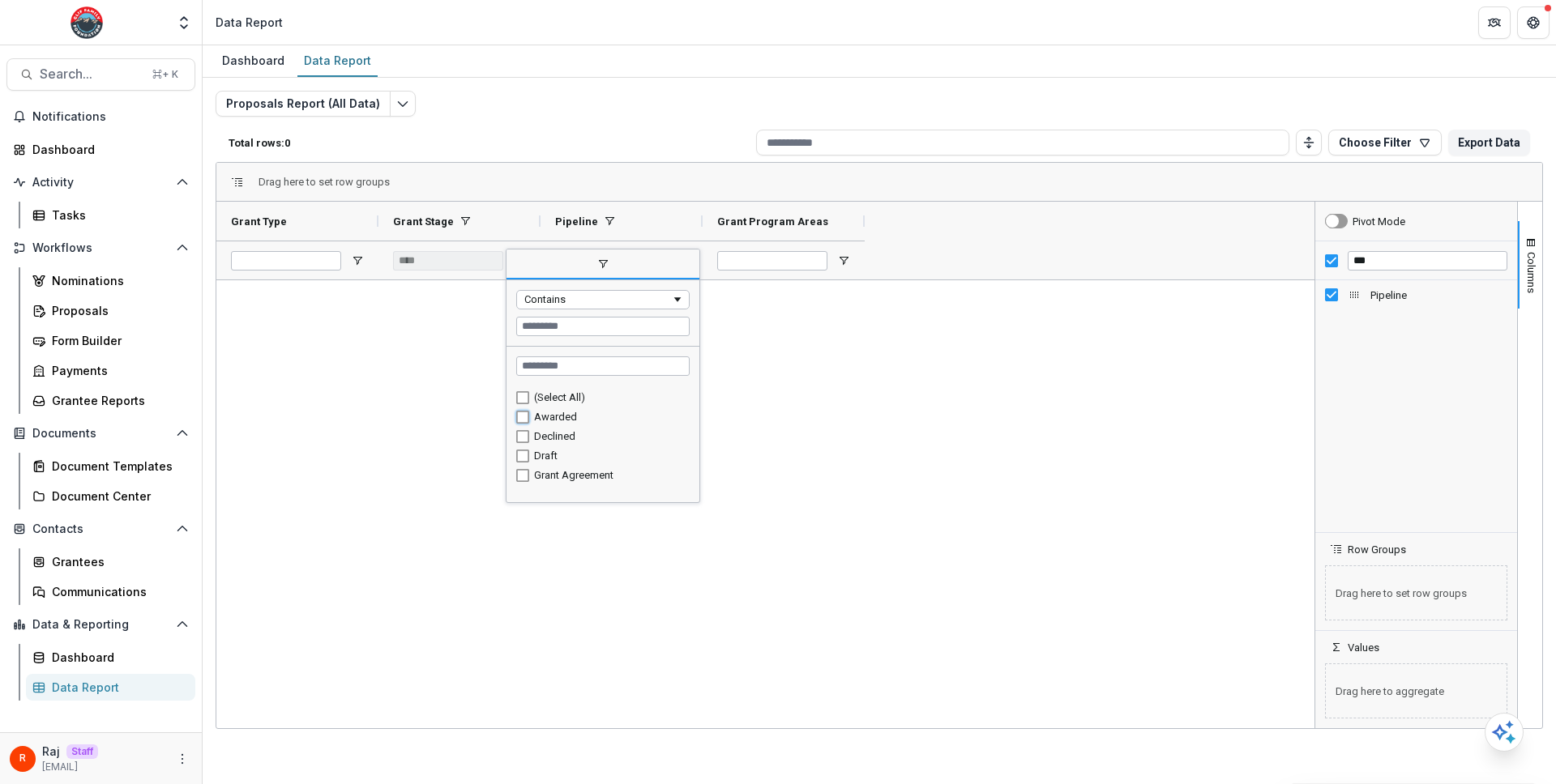 type on "**********" 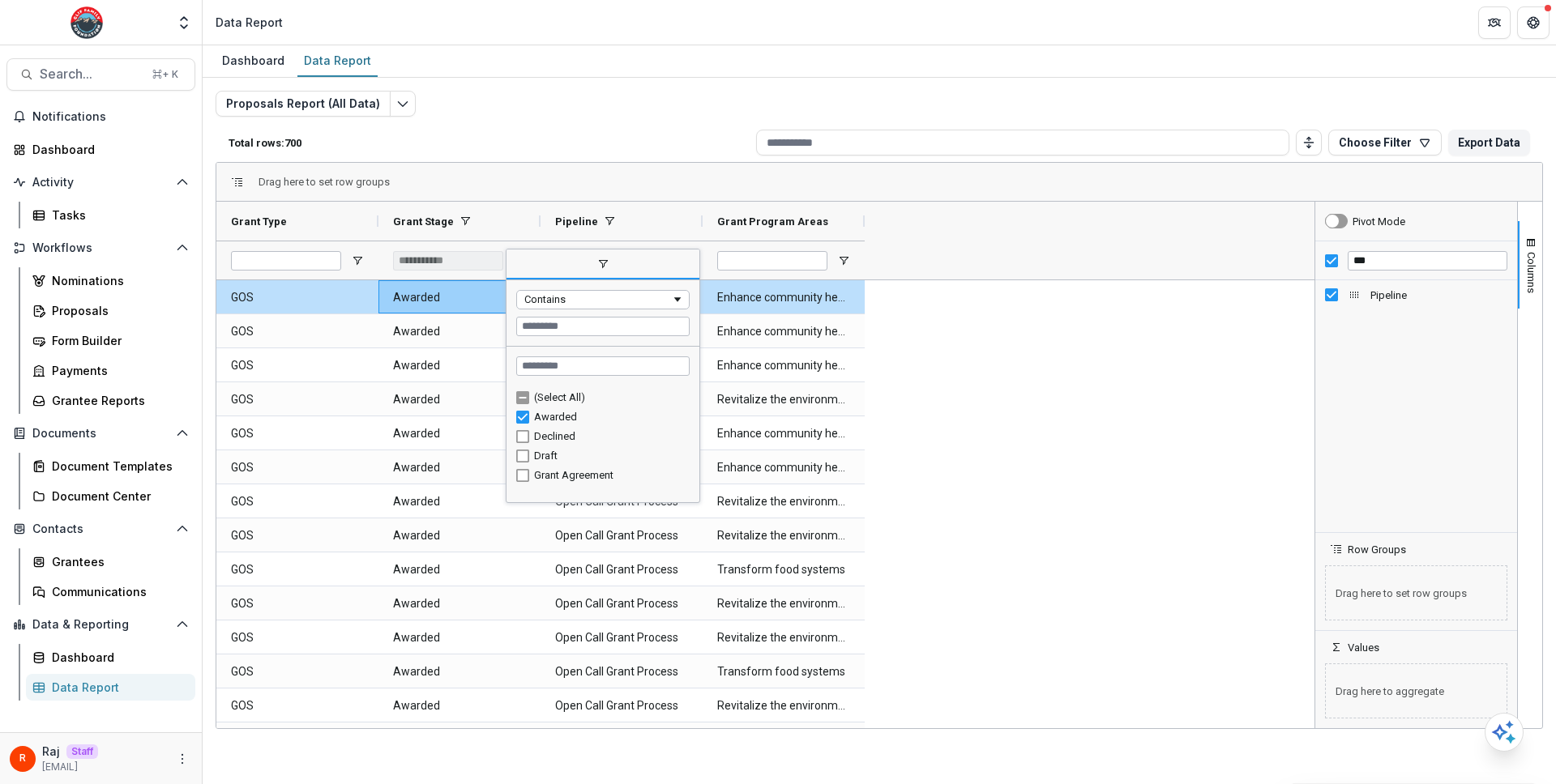 type on "**********" 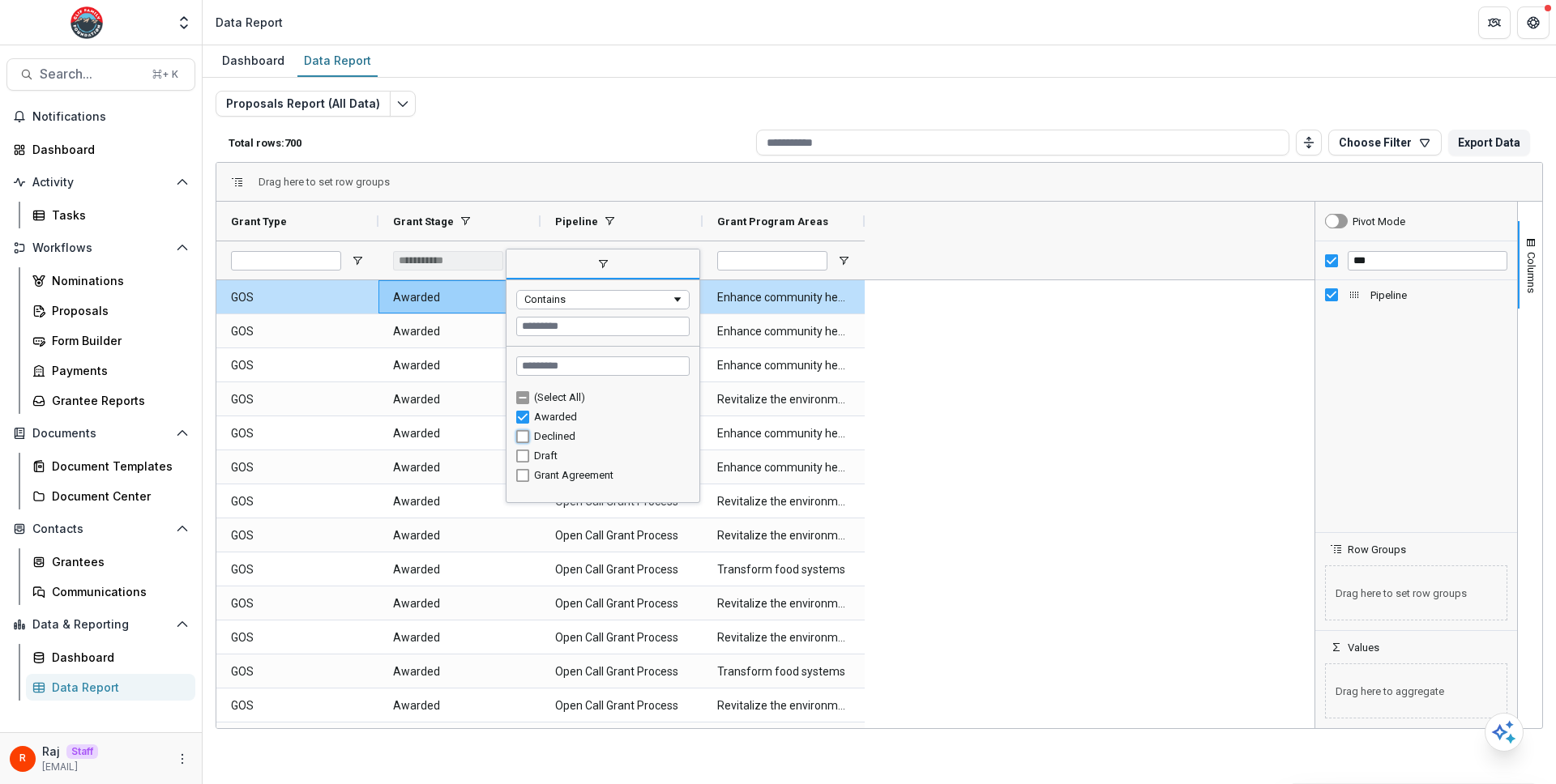 type on "**********" 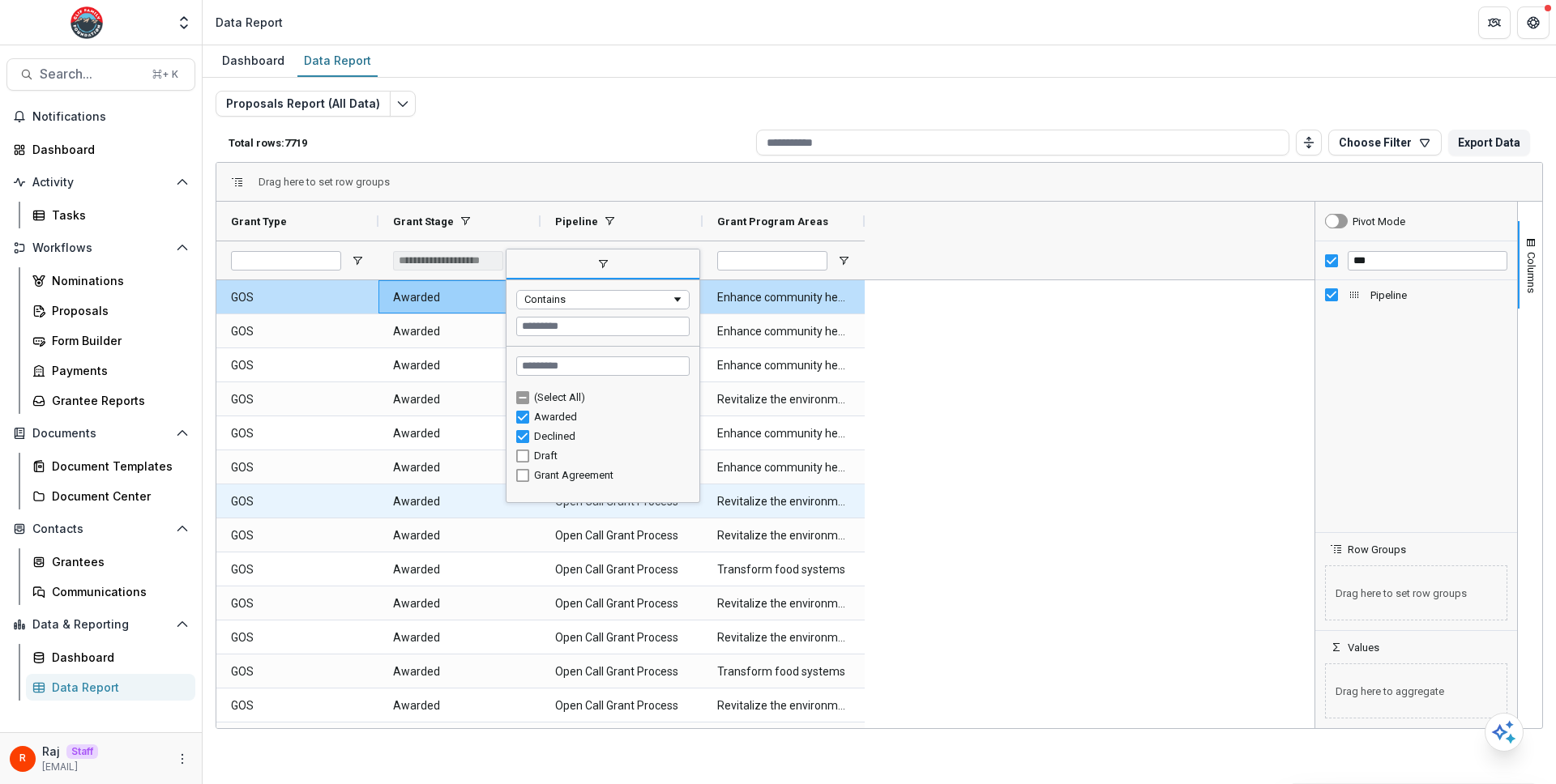 click on "Awarded" at bounding box center [460, 501] 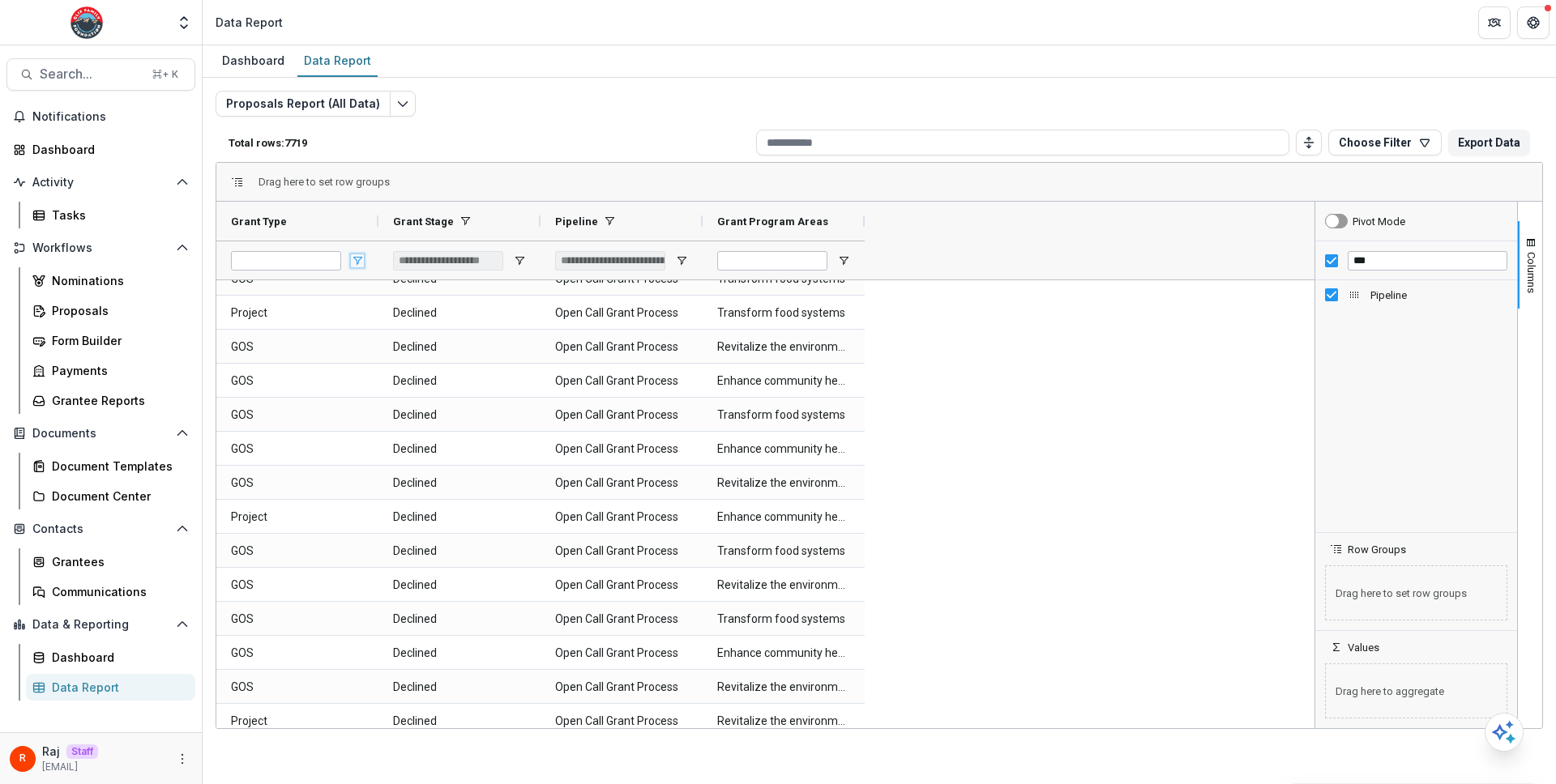 click at bounding box center (357, 261) 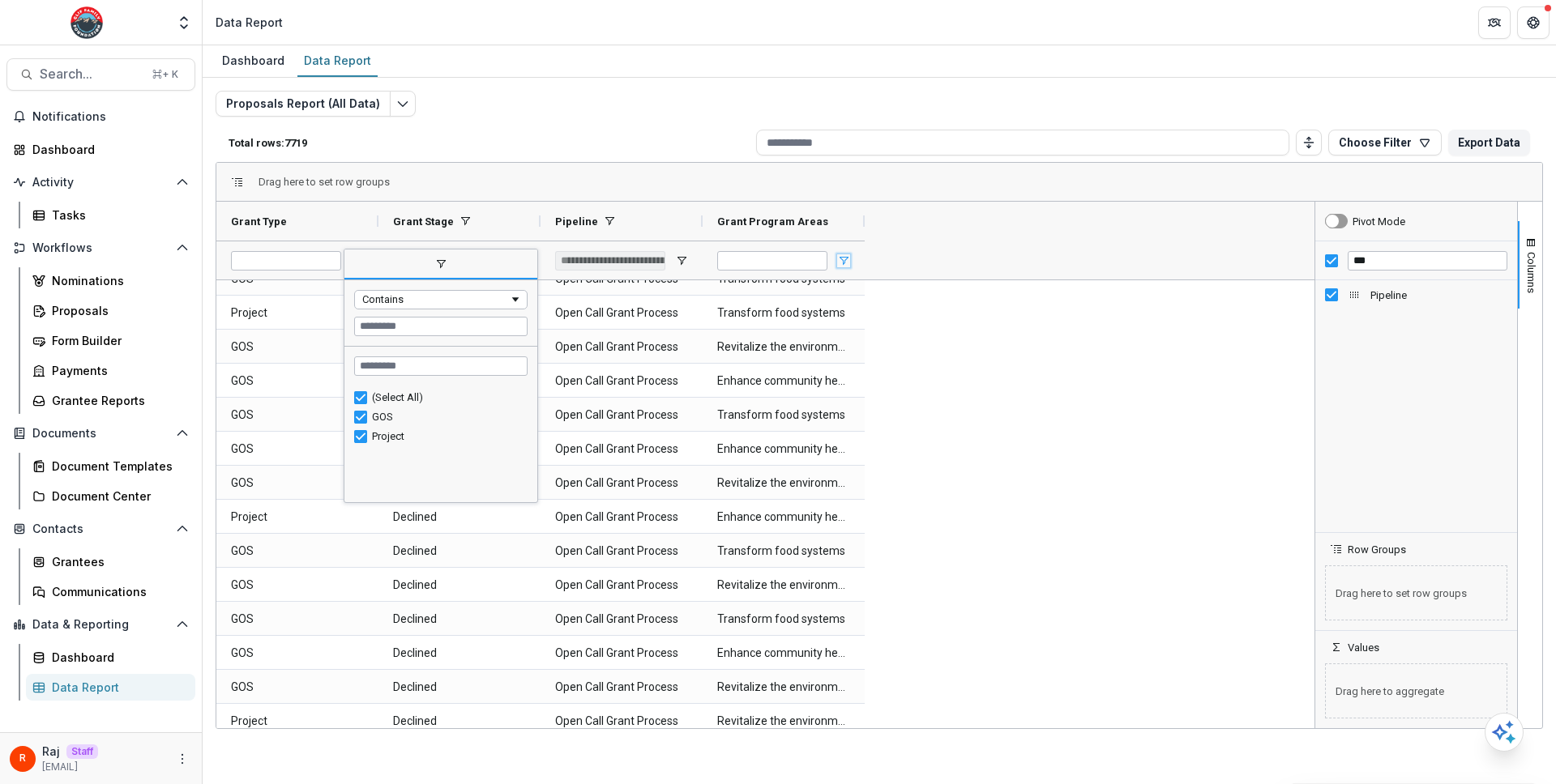click at bounding box center [844, 261] 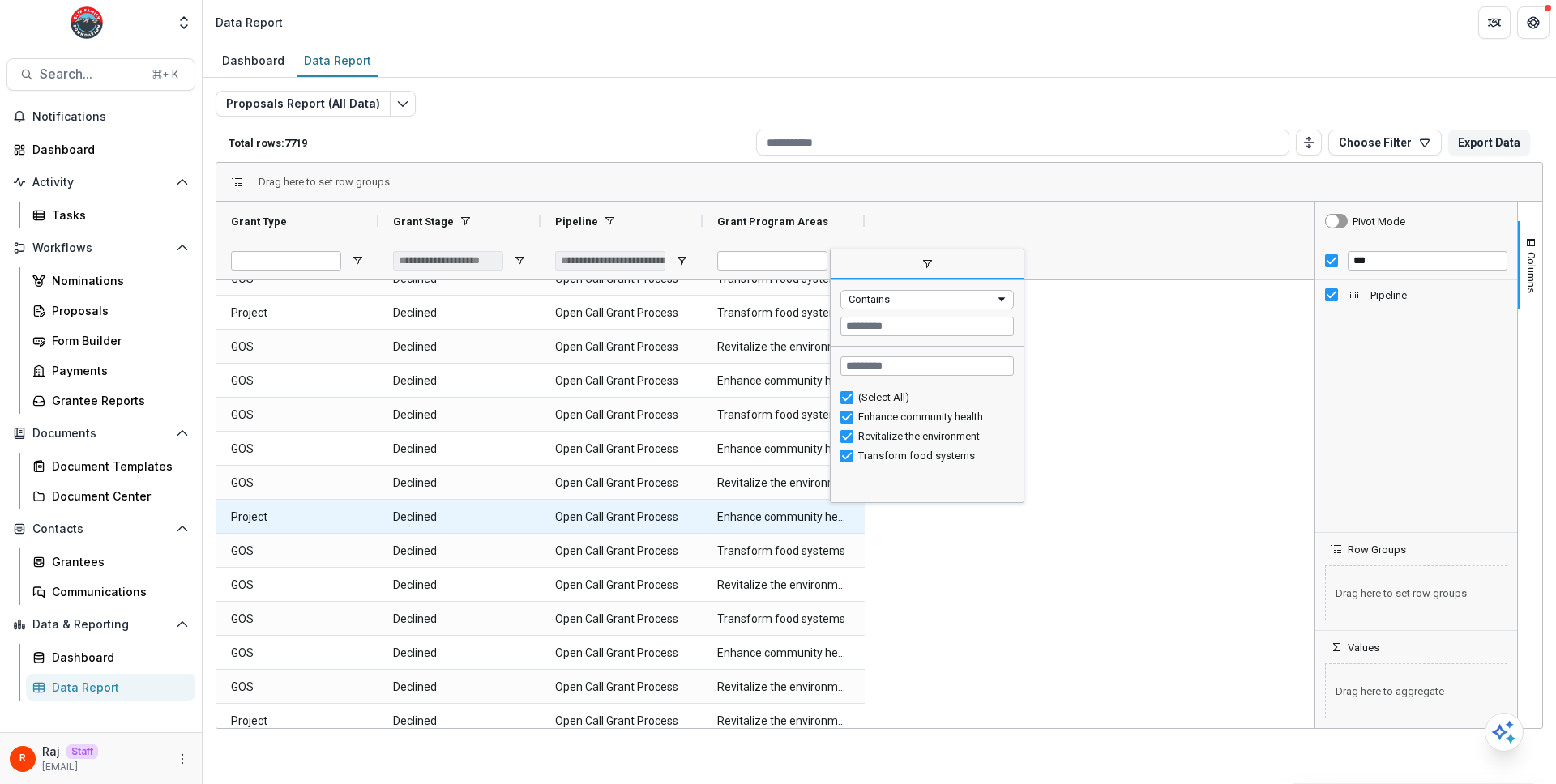 click on "Enhance community health" at bounding box center (784, 517) 